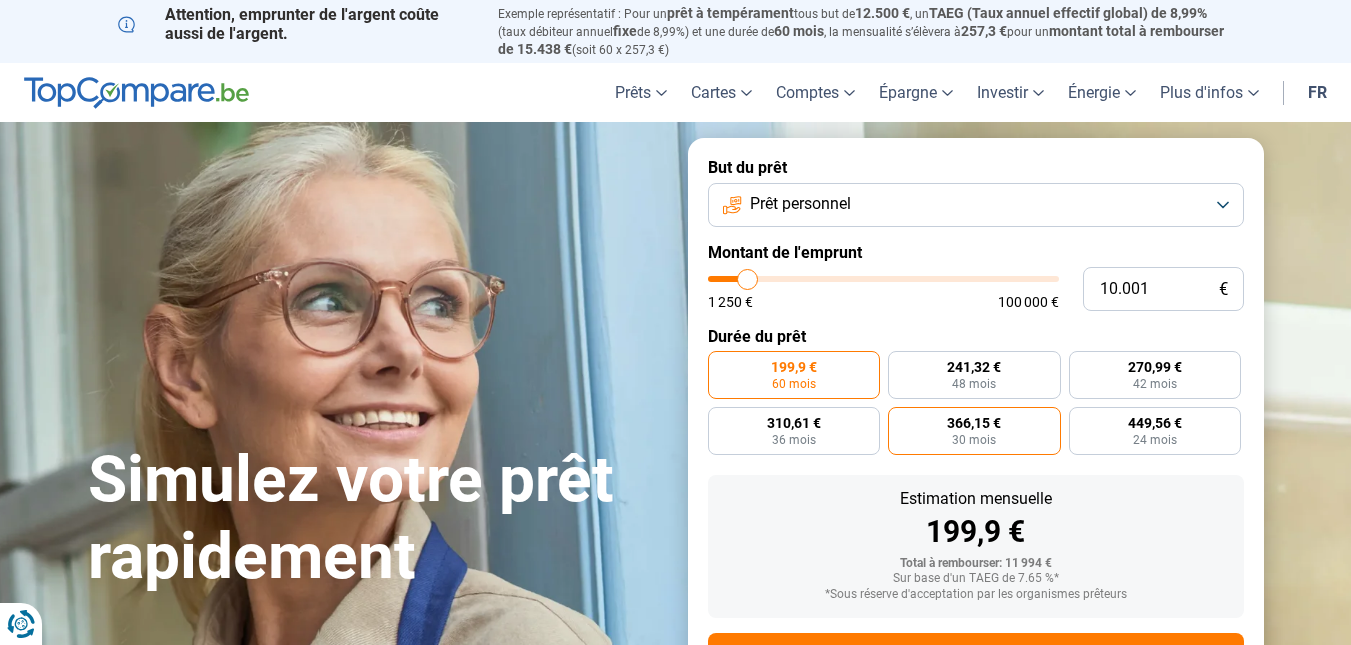 scroll, scrollTop: 0, scrollLeft: 0, axis: both 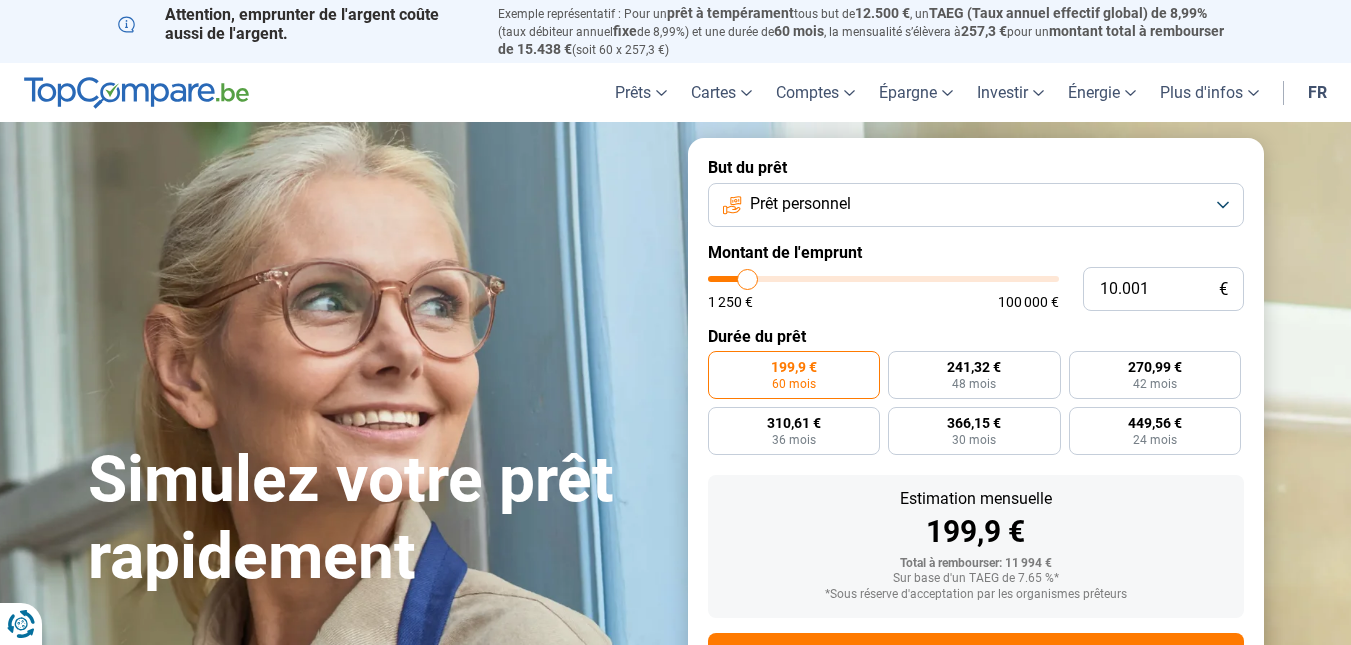 type on "11.500" 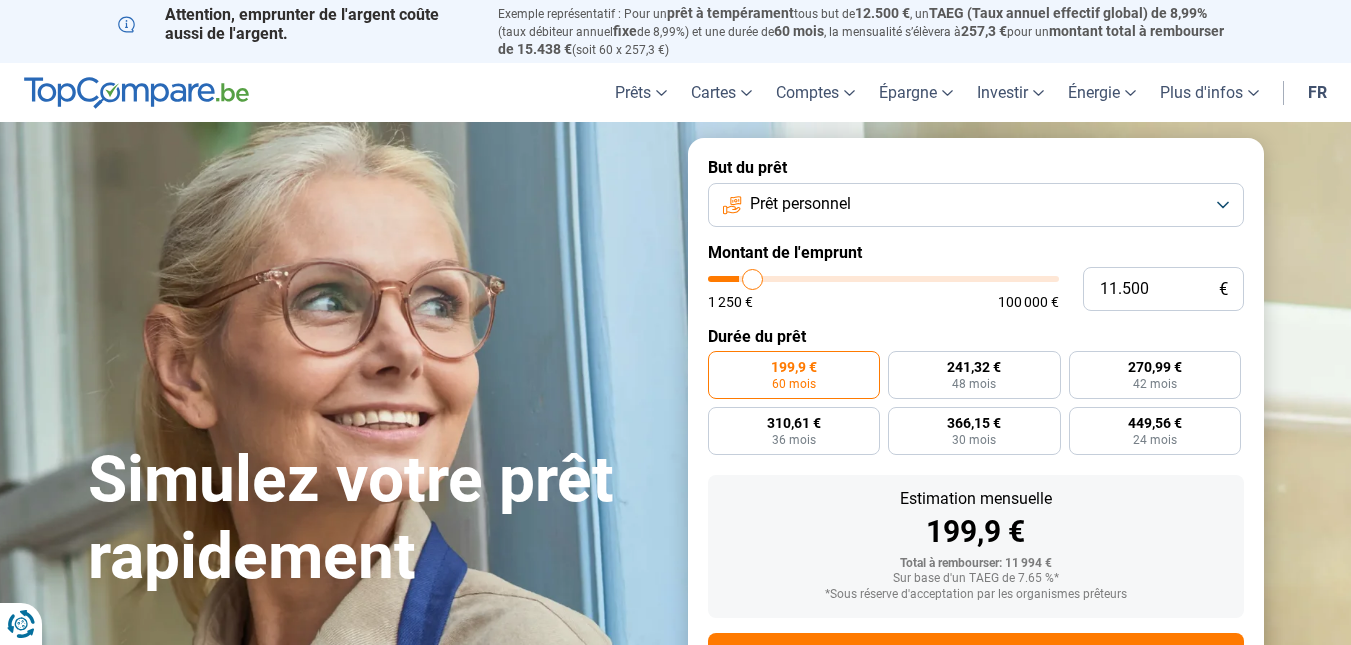 type on "12.500" 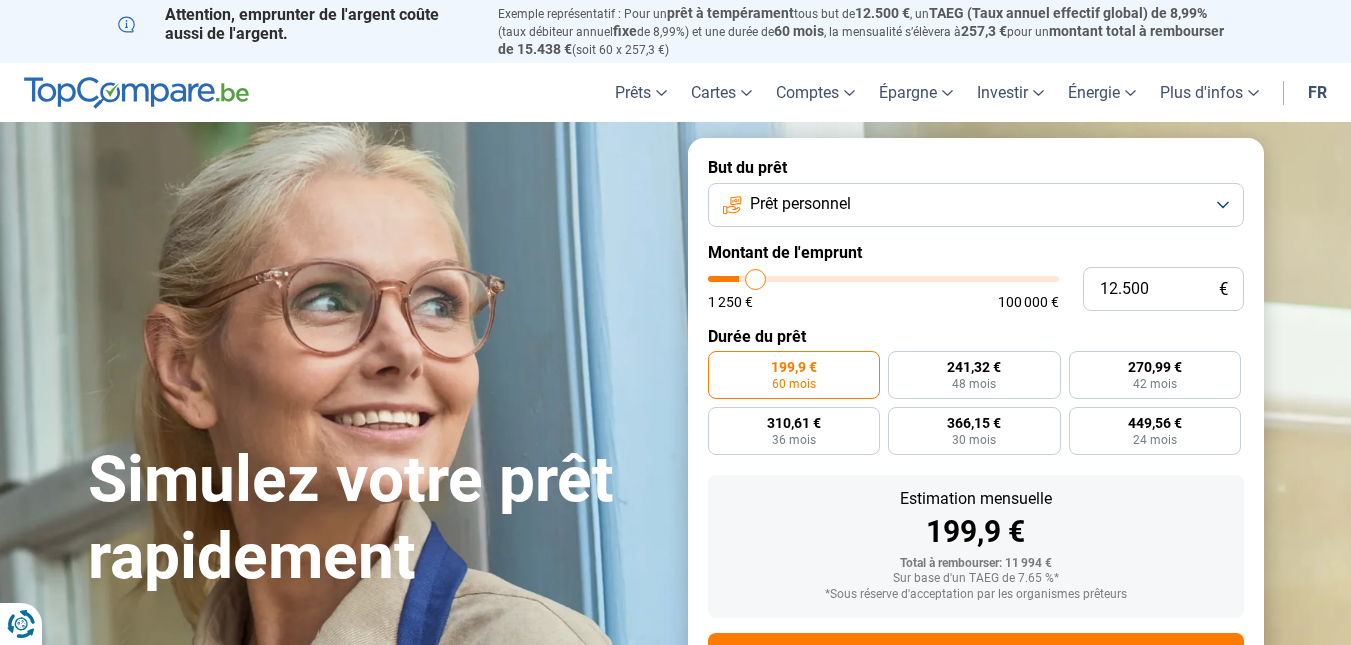 type on "13.000" 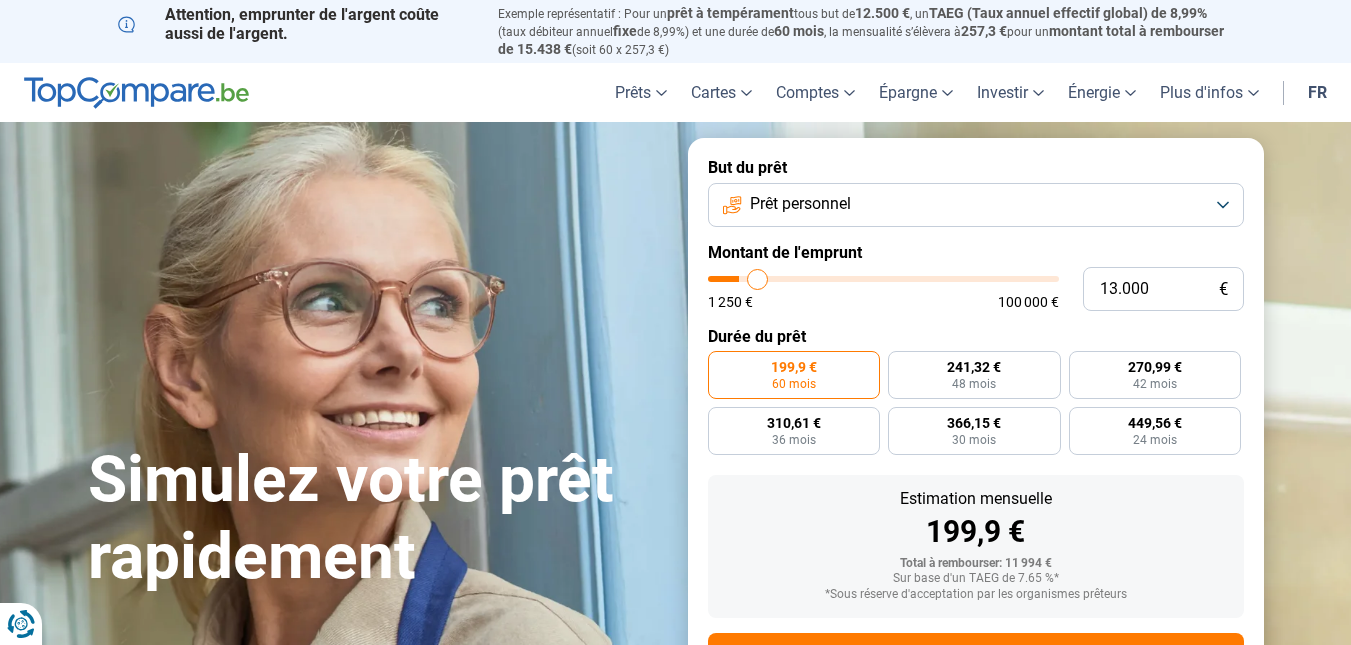 type on "13.250" 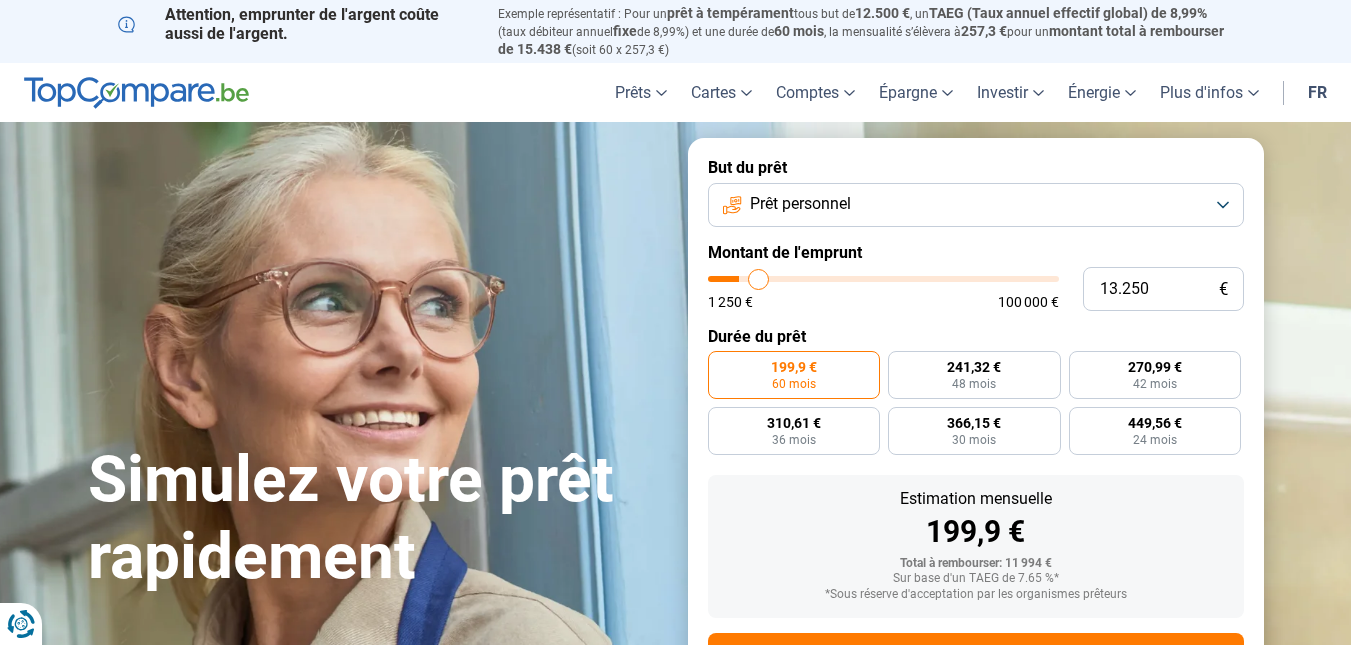 type on "14.000" 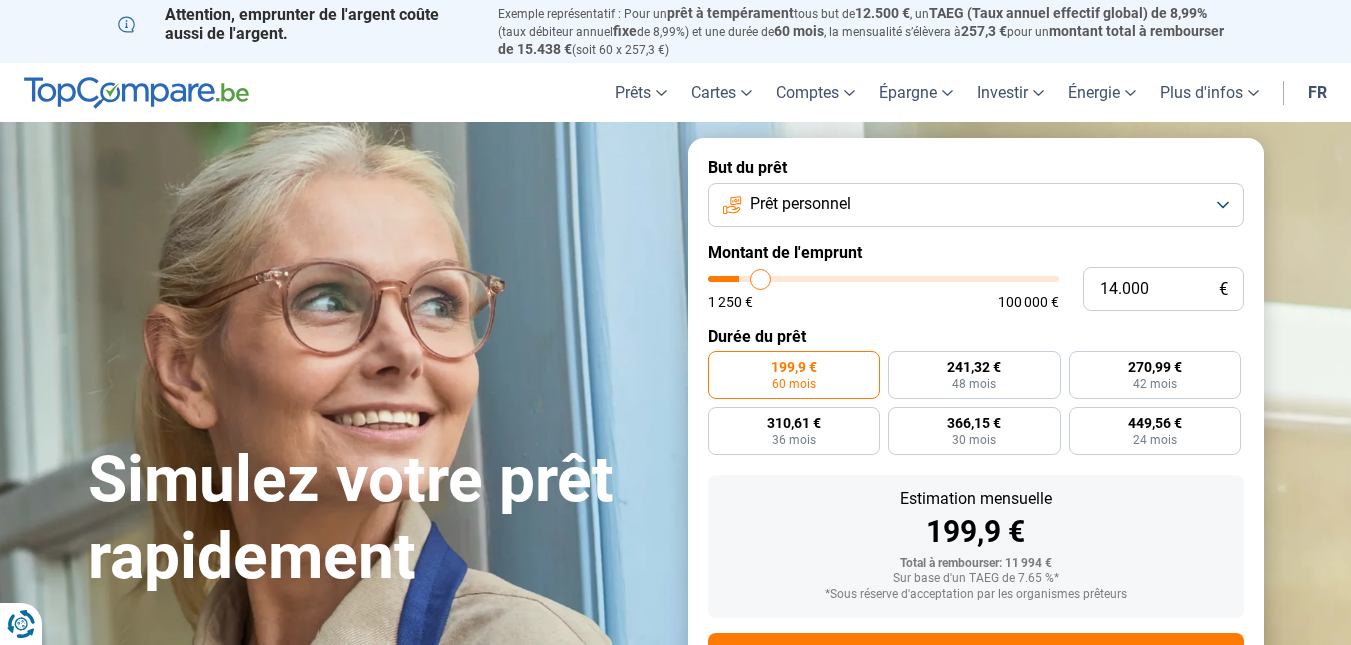 type on "14.750" 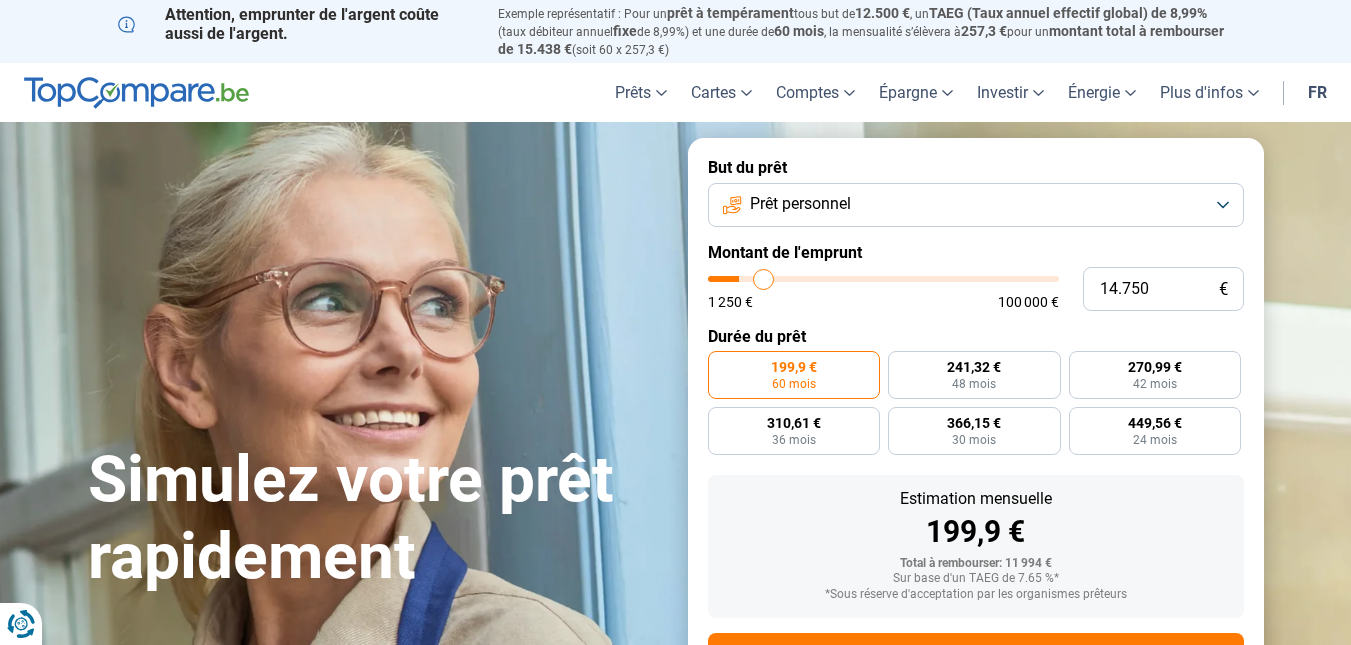 type on "15.000" 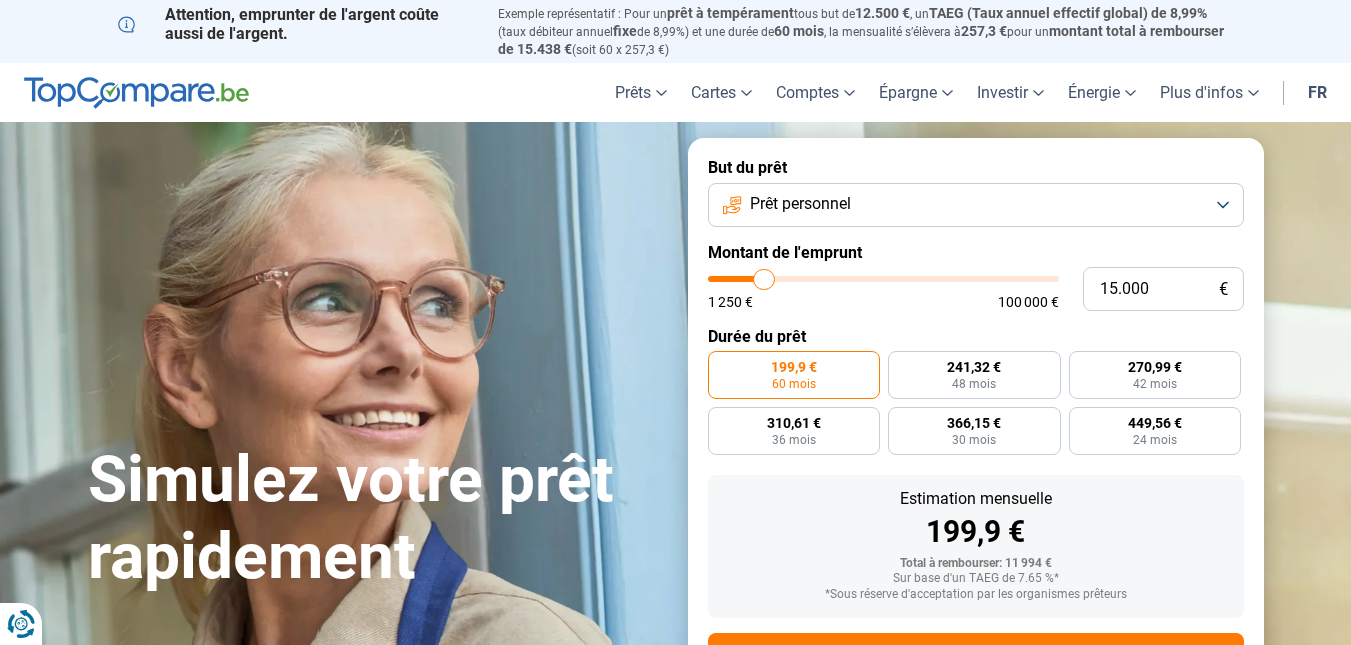type on "15.500" 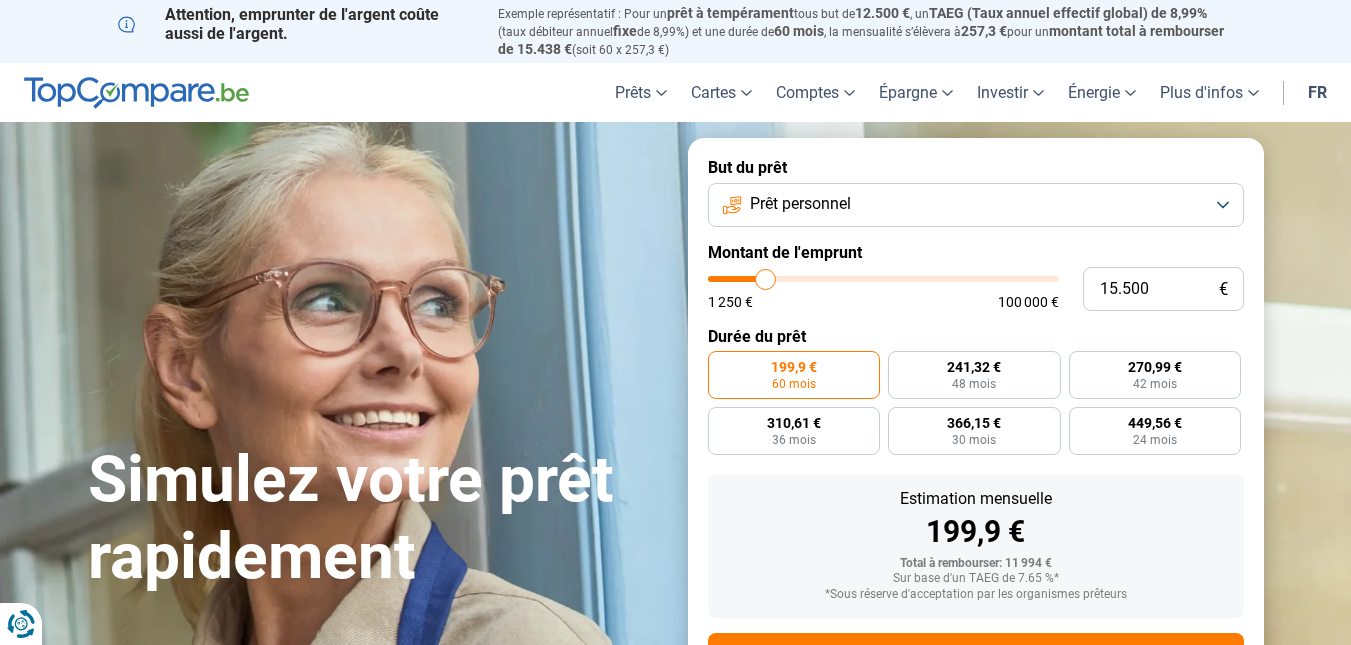 type on "15.750" 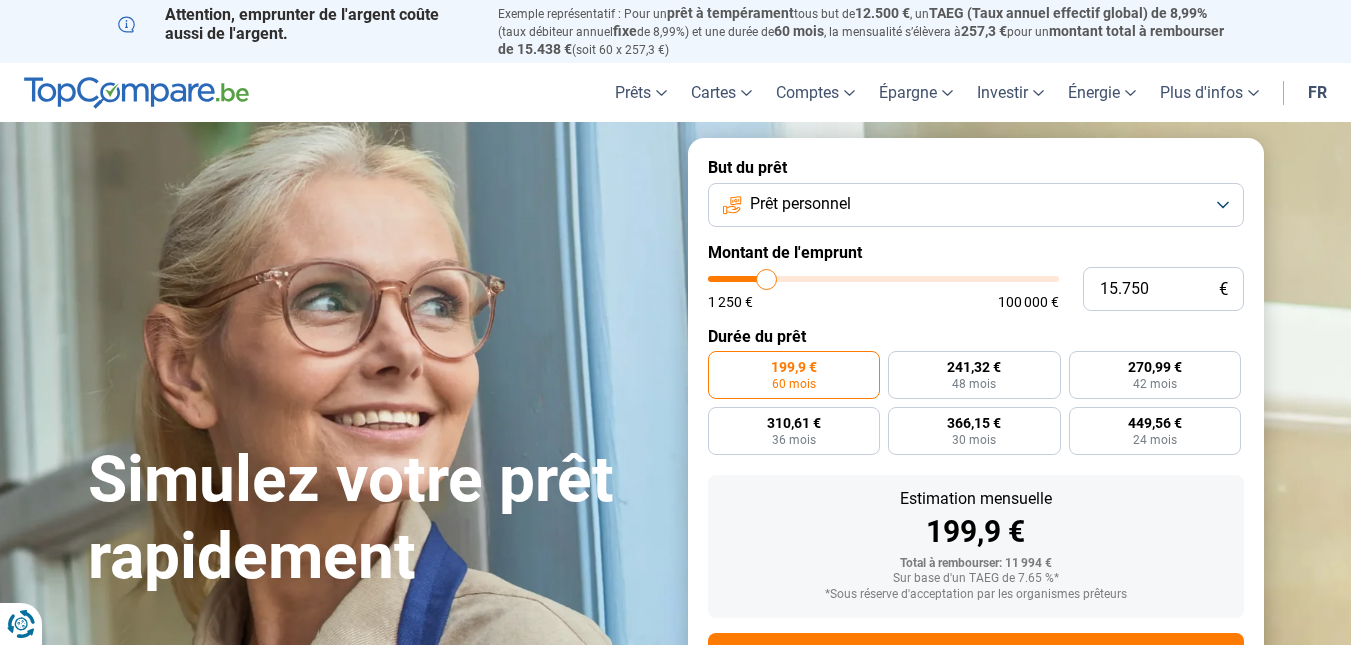 type on "16.000" 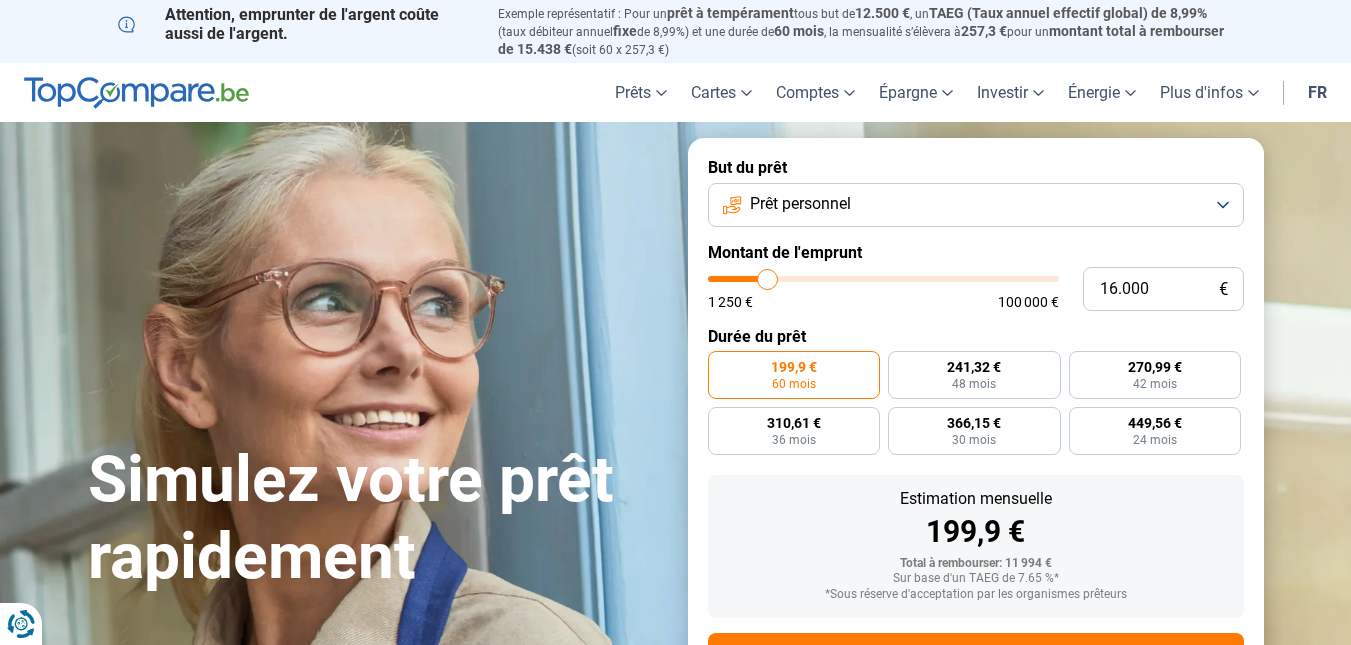 type on "16.250" 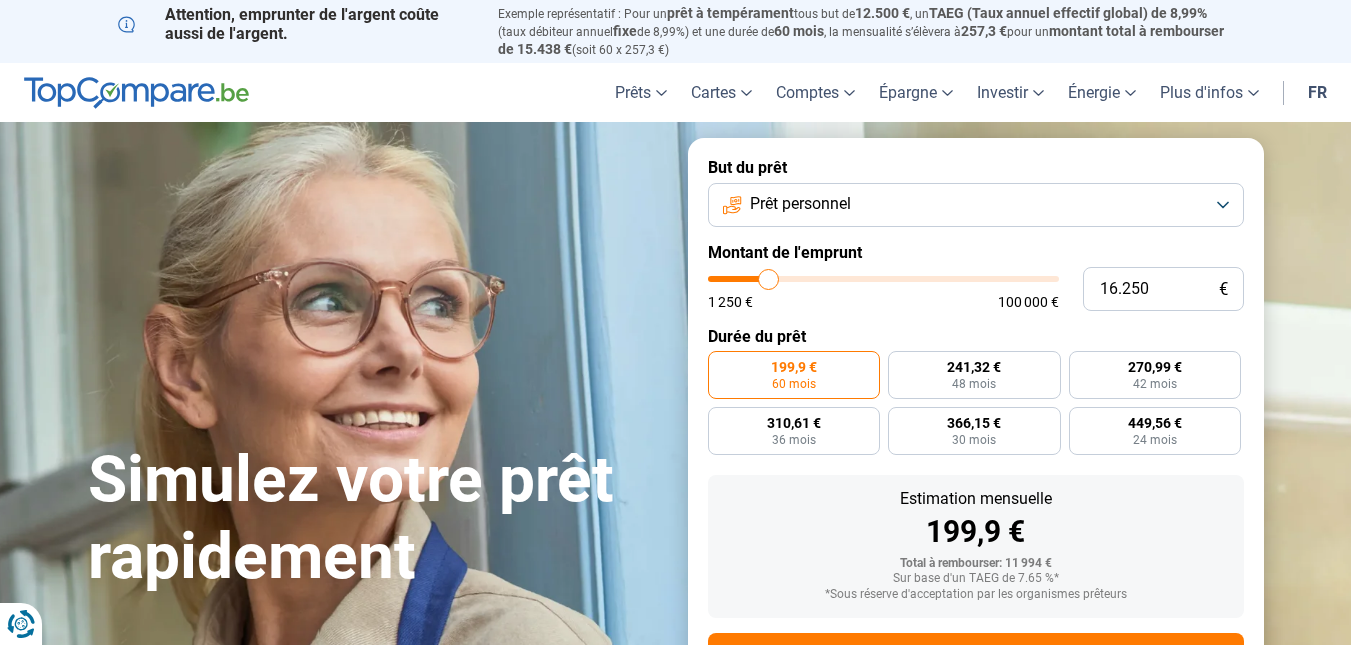 type on "17.000" 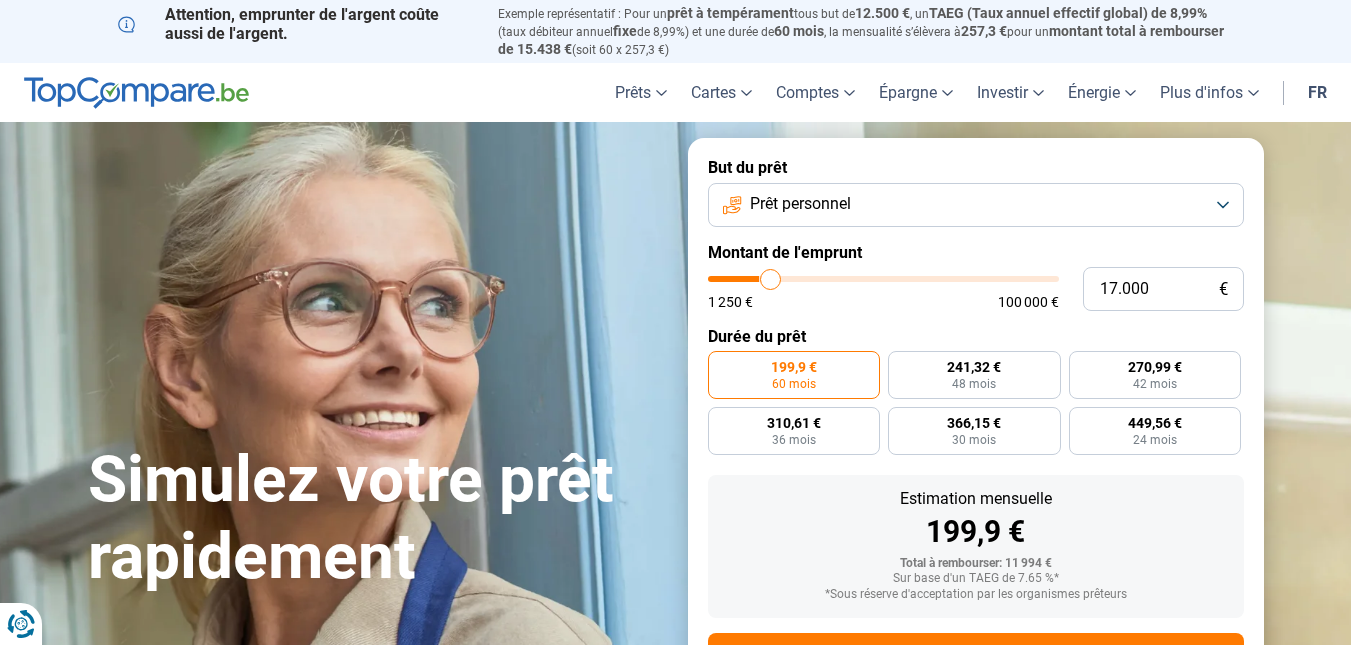type on "17.250" 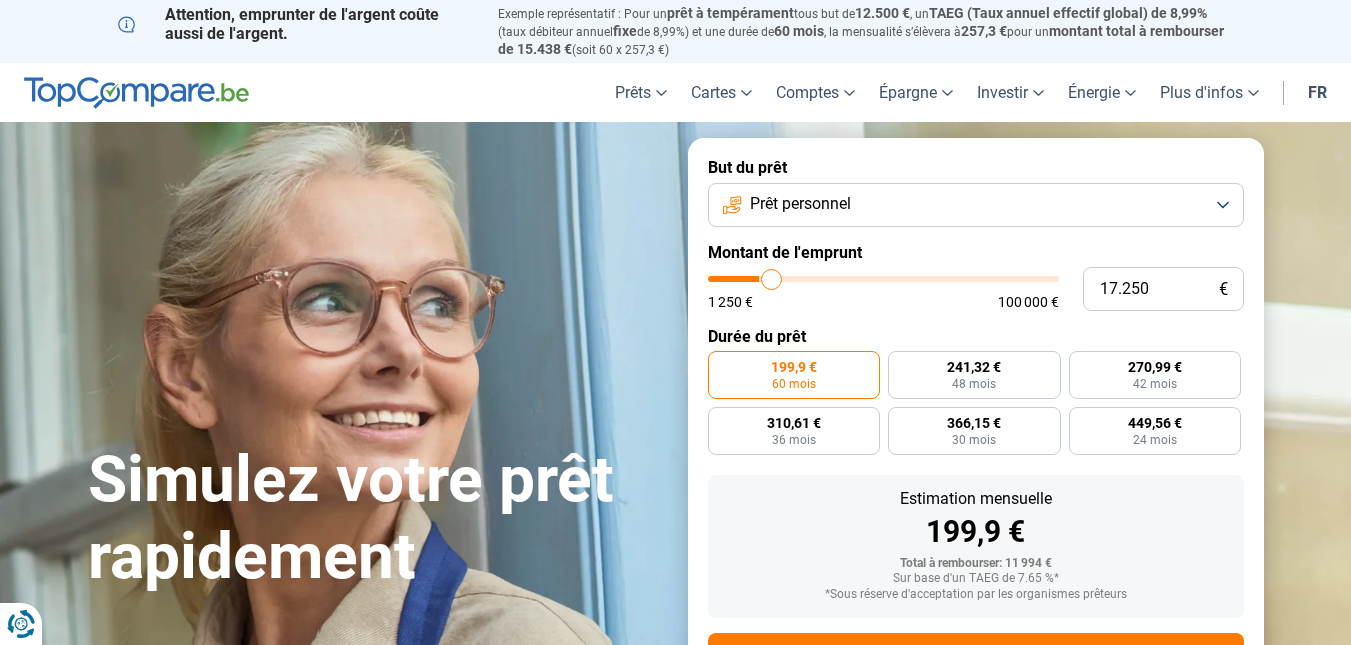 type on "17.500" 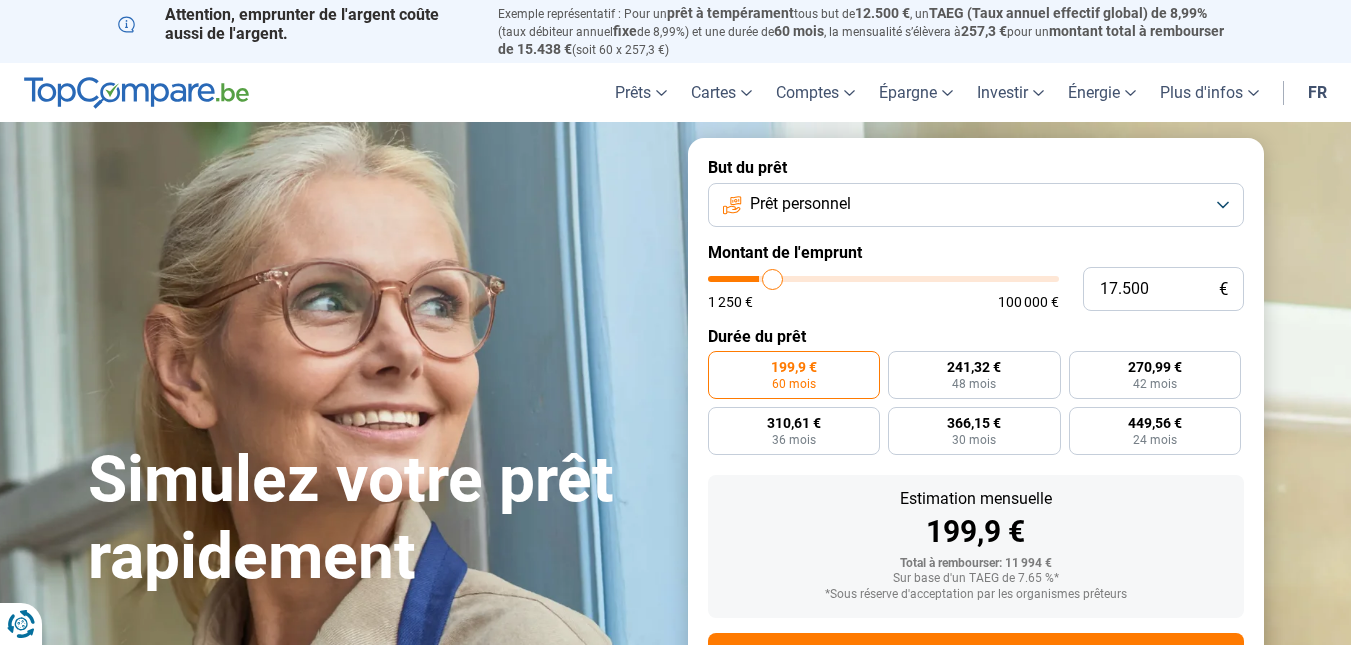 type on "17.750" 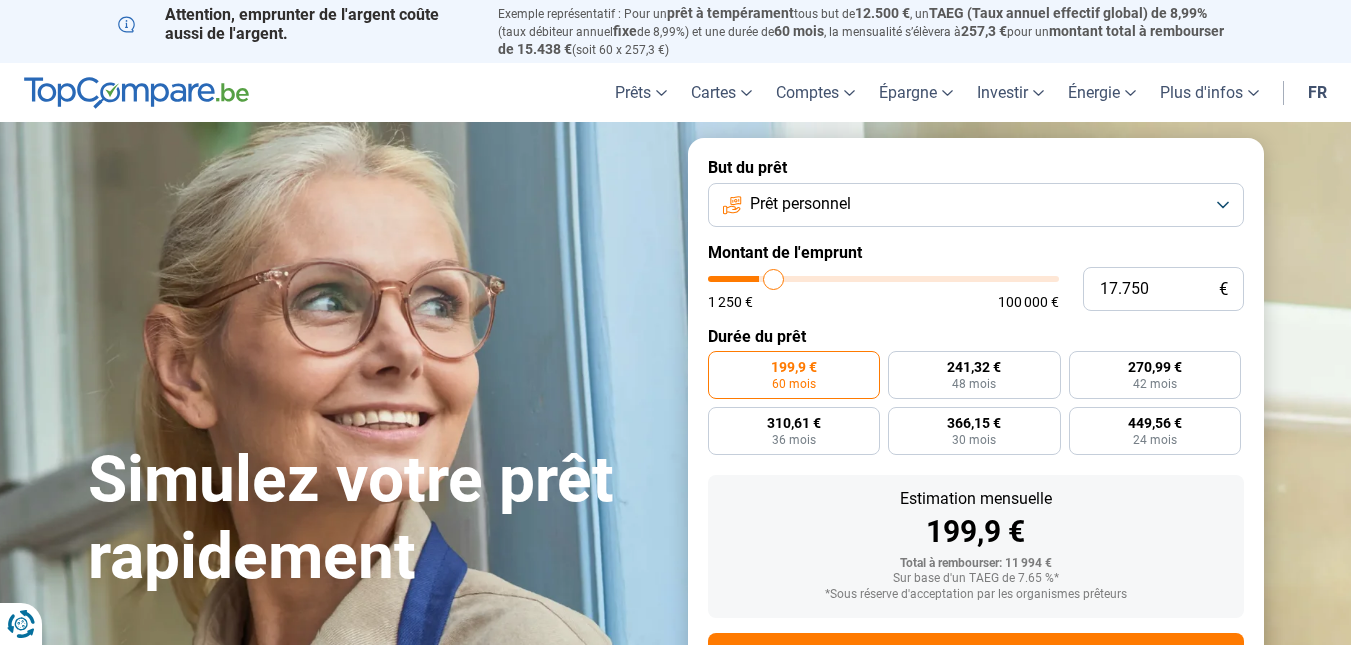 type on "18.000" 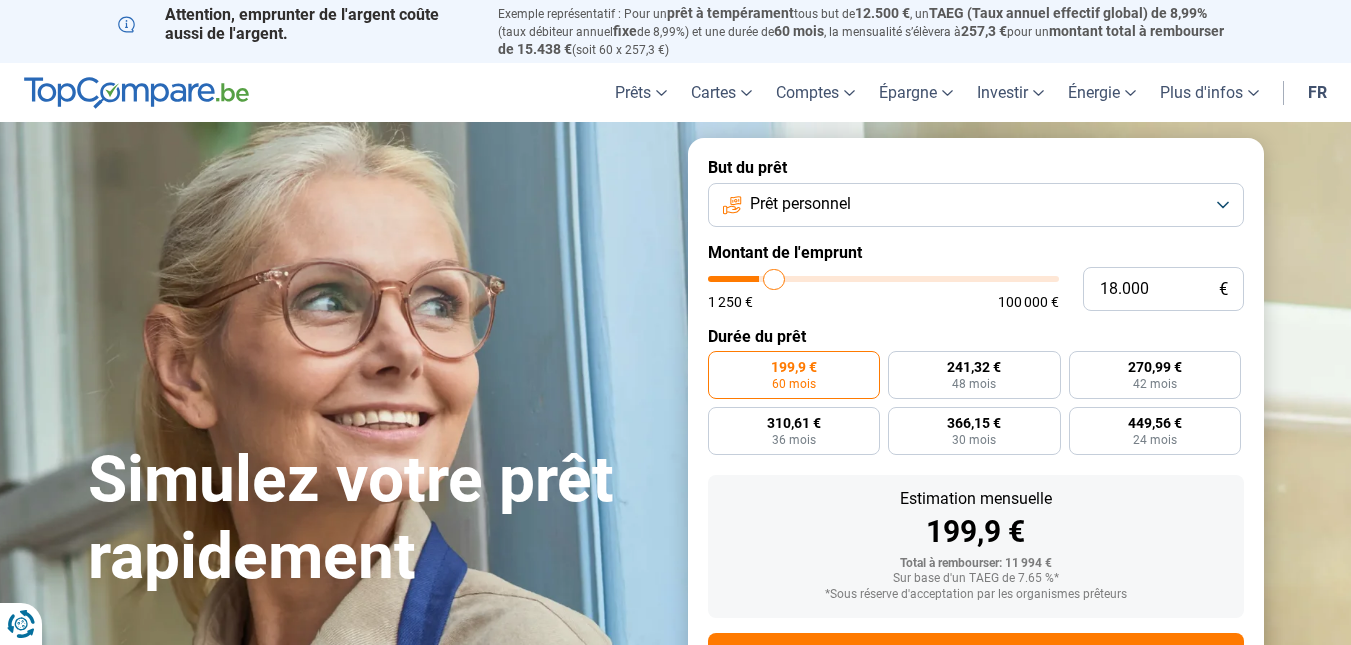 type on "19.000" 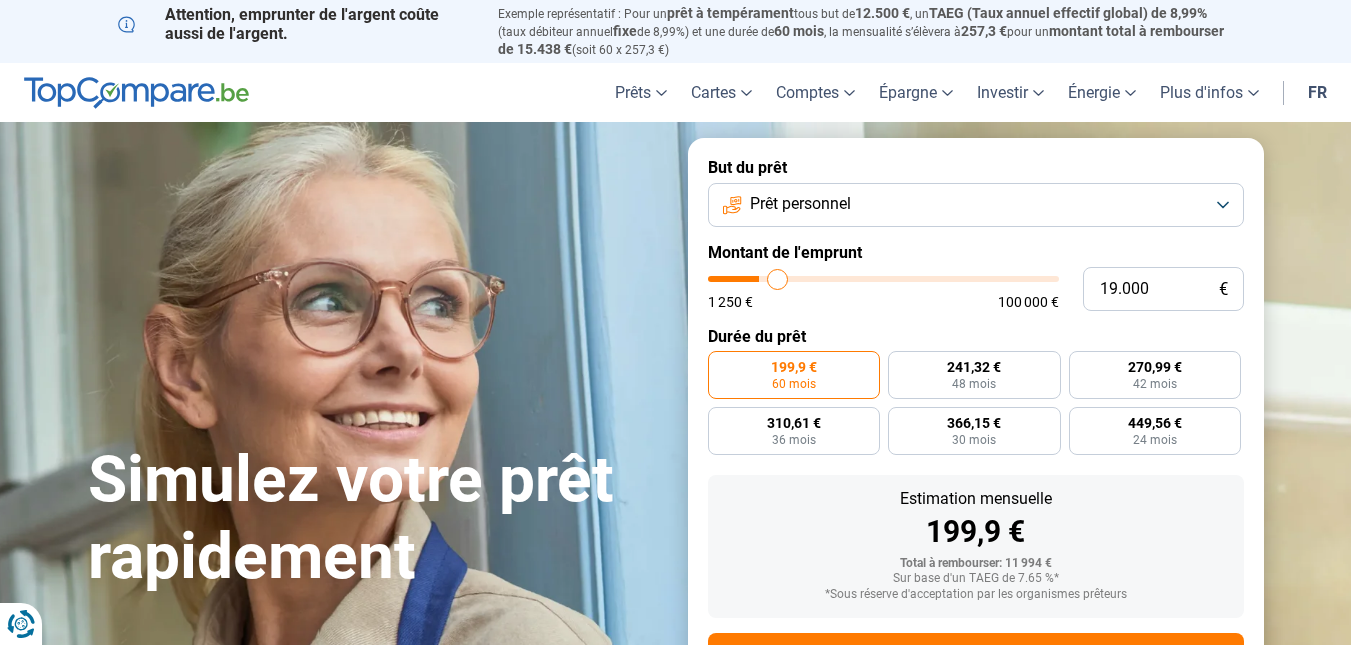 type on "20.500" 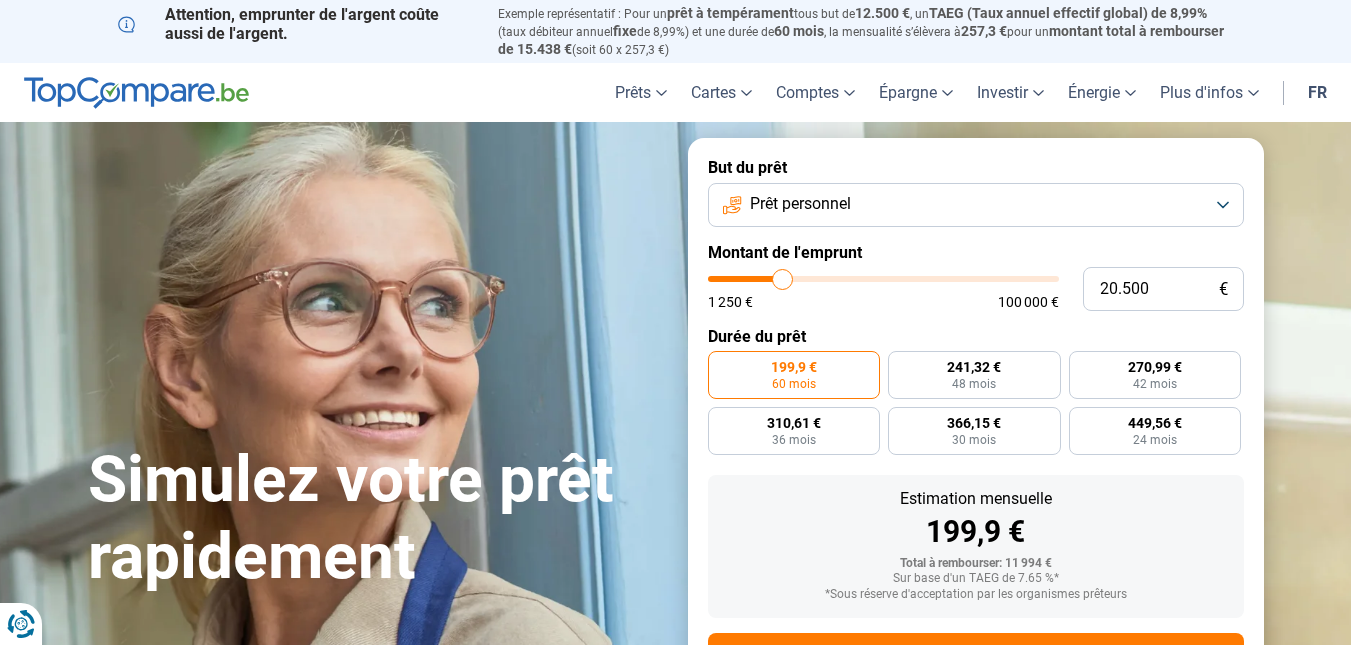 type on "21.750" 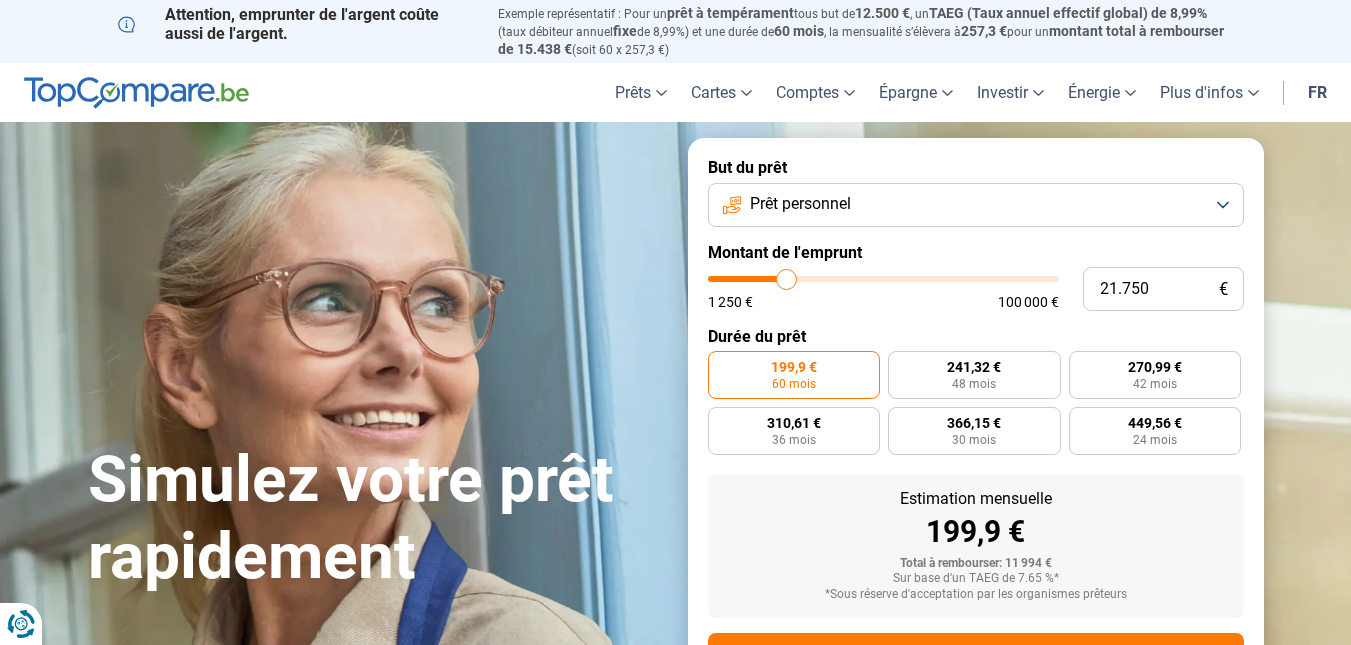 type on "22.250" 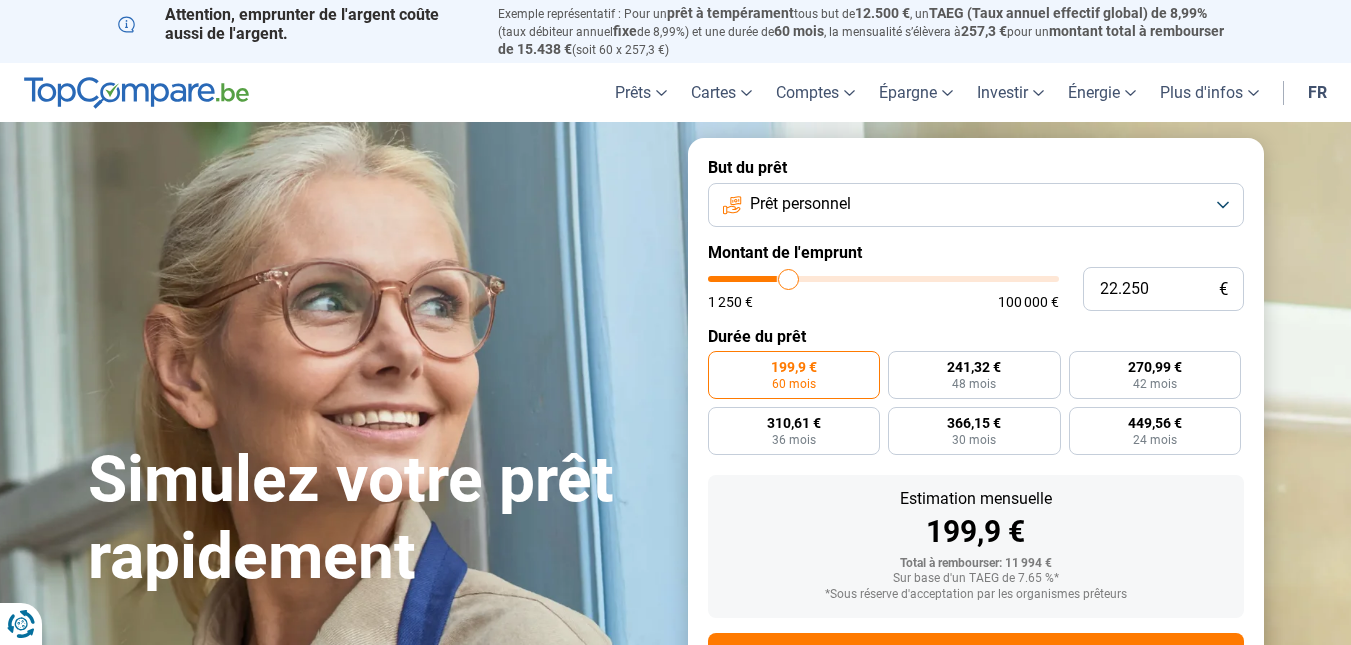 type on "23.500" 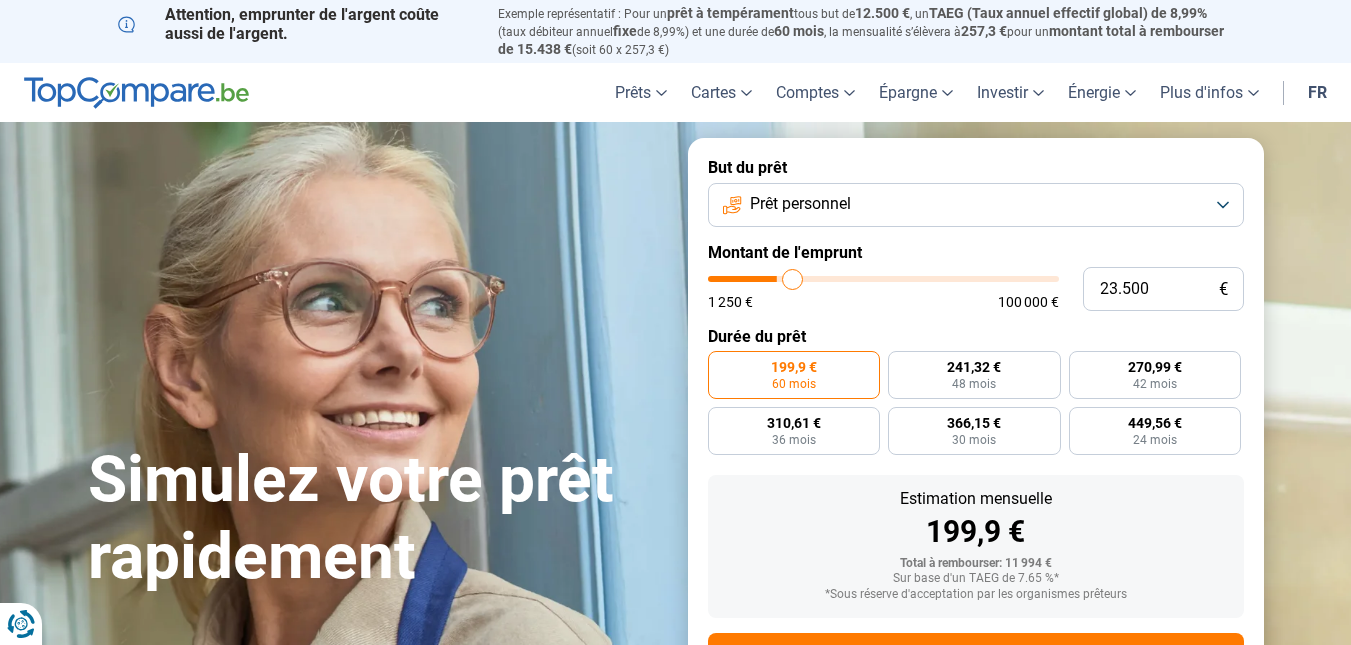 type on "23.750" 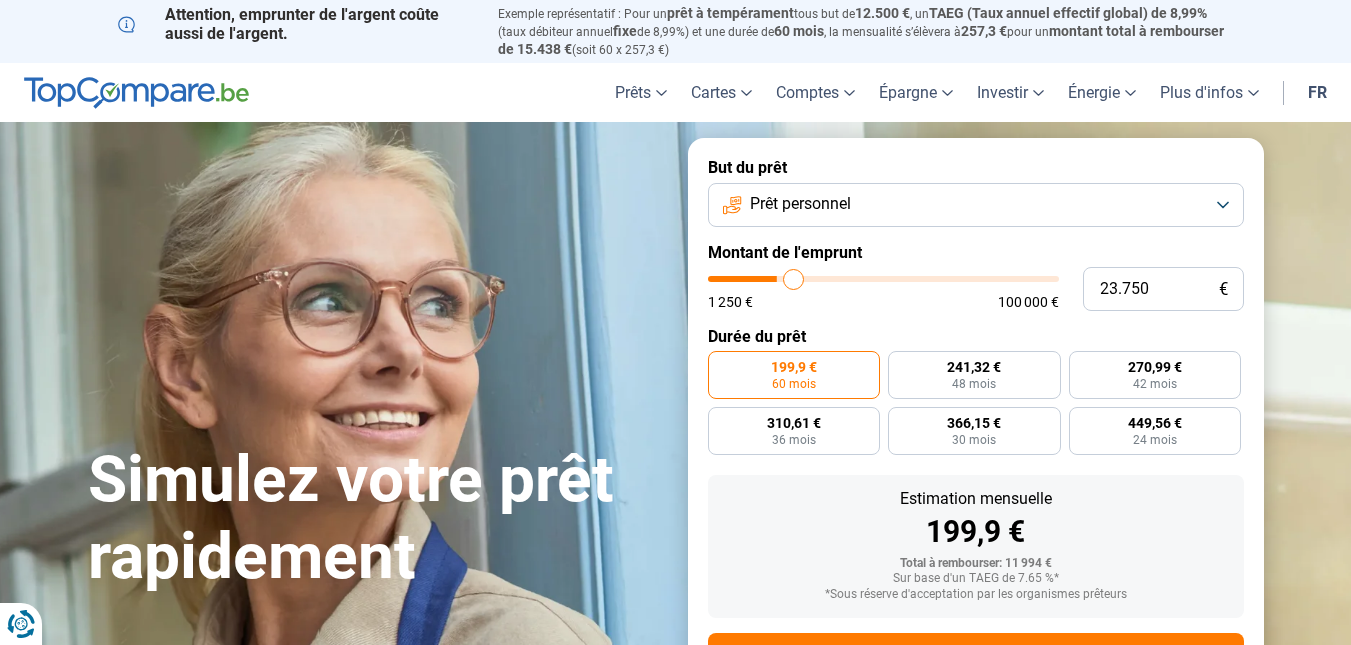 type on "24.250" 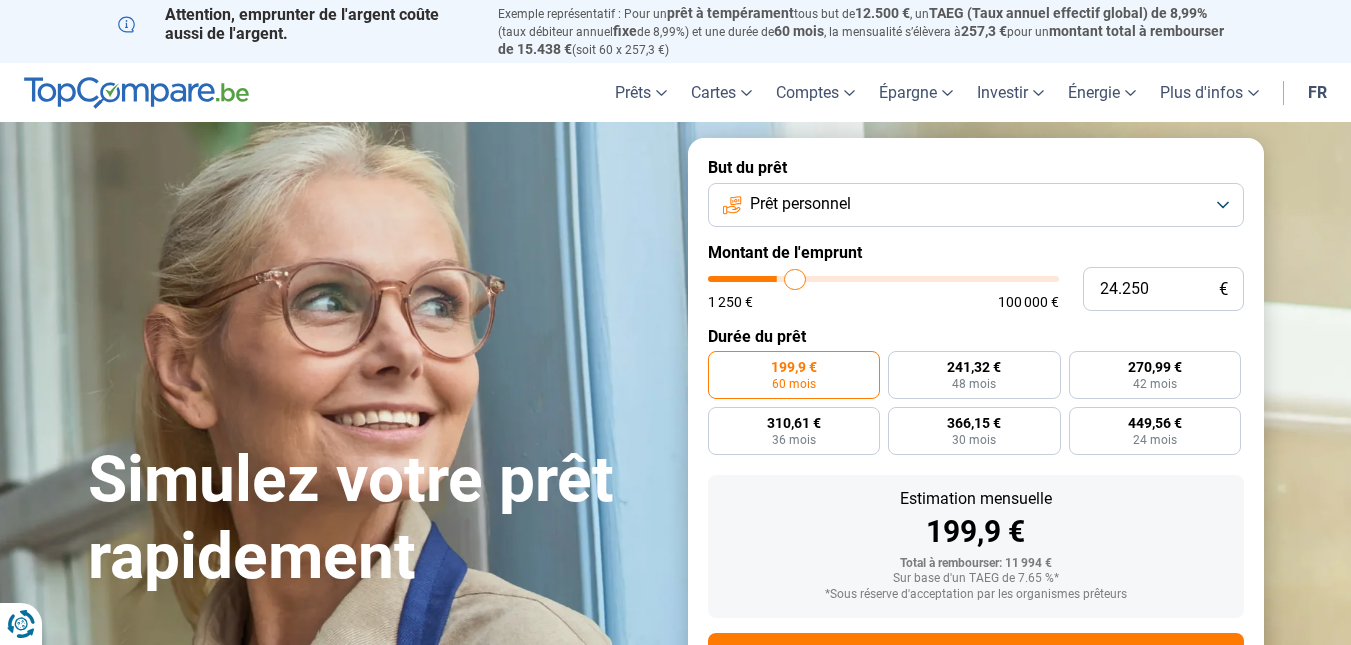type on "24.500" 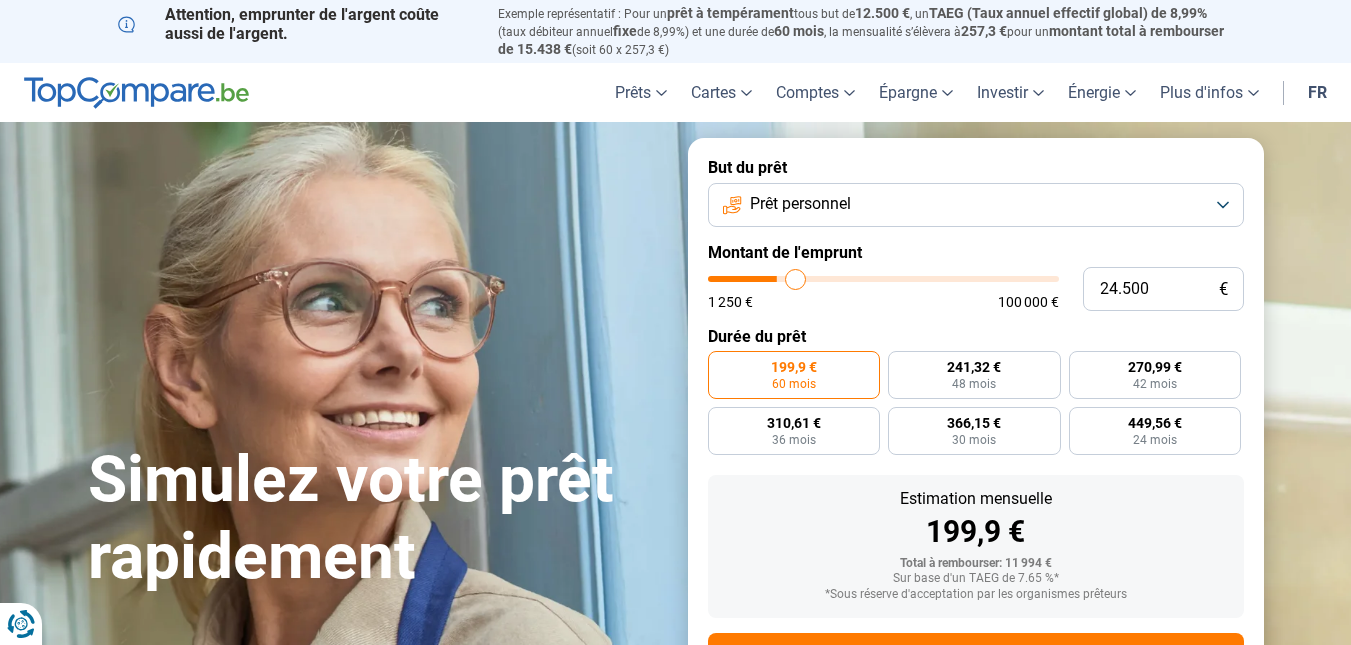 type on "24.750" 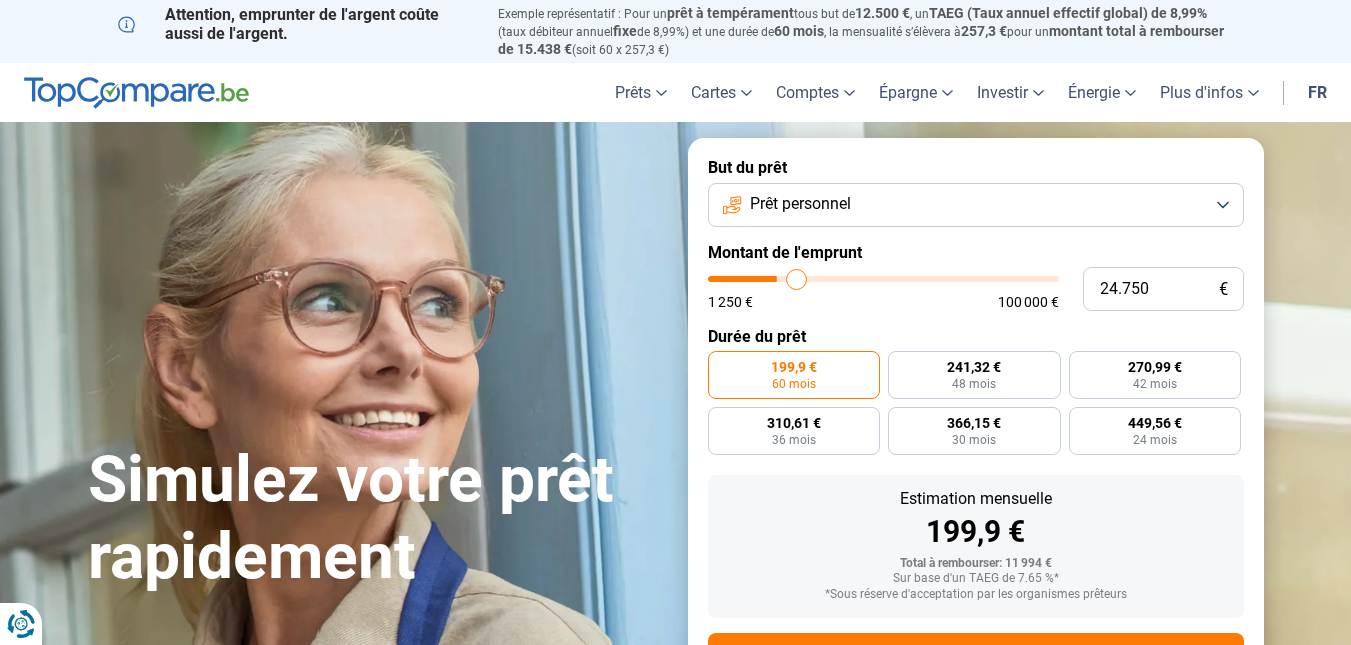 type on "25.000" 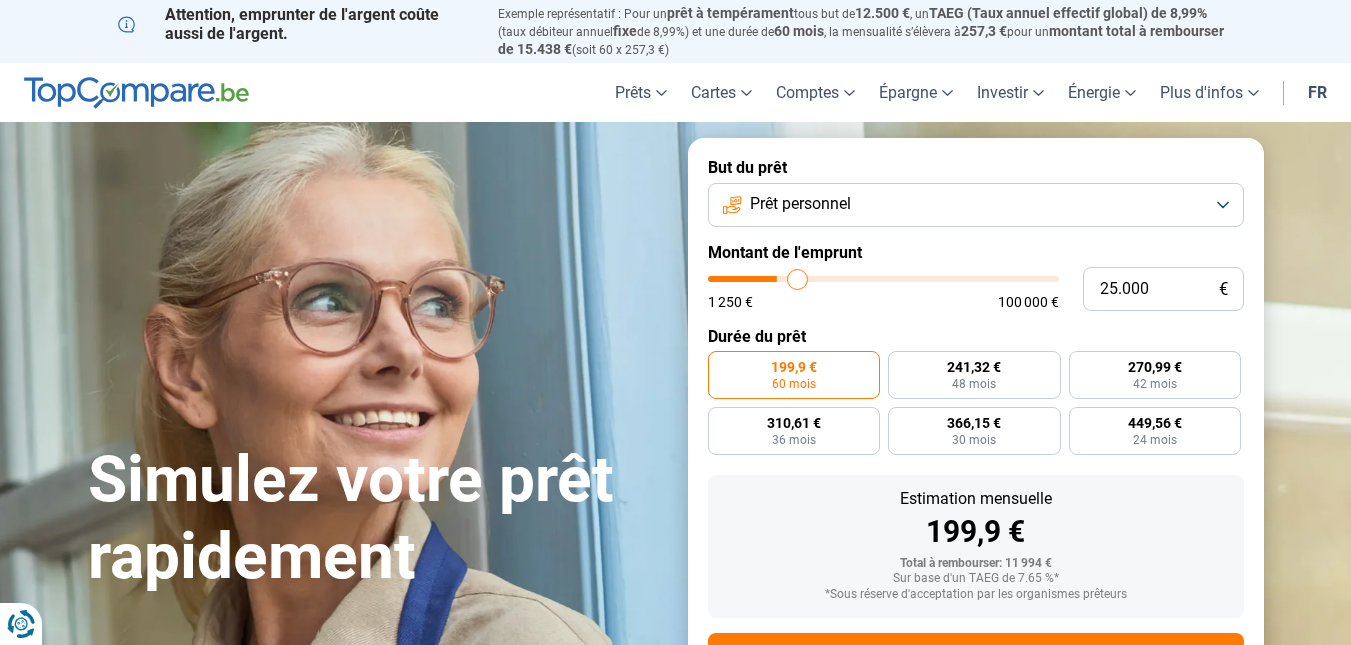 type on "25.250" 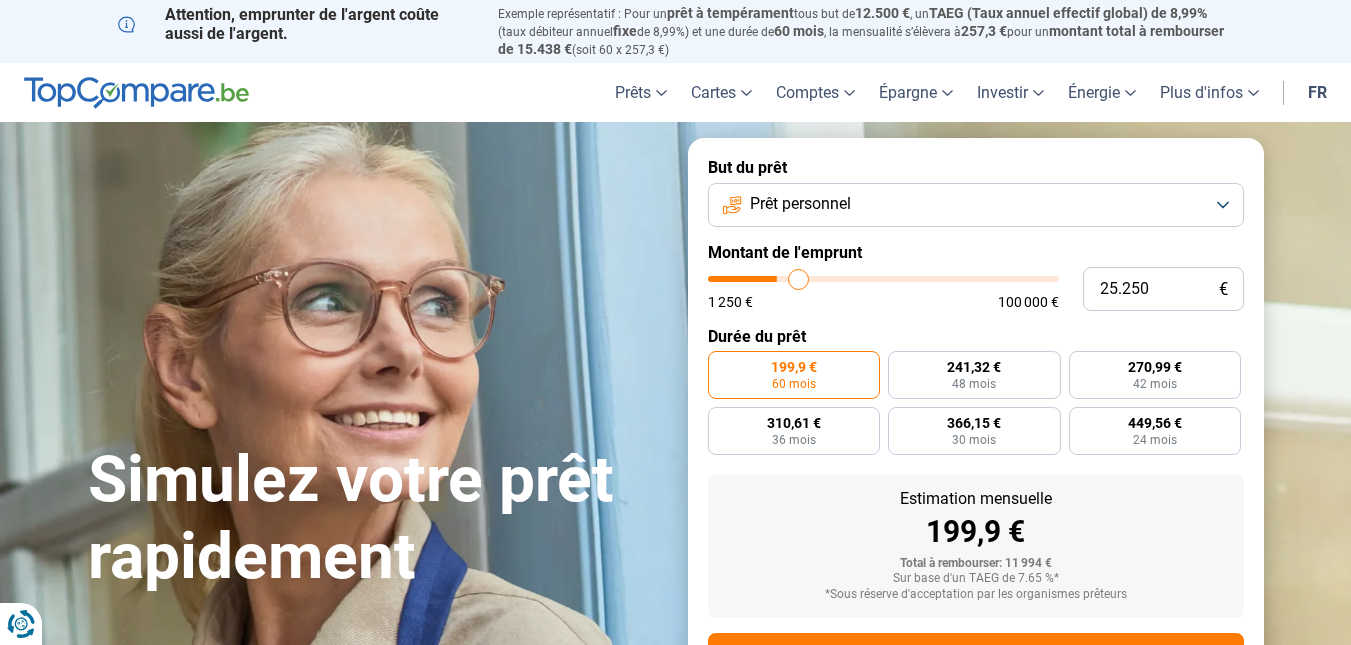 type on "26.250" 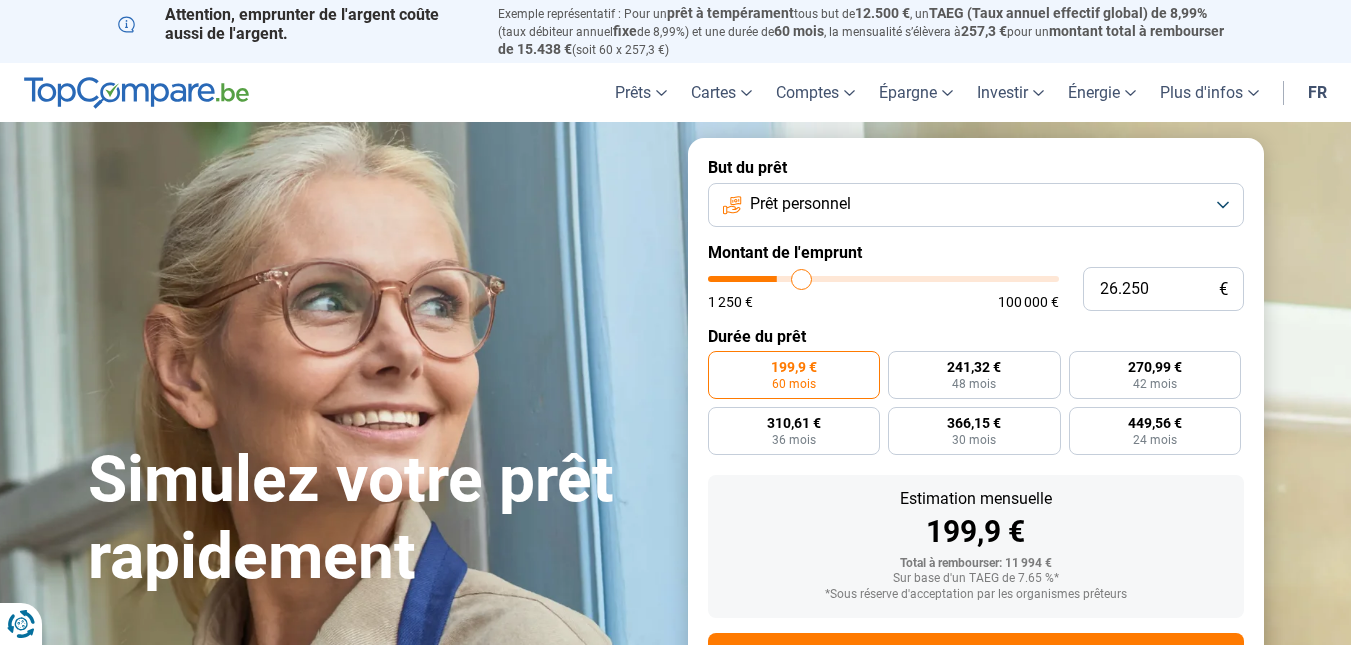 type on "26.500" 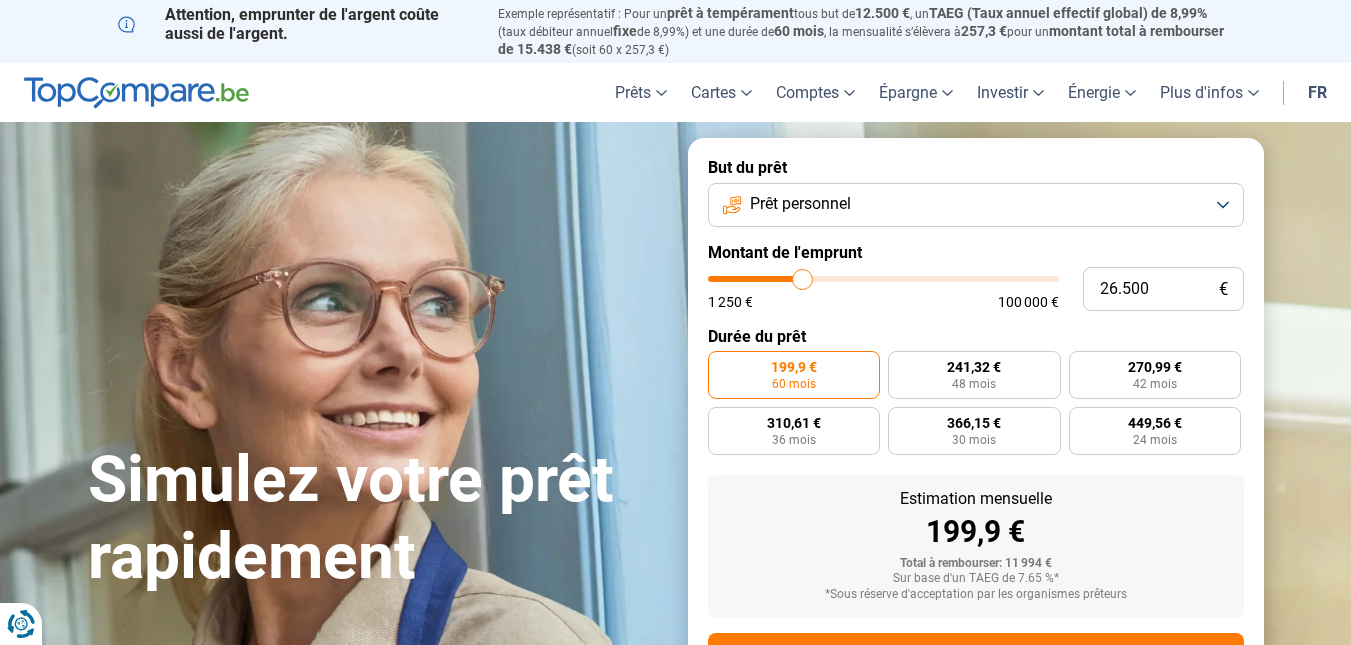 type on "26.750" 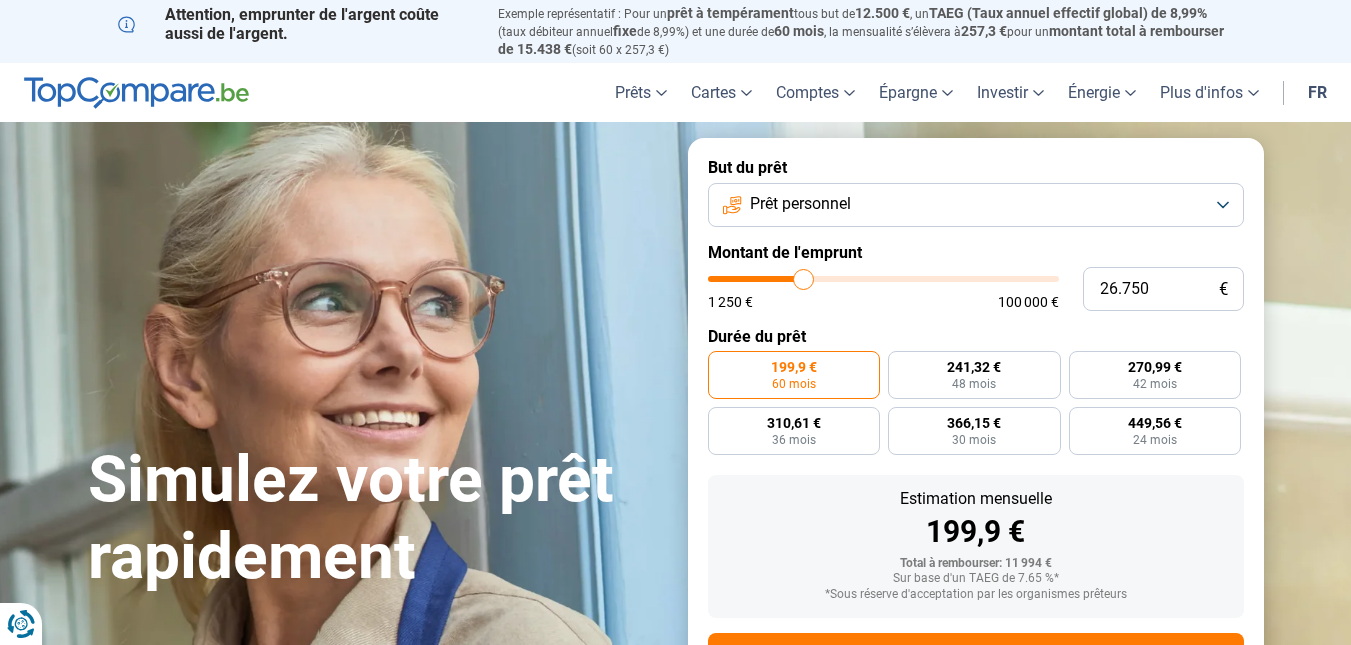 type on "27.250" 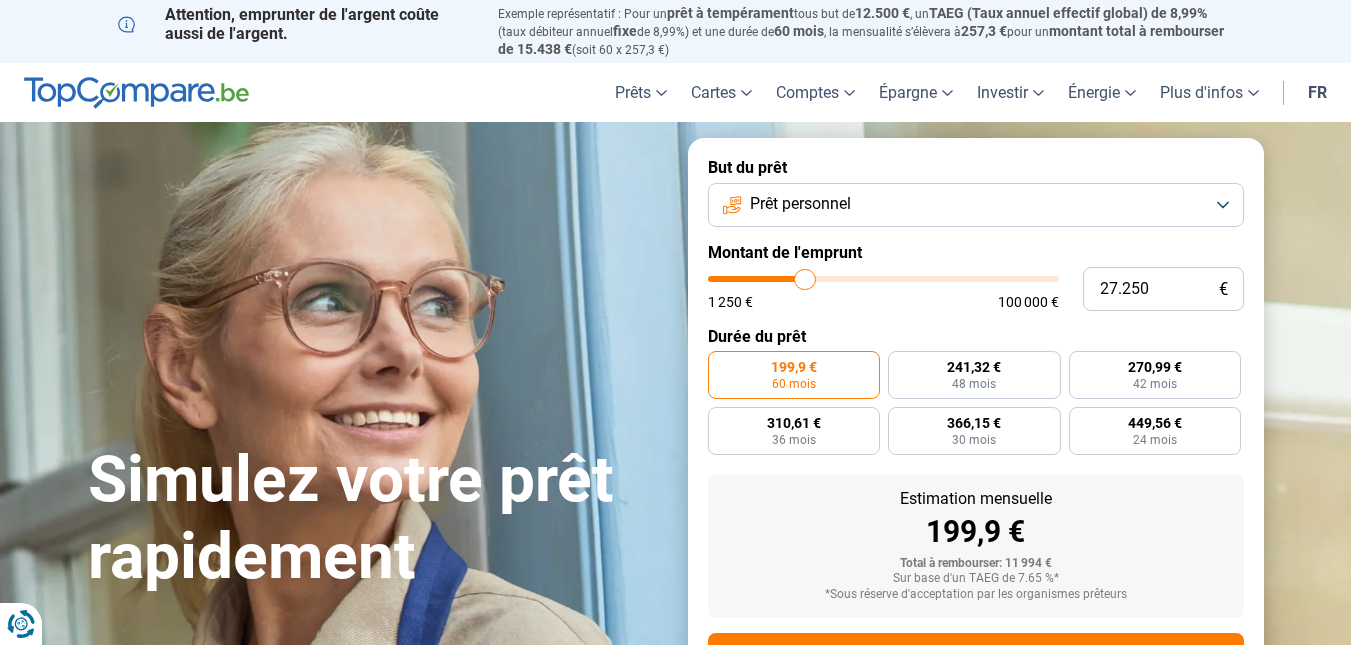 type on "27.500" 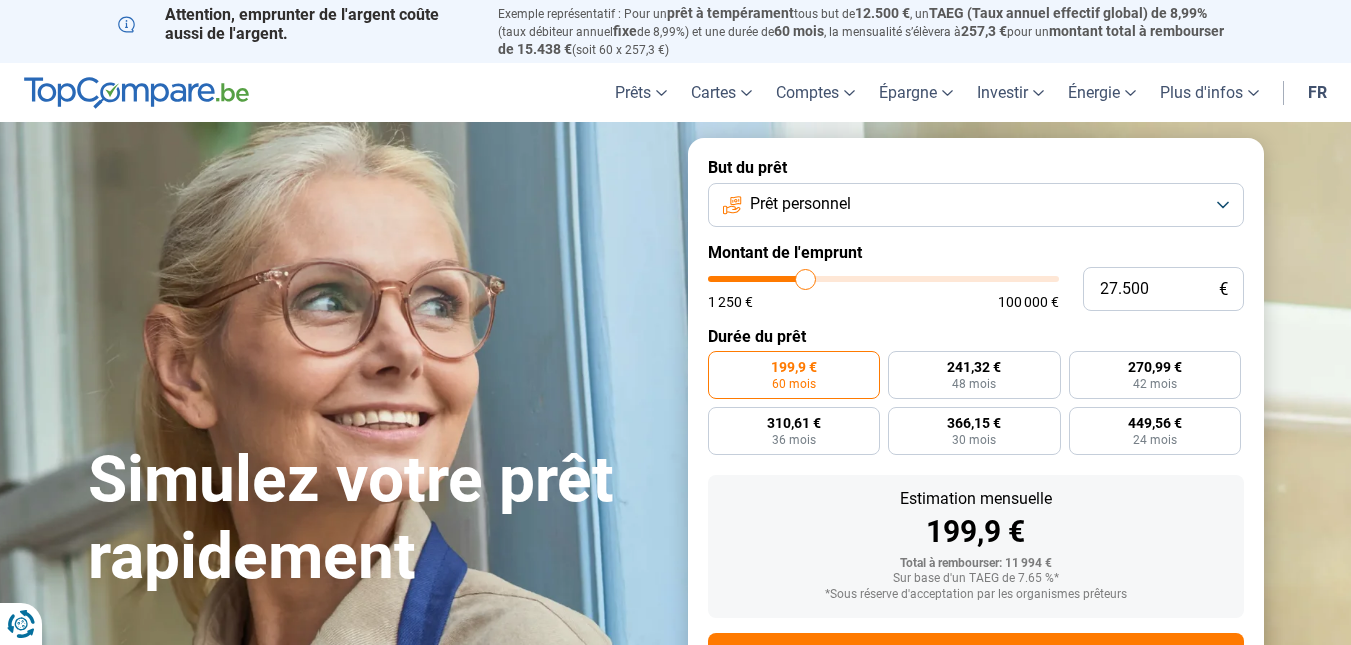 type on "27.750" 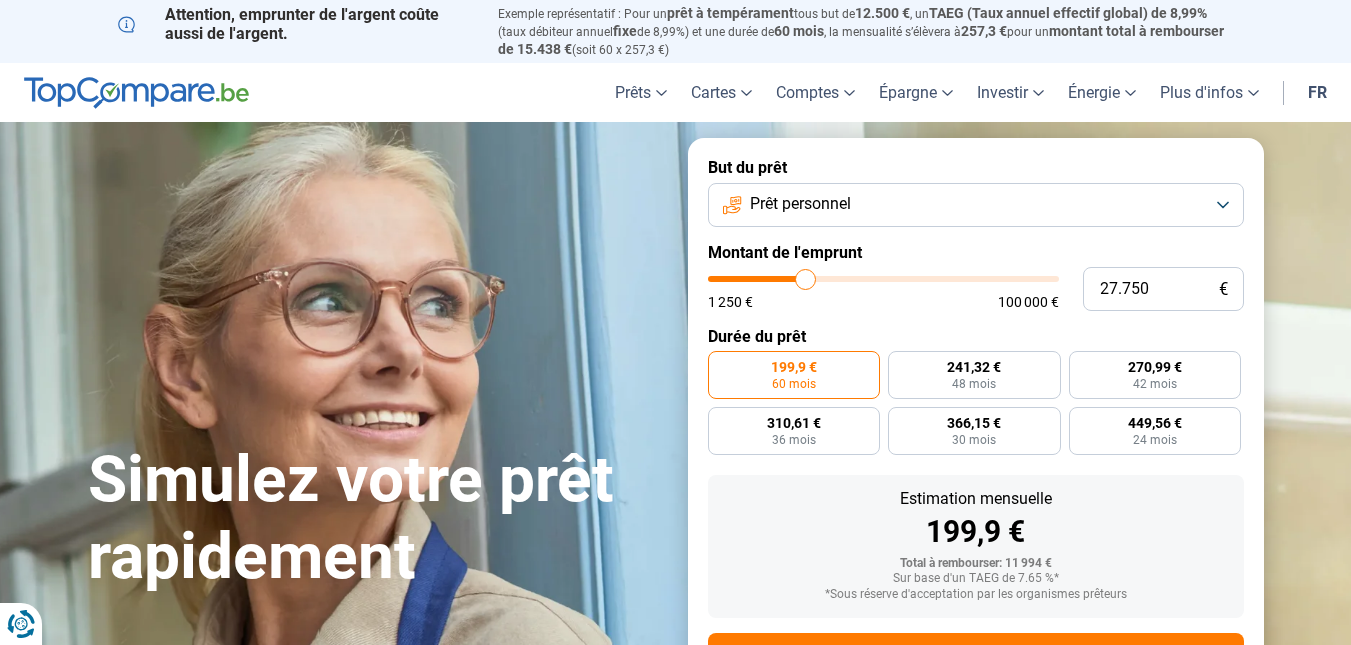type on "27750" 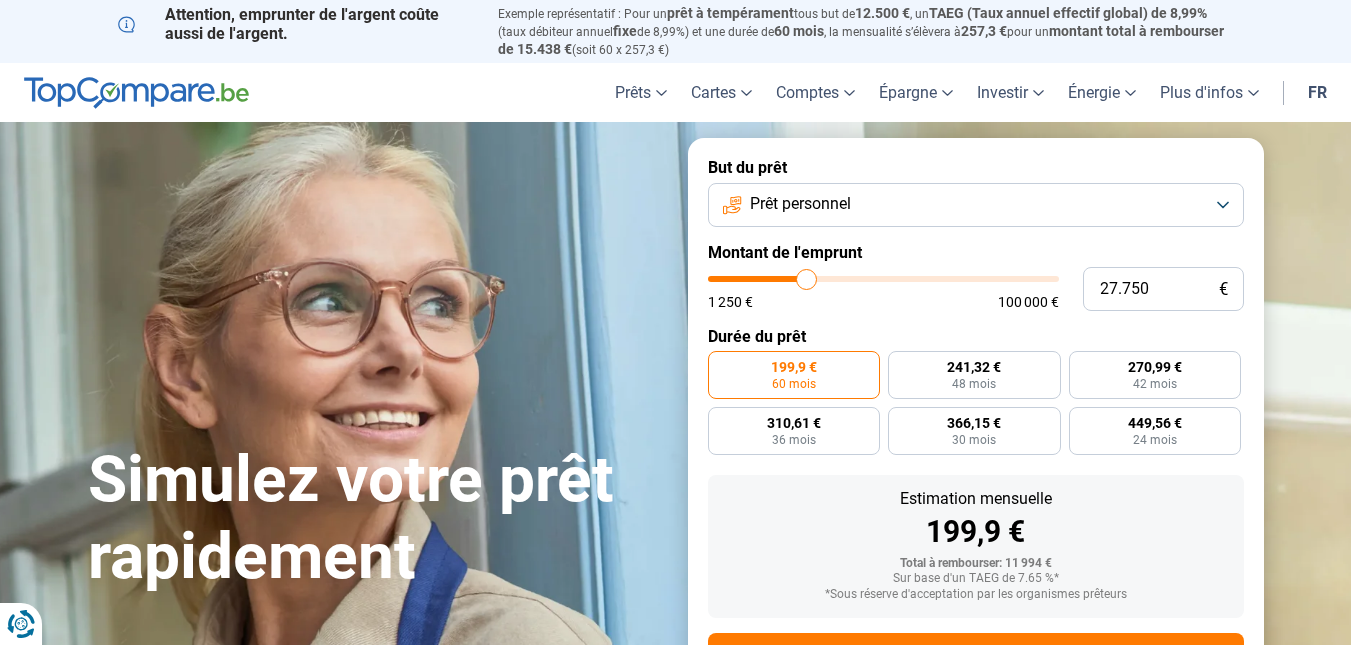 type on "28.000" 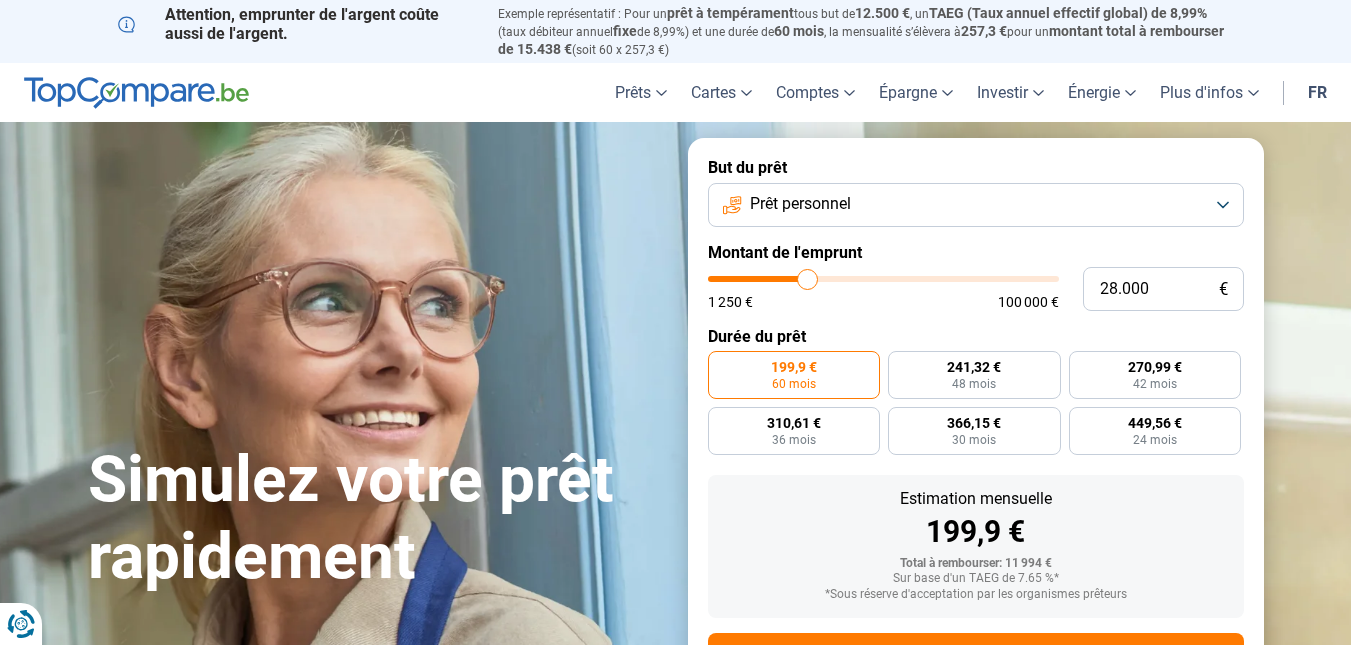 drag, startPoint x: 751, startPoint y: 278, endPoint x: 808, endPoint y: 281, distance: 57.07889 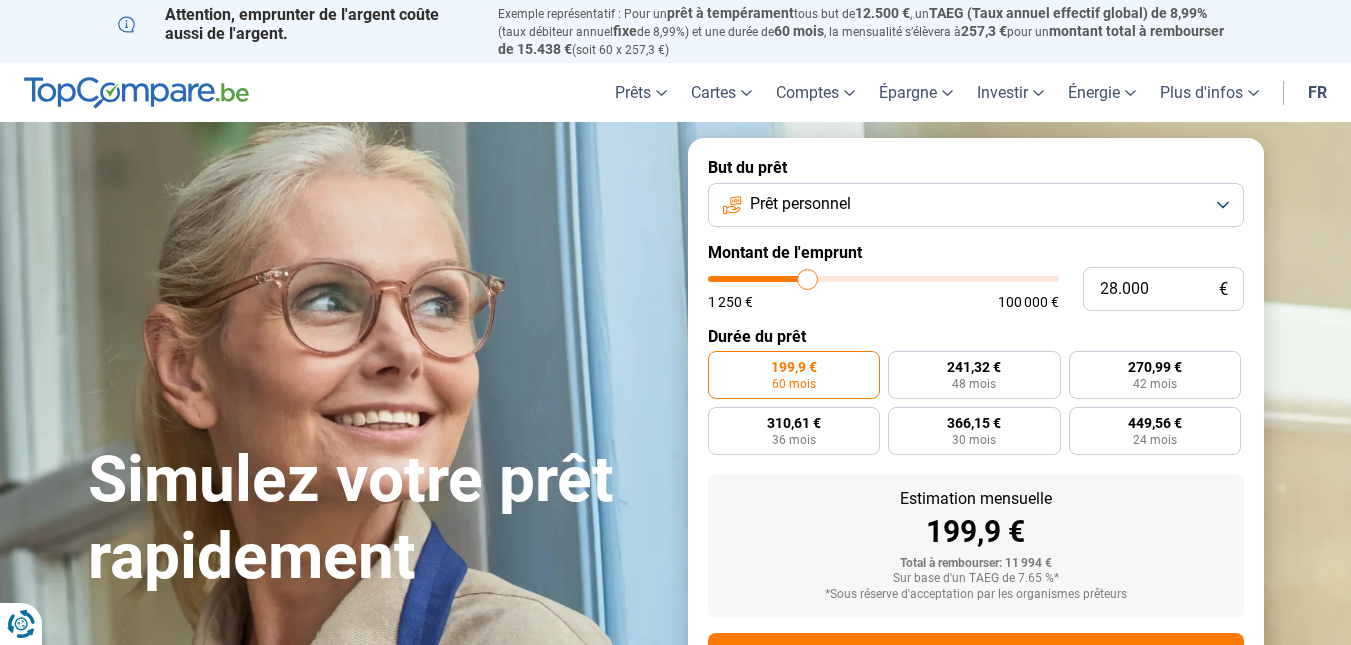 type on "28000" 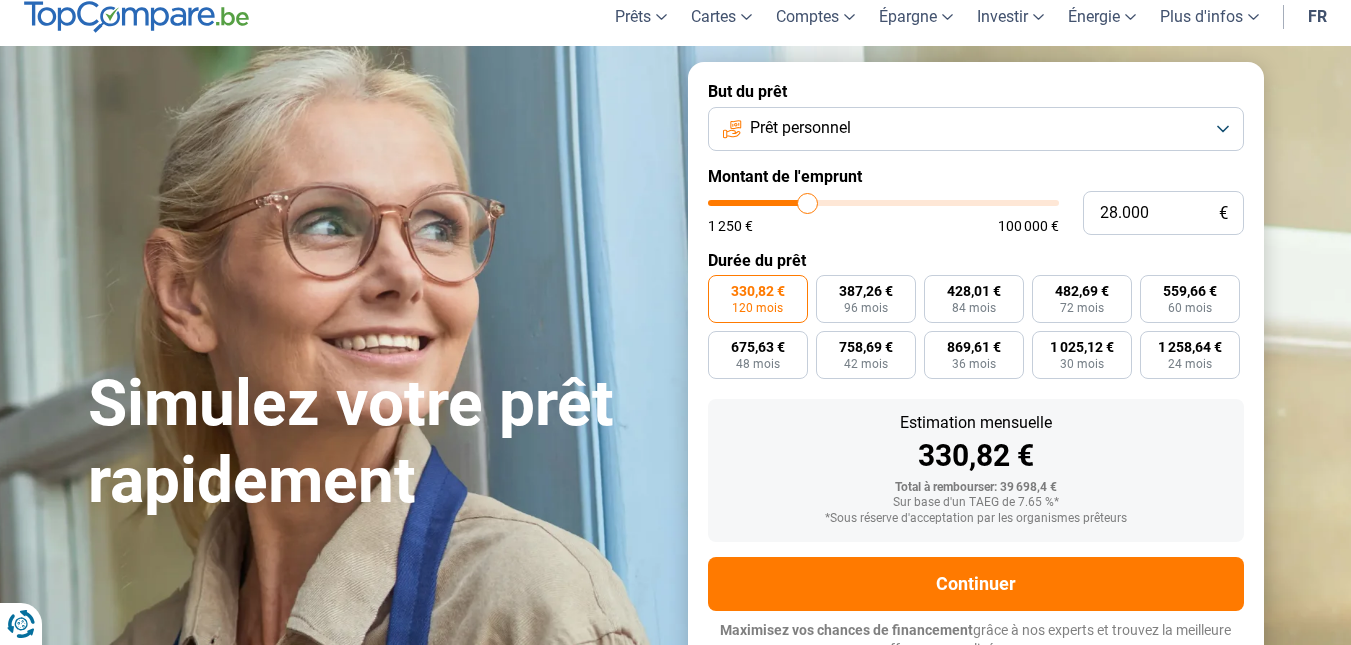 scroll, scrollTop: 89, scrollLeft: 0, axis: vertical 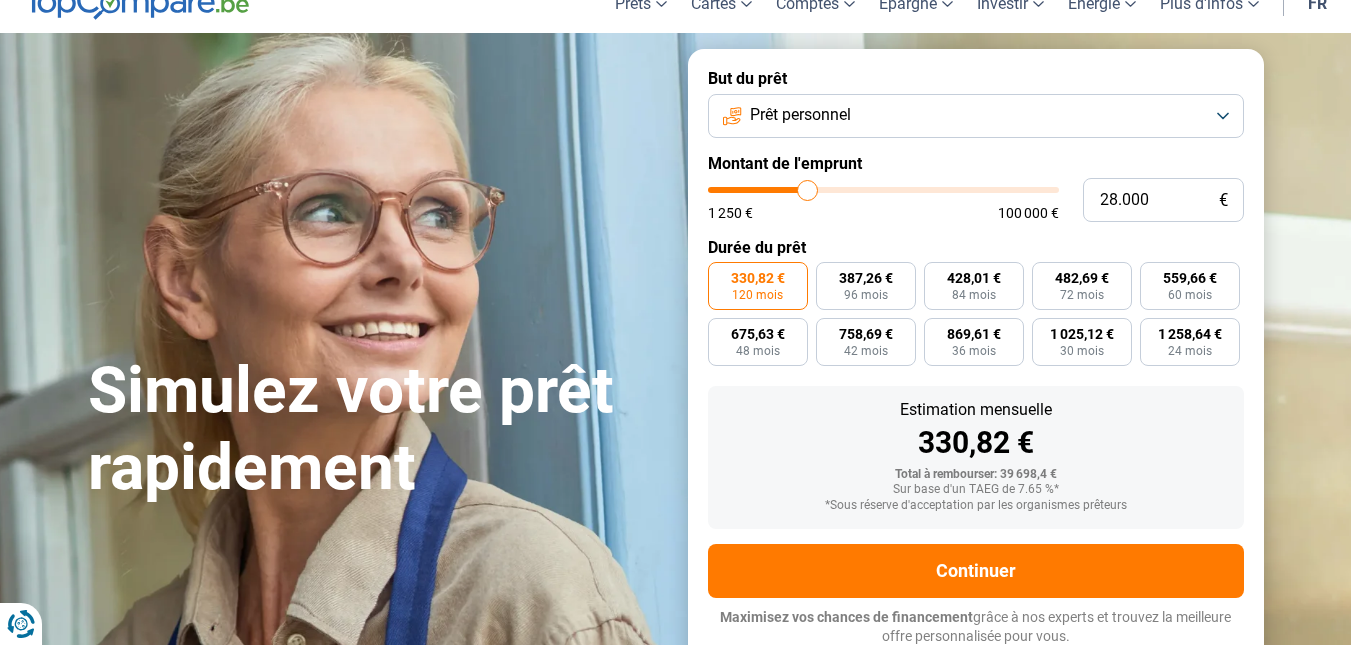 type on "27.750" 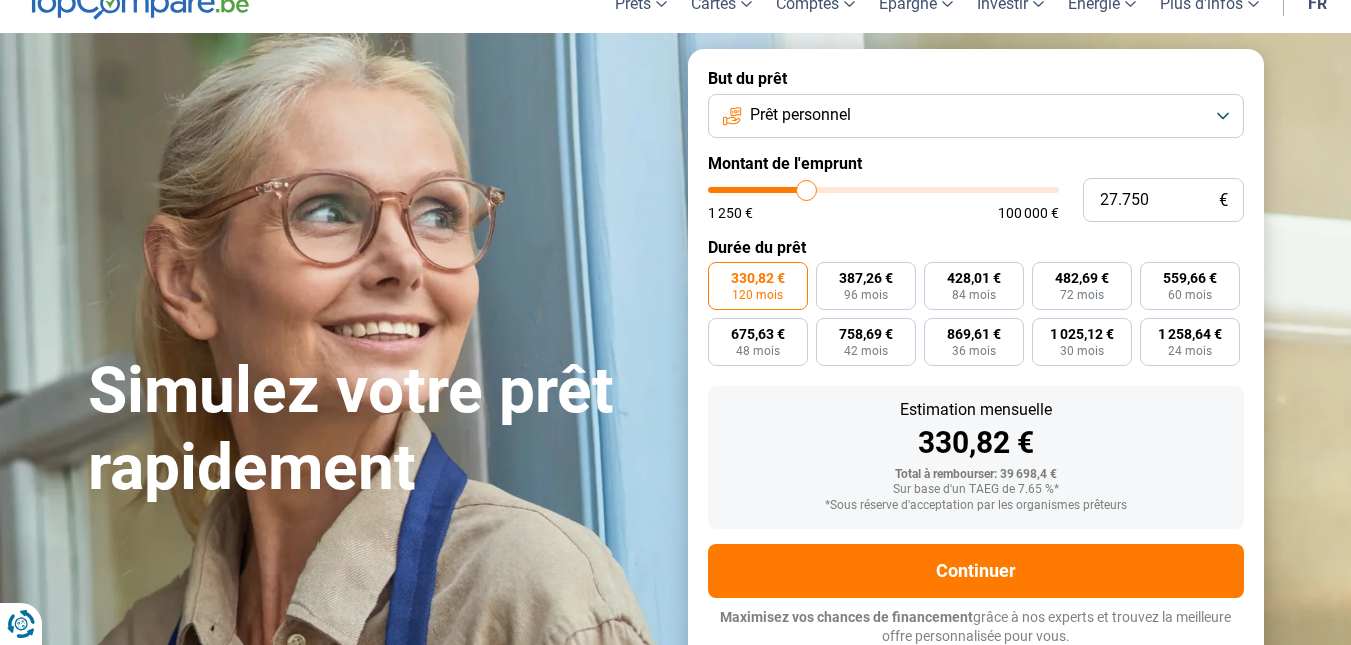 type on "27.500" 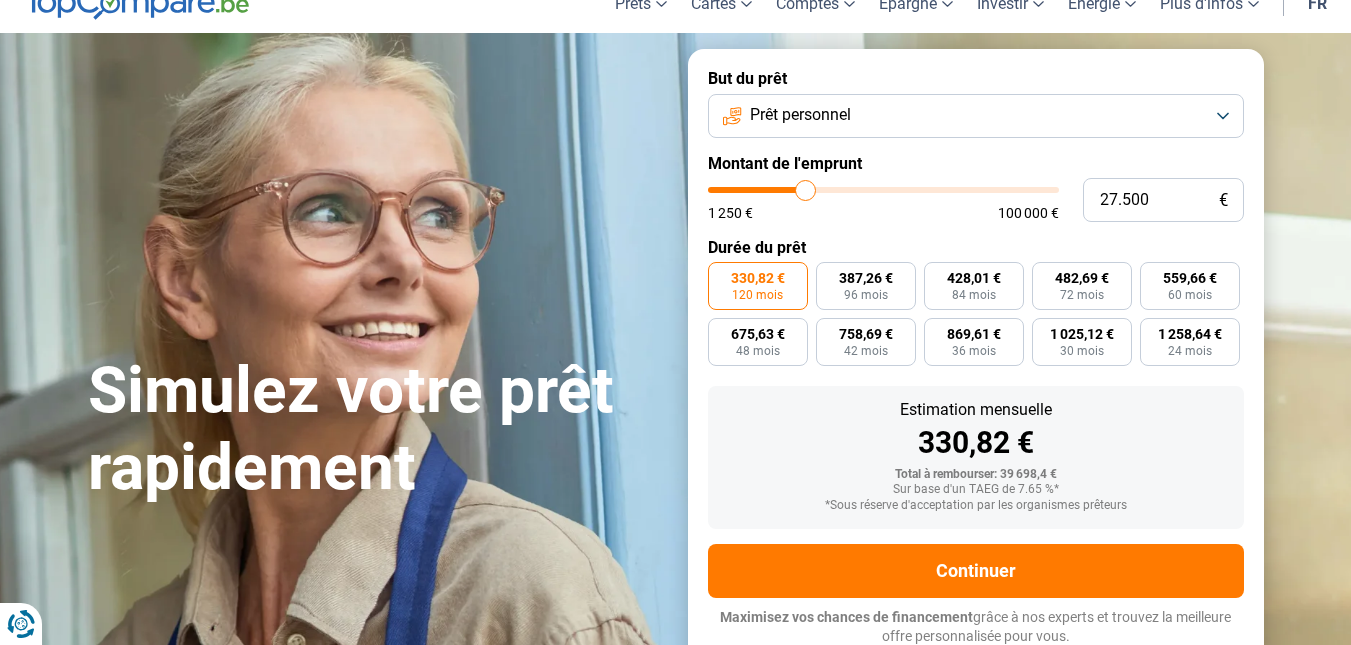 type on "27.250" 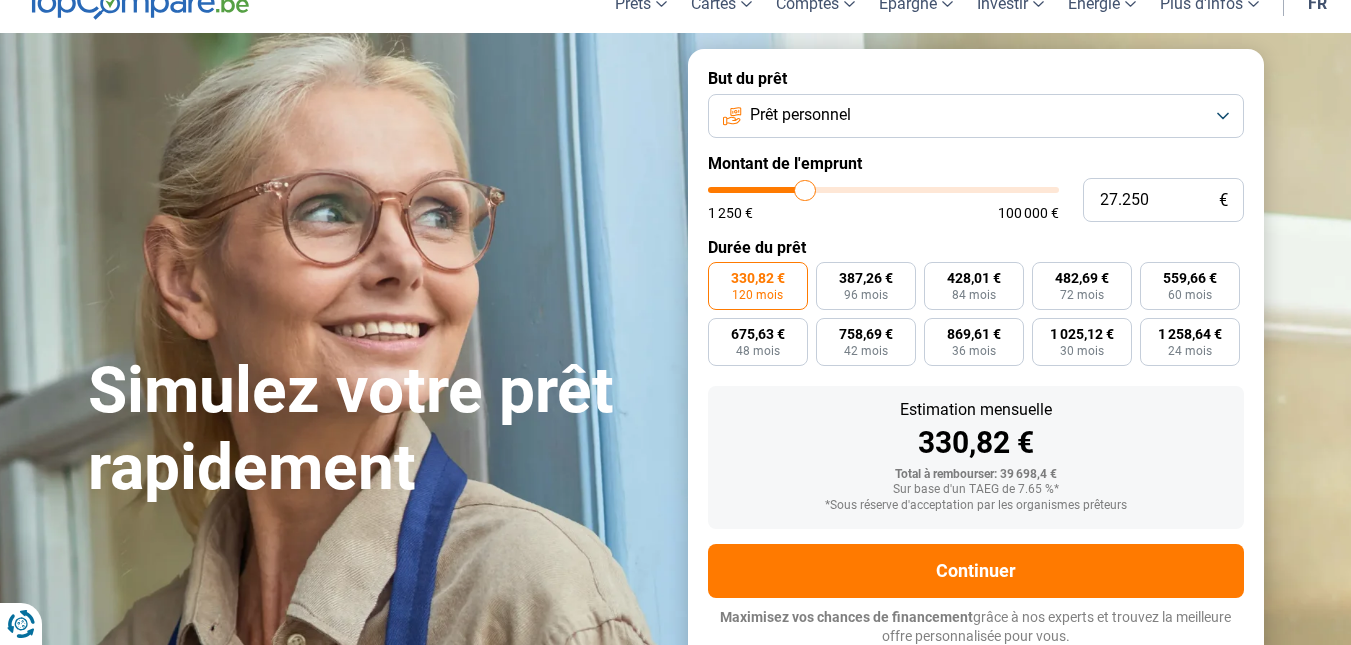 type on "26.750" 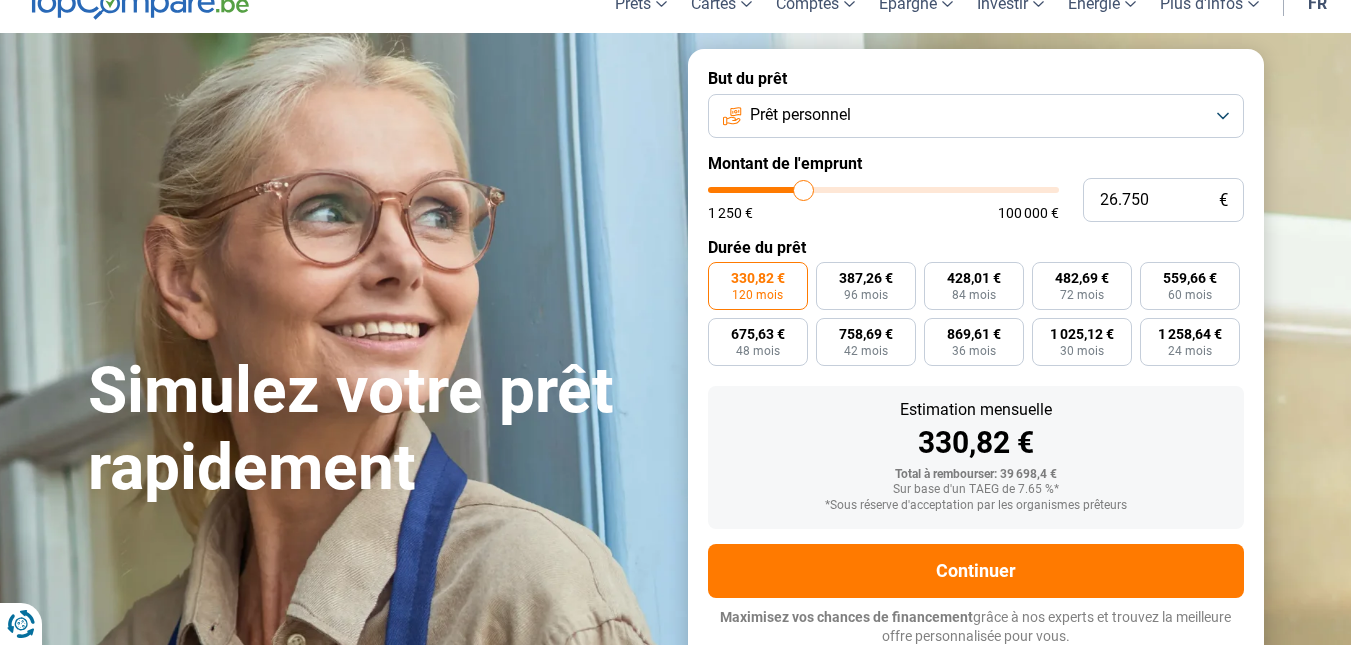 type on "26.500" 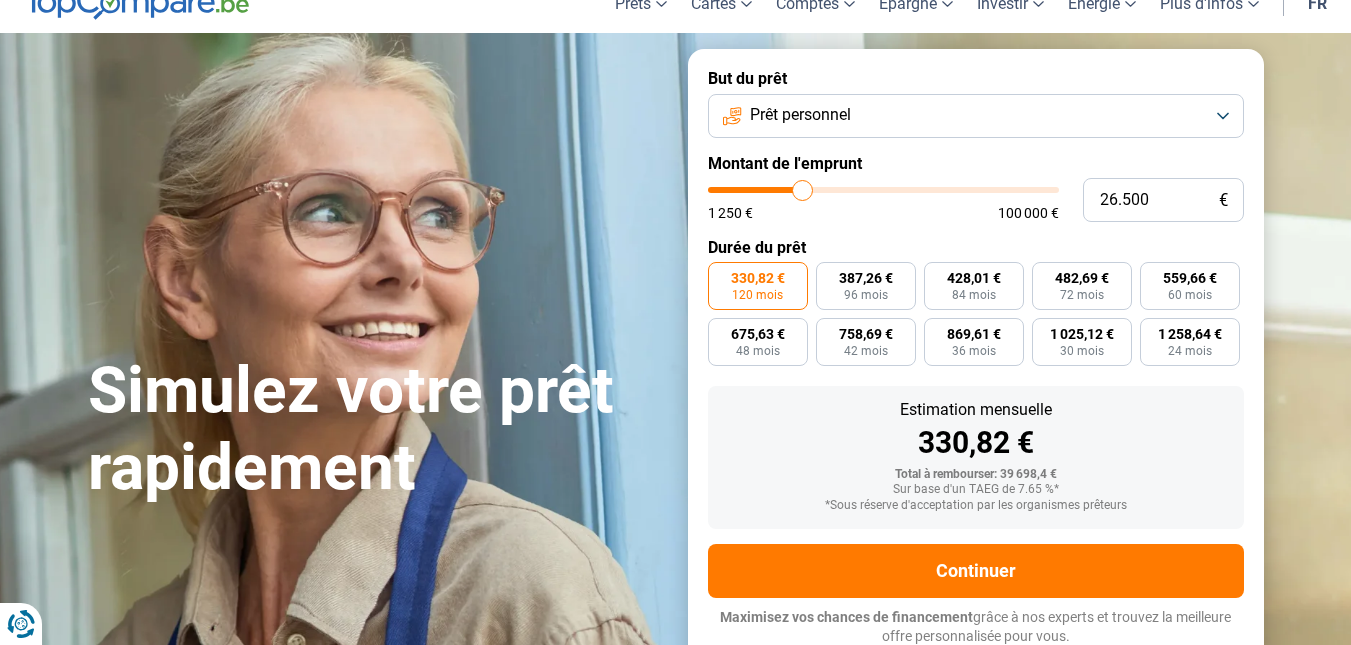 type on "26.250" 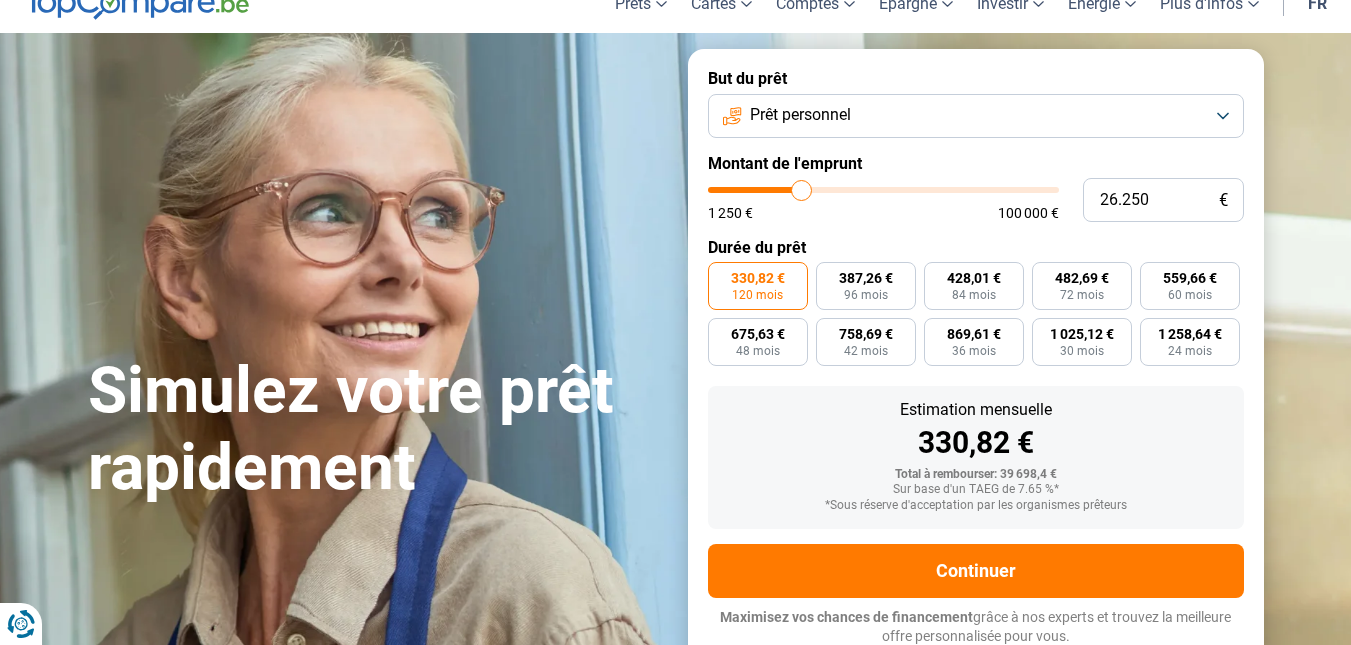 type on "25.750" 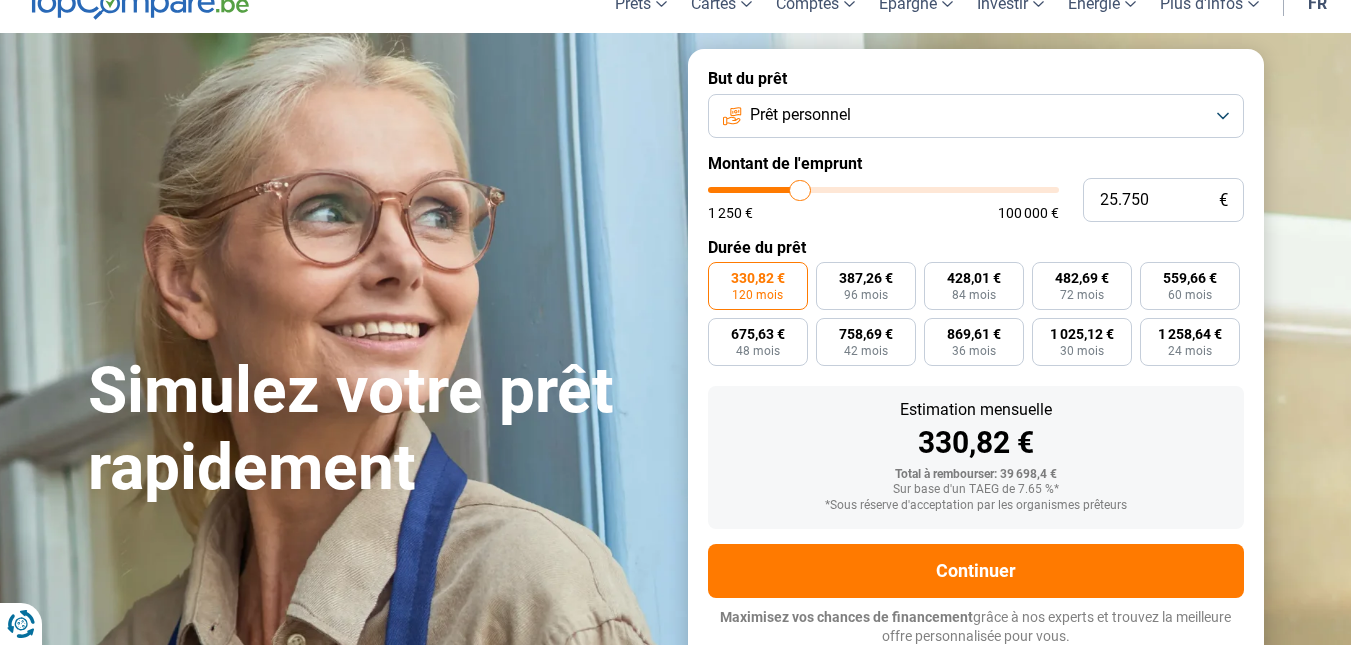 type on "25.250" 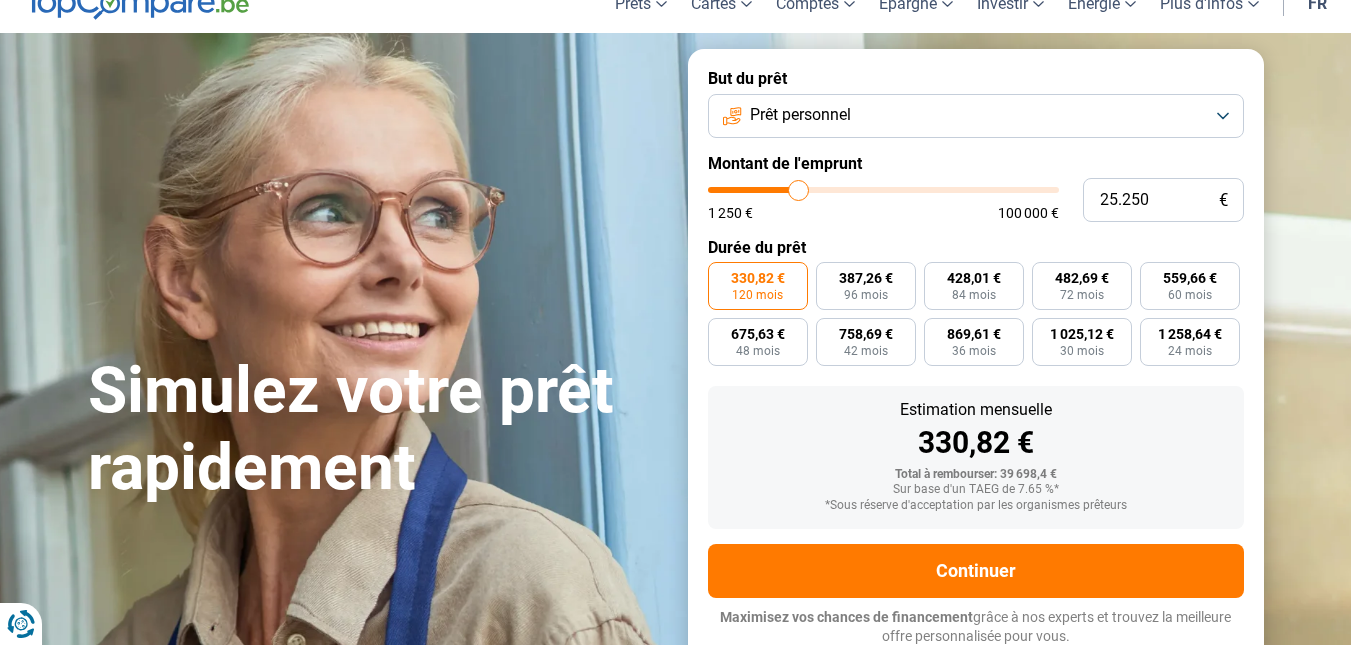 type on "24.750" 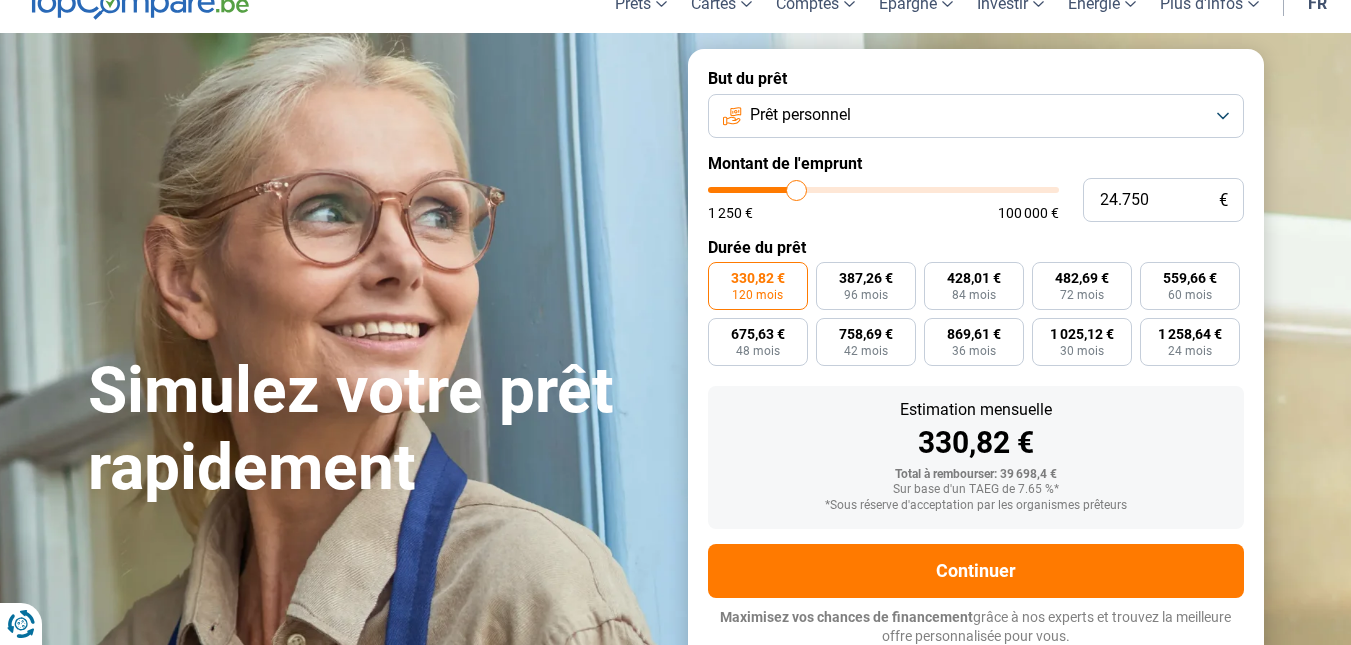 type on "24.500" 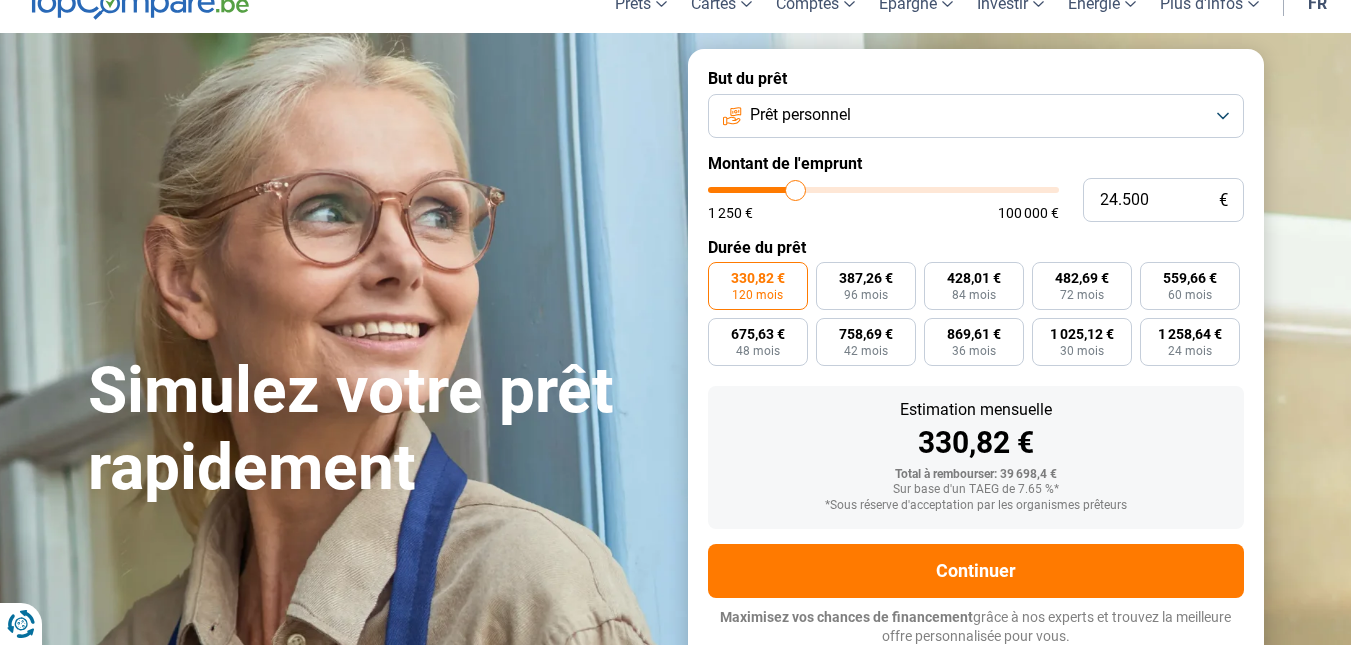type on "24.250" 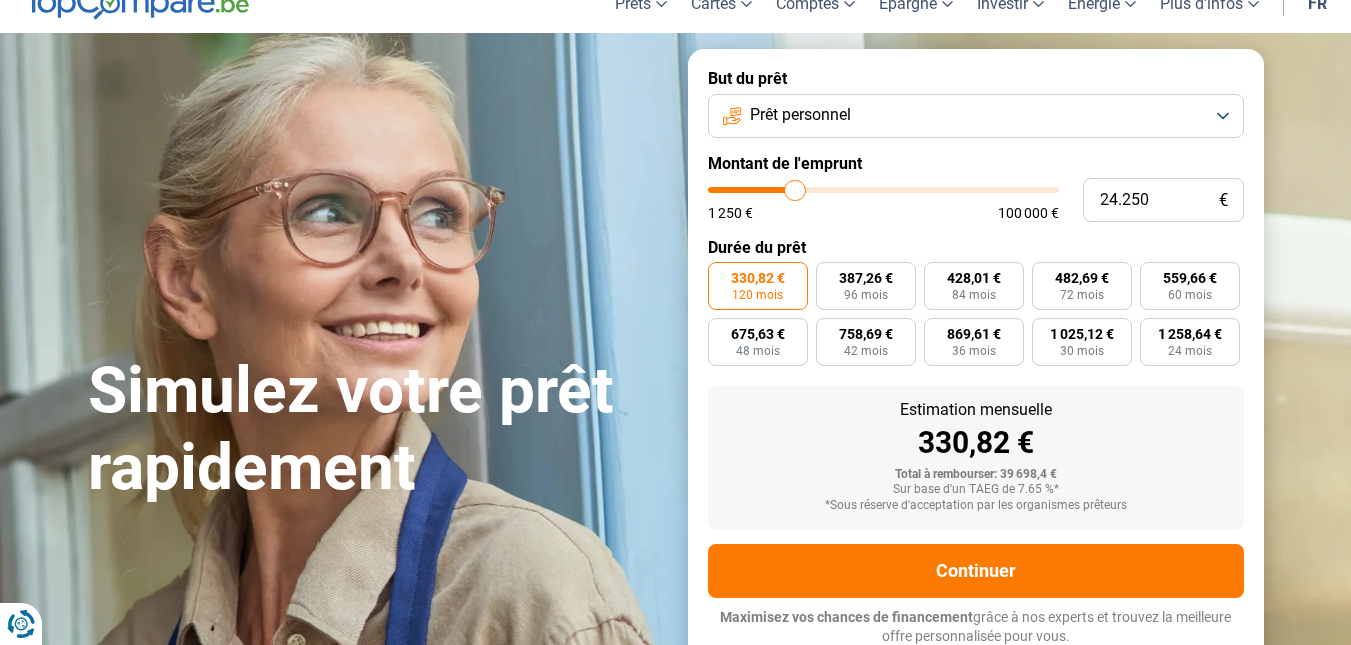 type on "23.750" 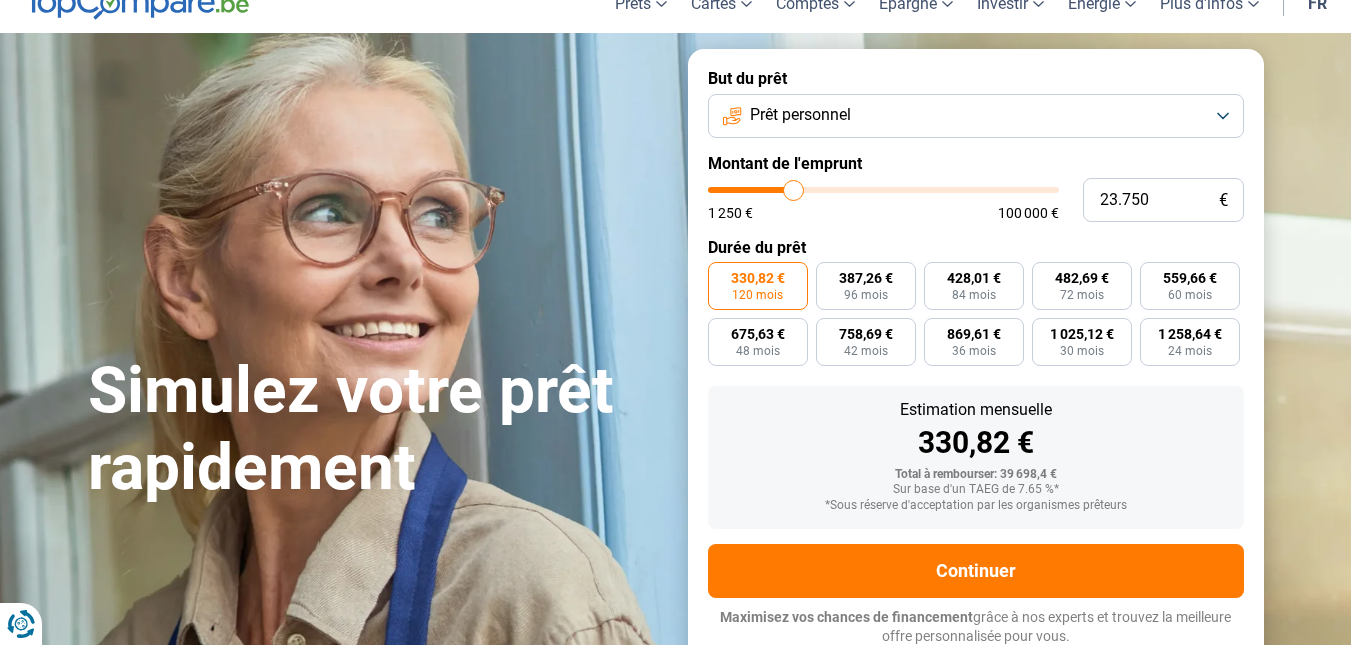 type on "23.500" 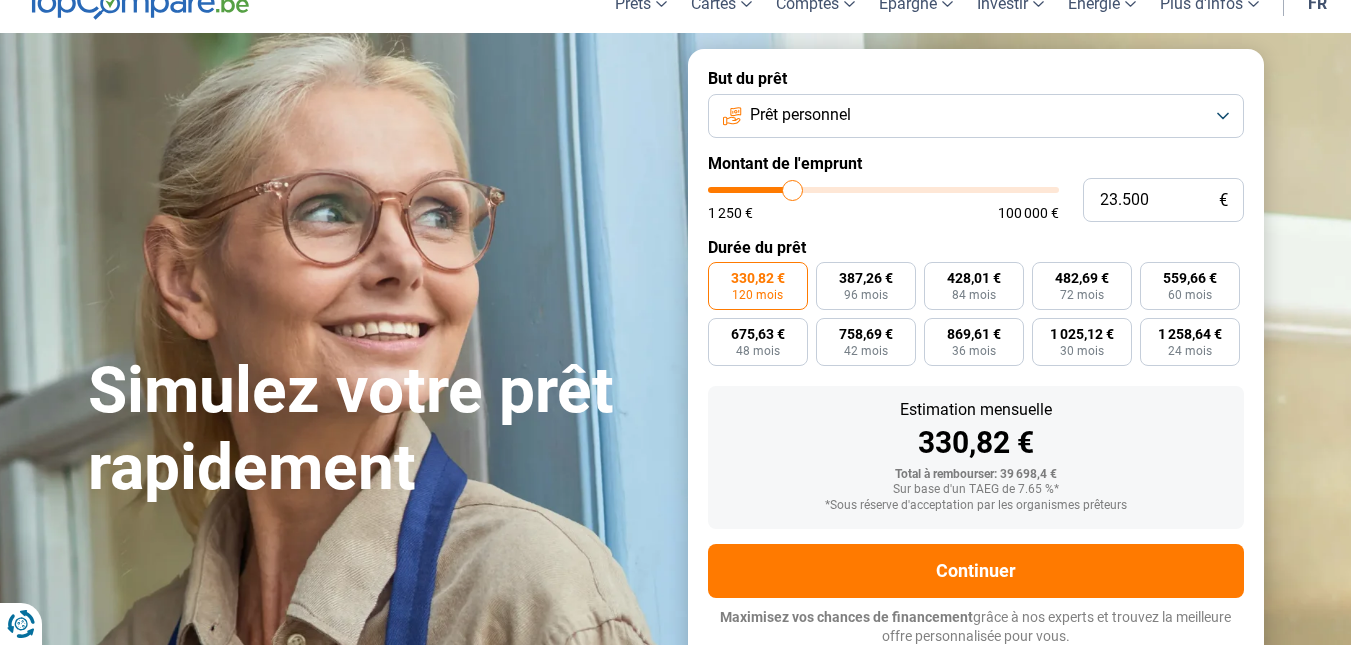 type on "23.250" 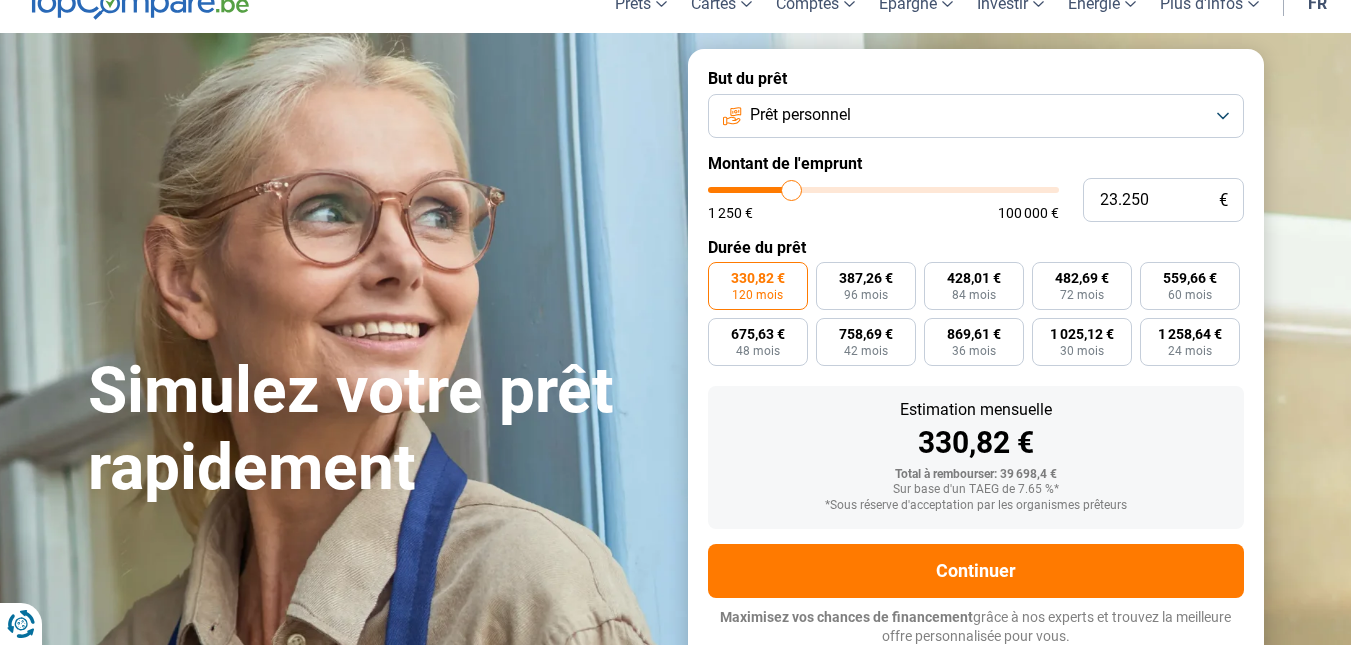 type on "23.000" 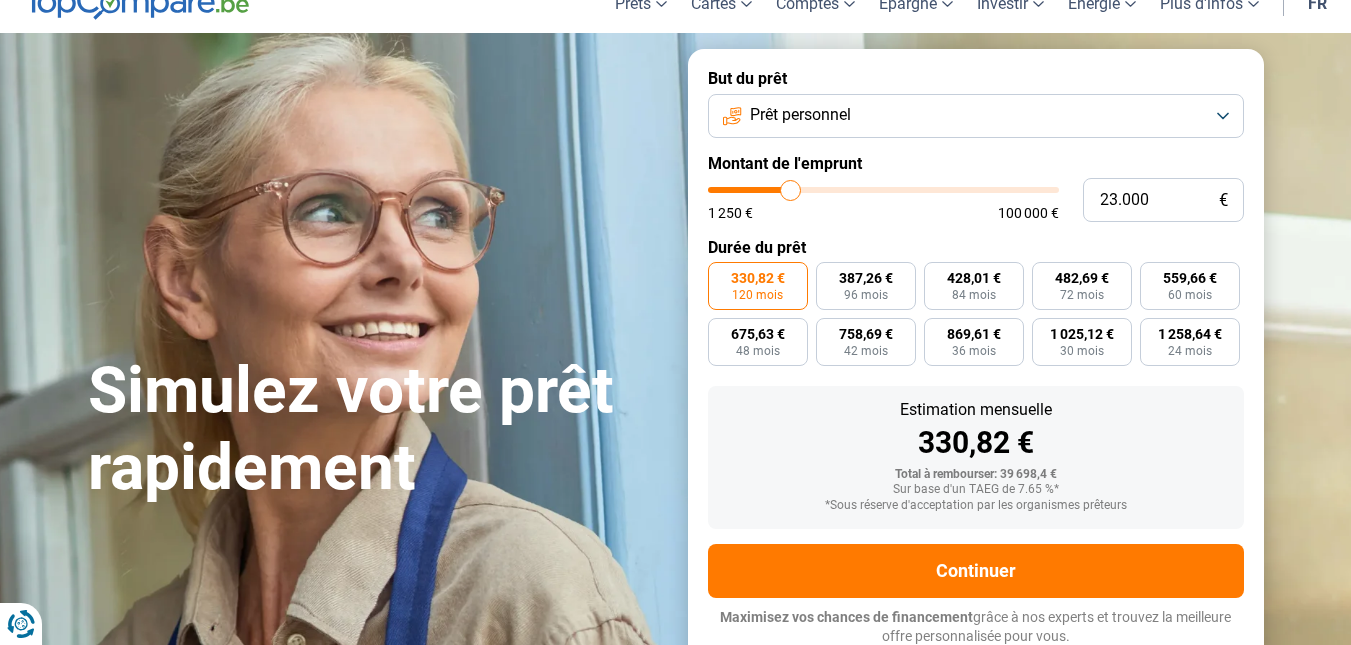 type on "22.750" 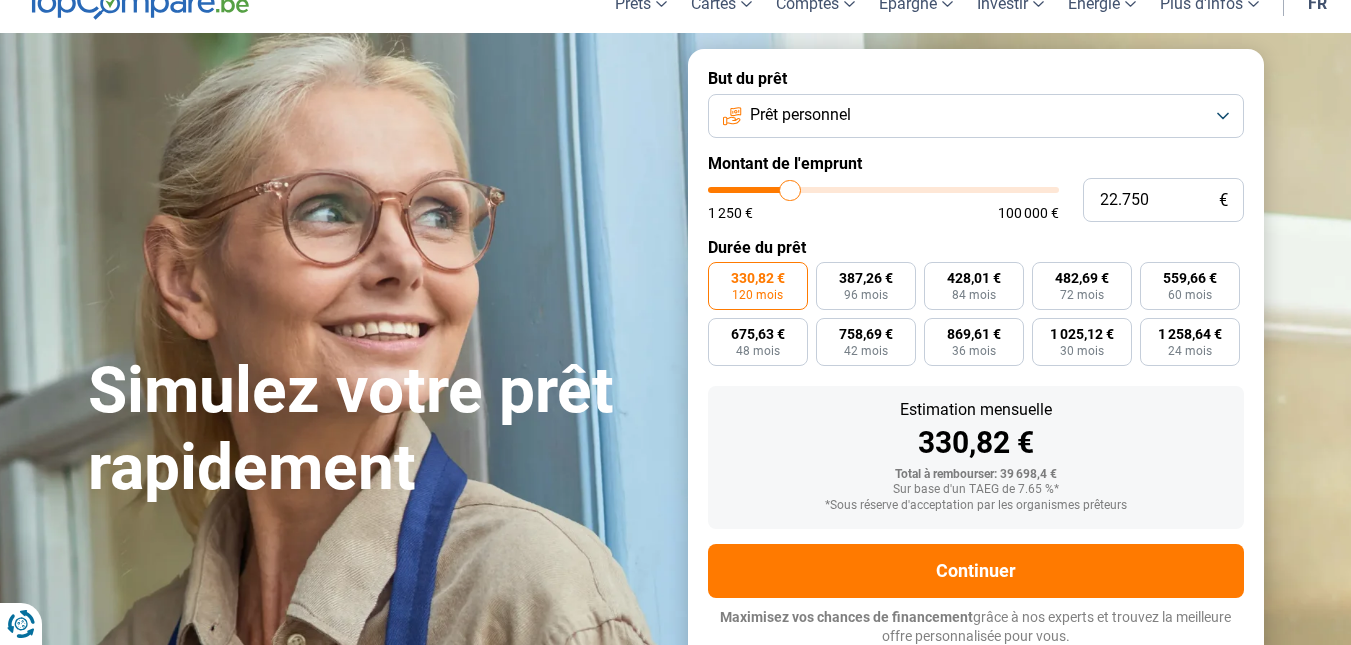 type on "22.250" 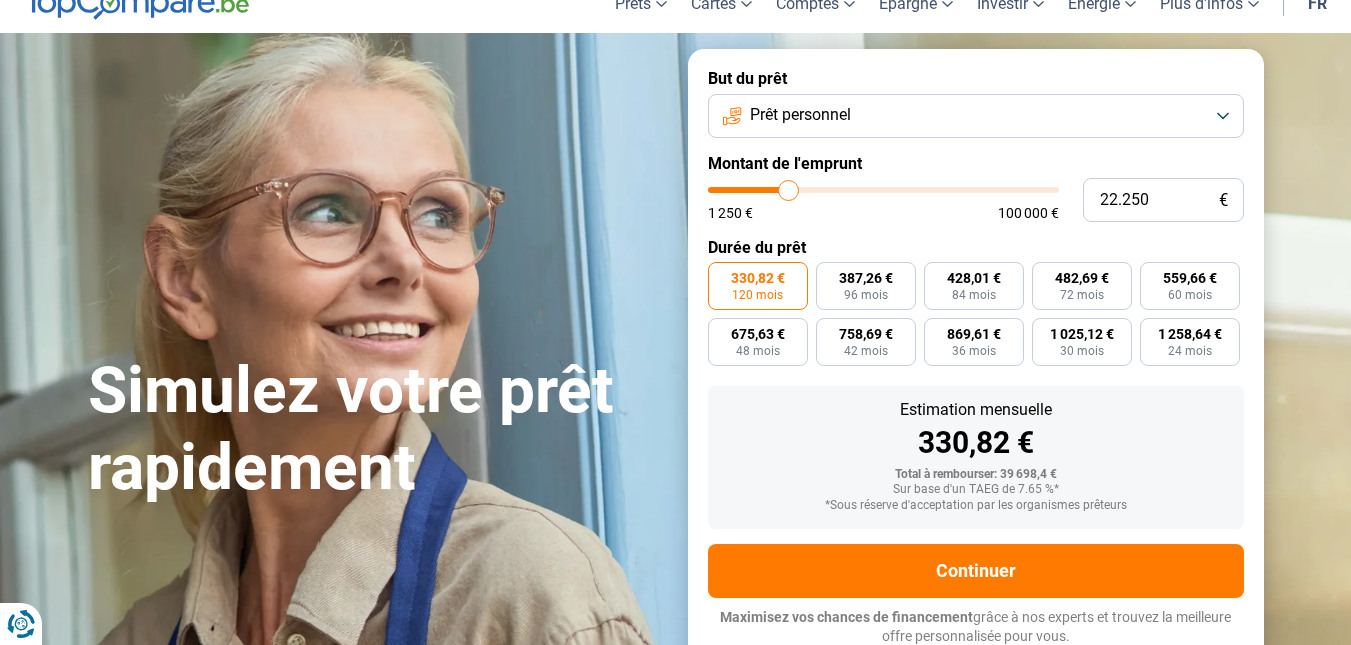 type on "22.000" 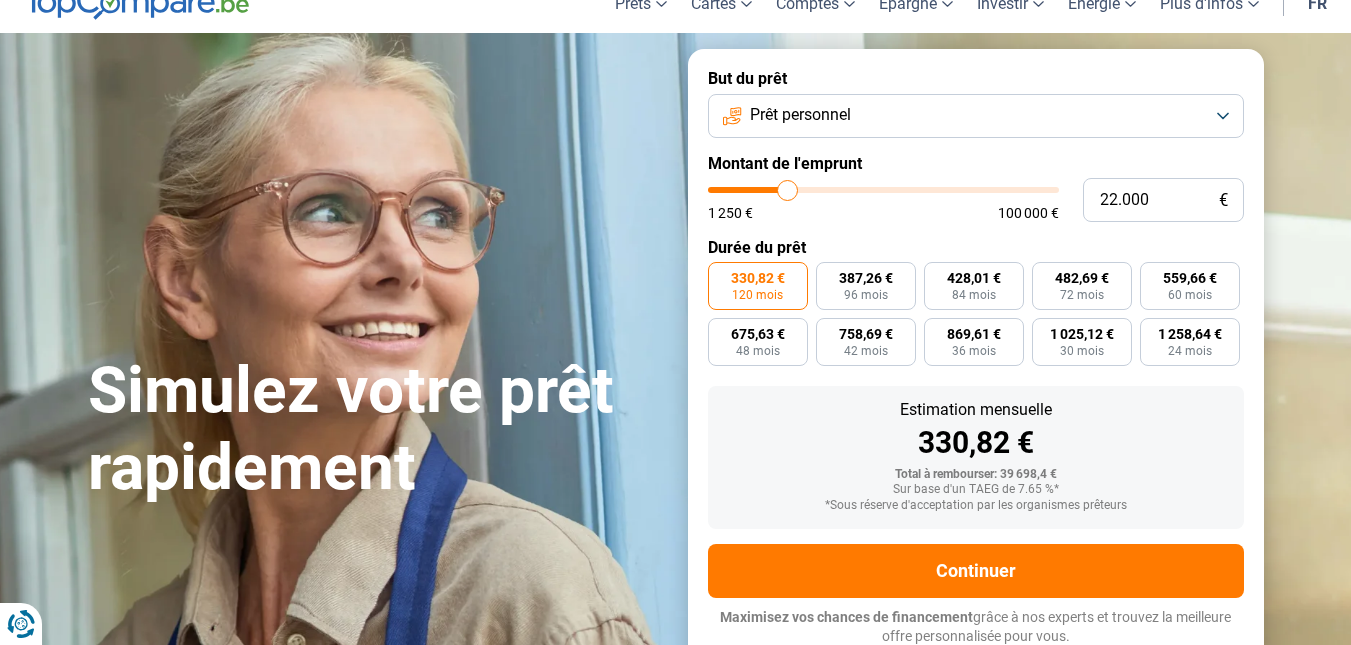 type on "21.750" 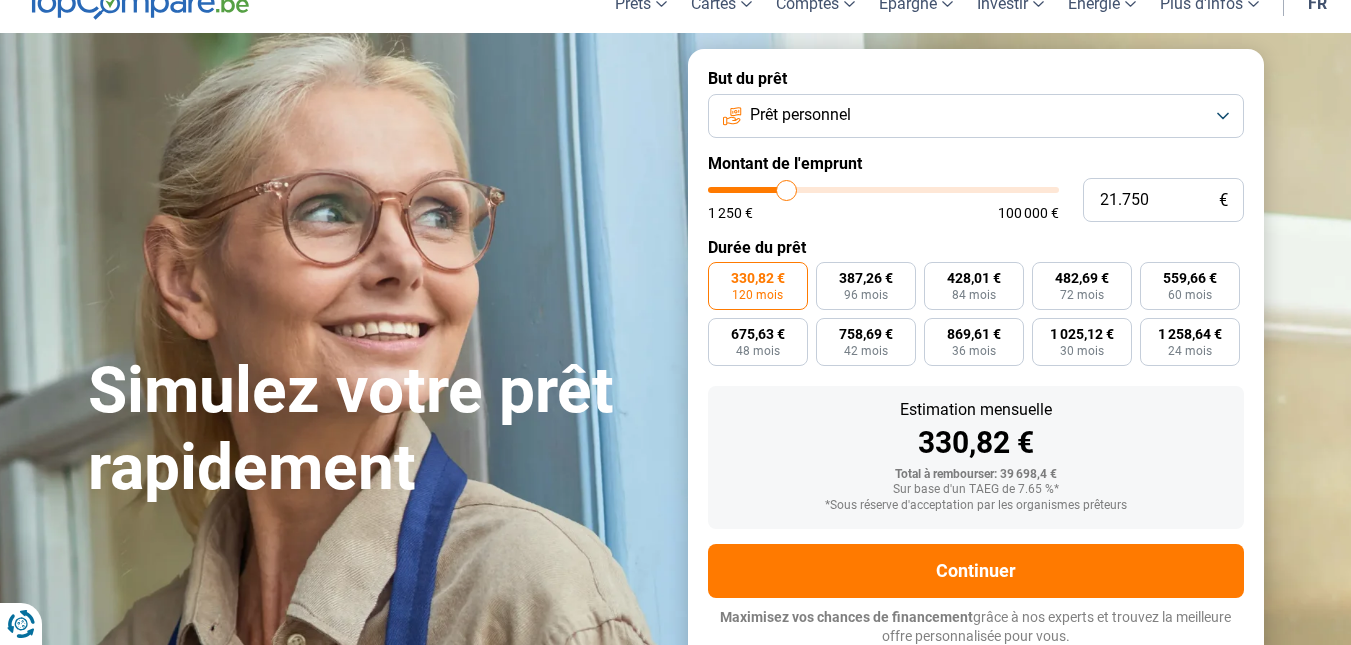 type on "21.500" 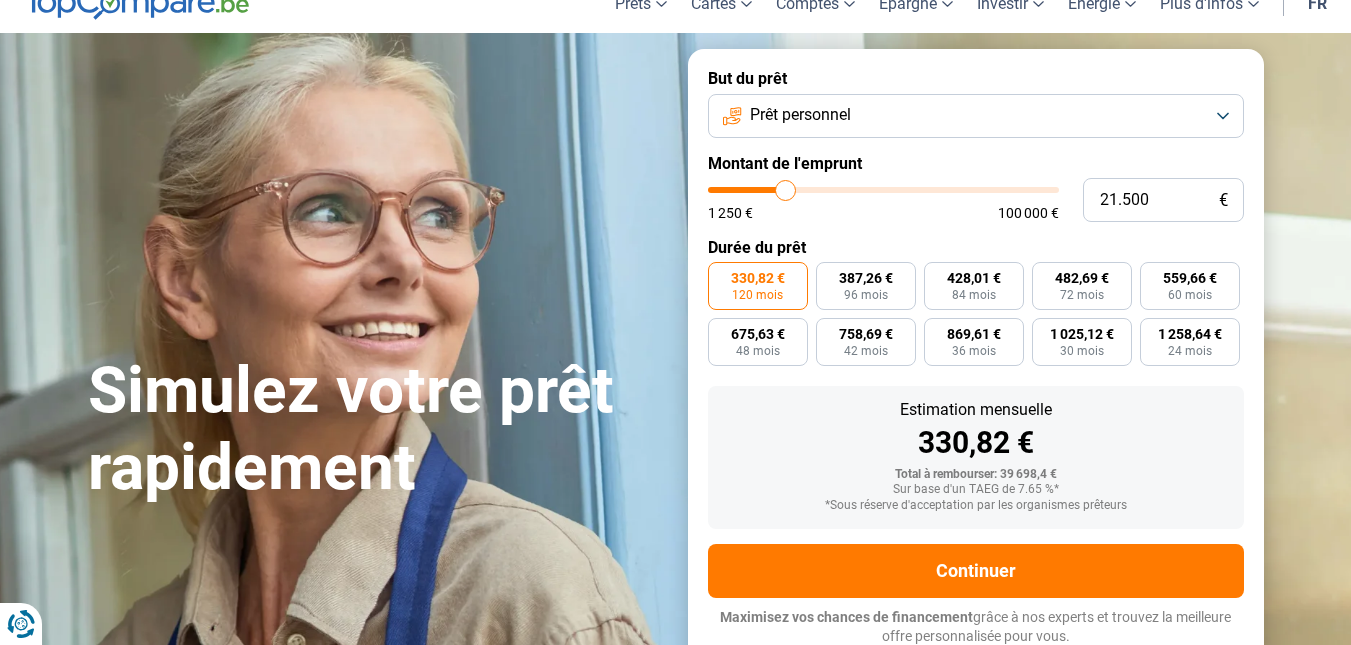 type on "21.250" 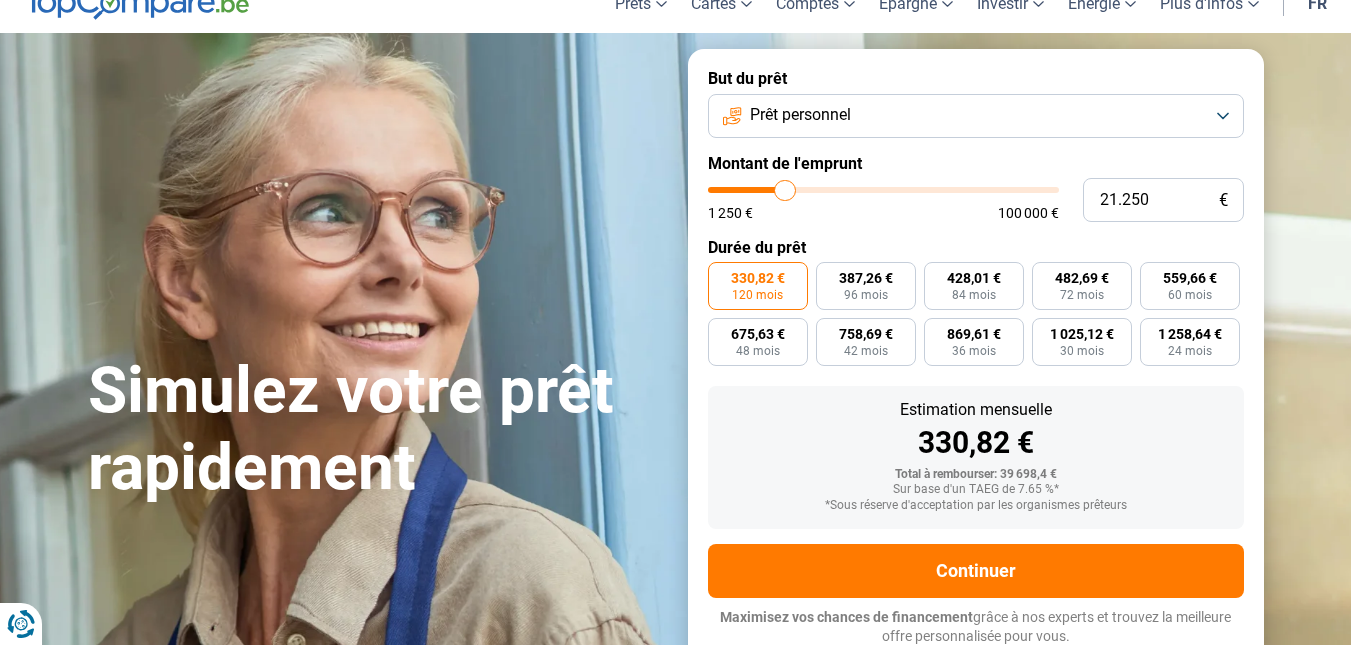 type on "20.750" 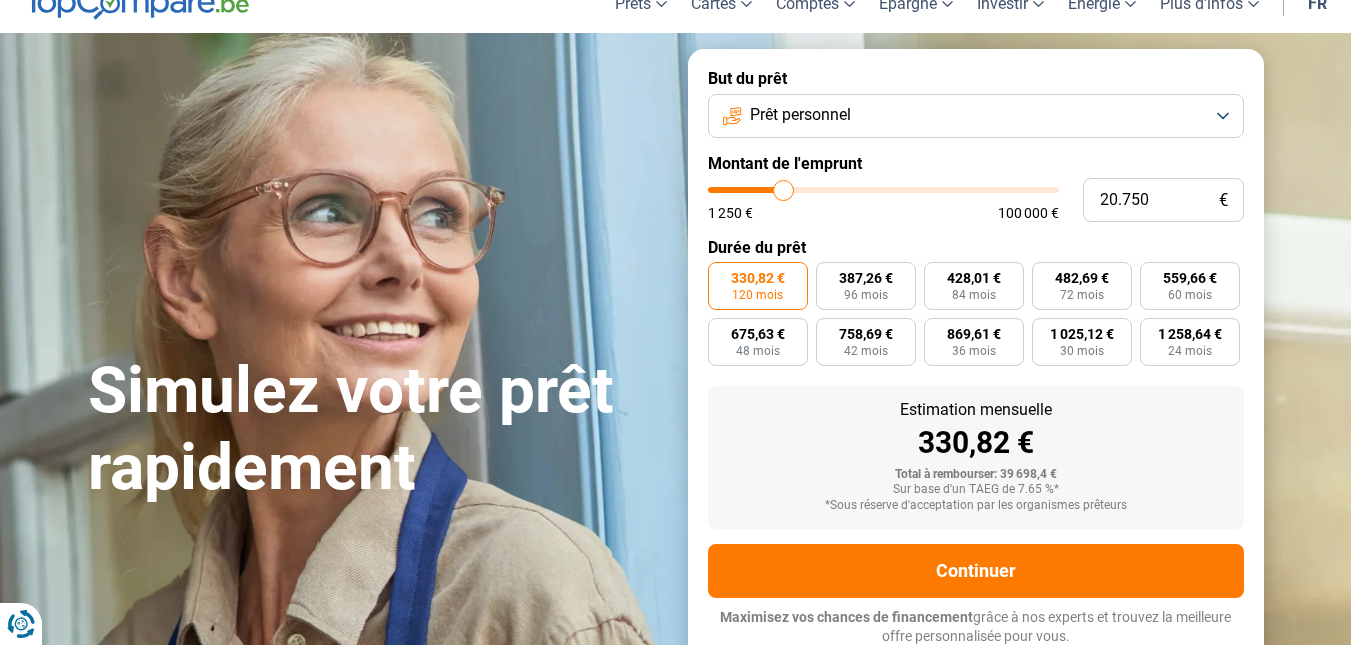 type on "20.500" 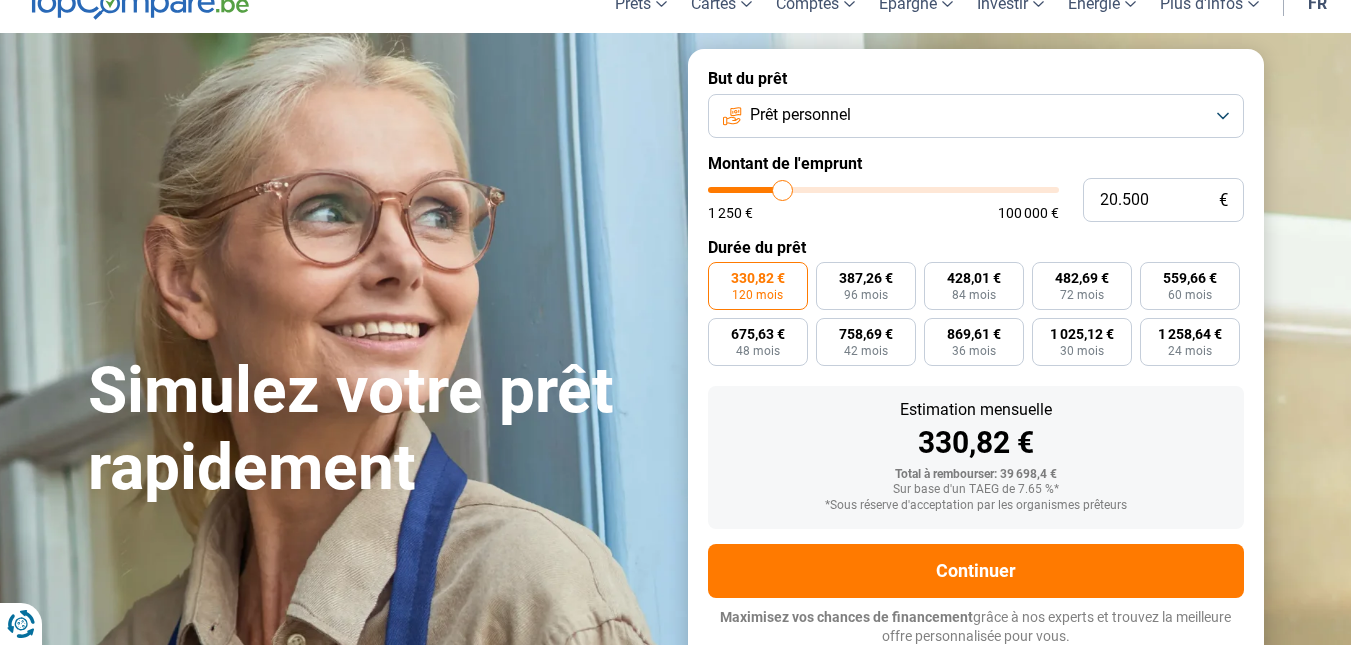 type on "20.250" 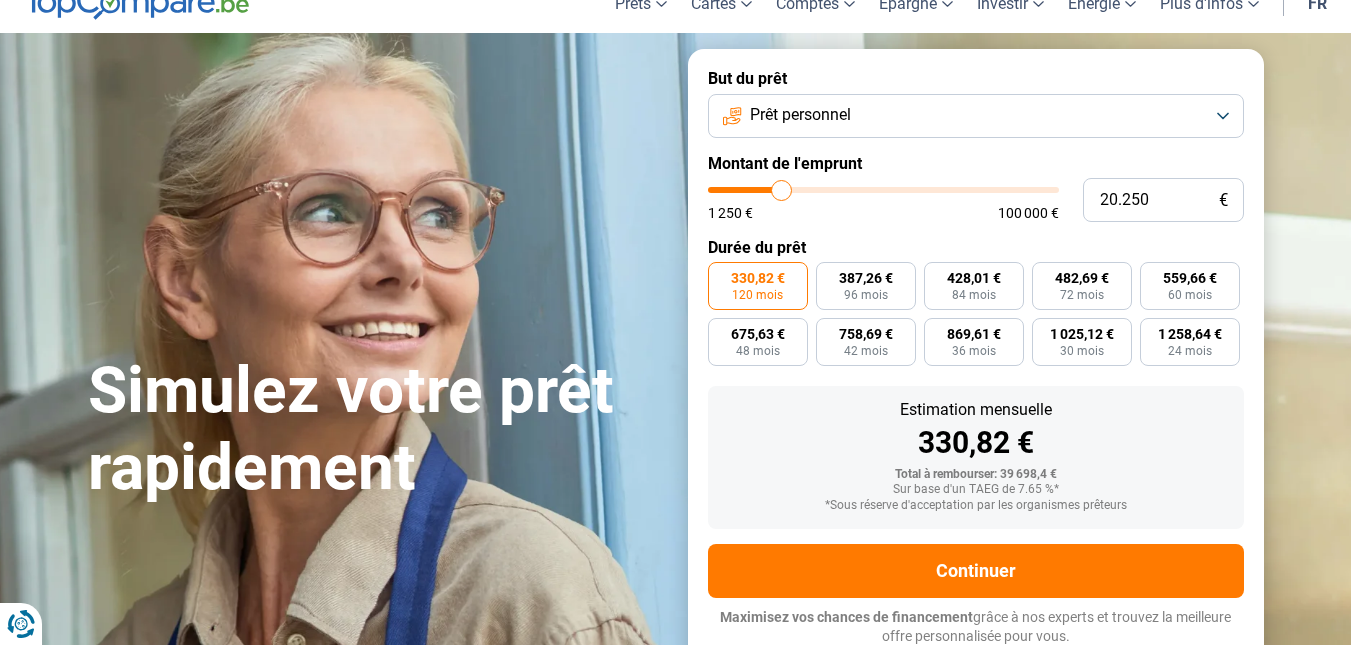 type on "20.000" 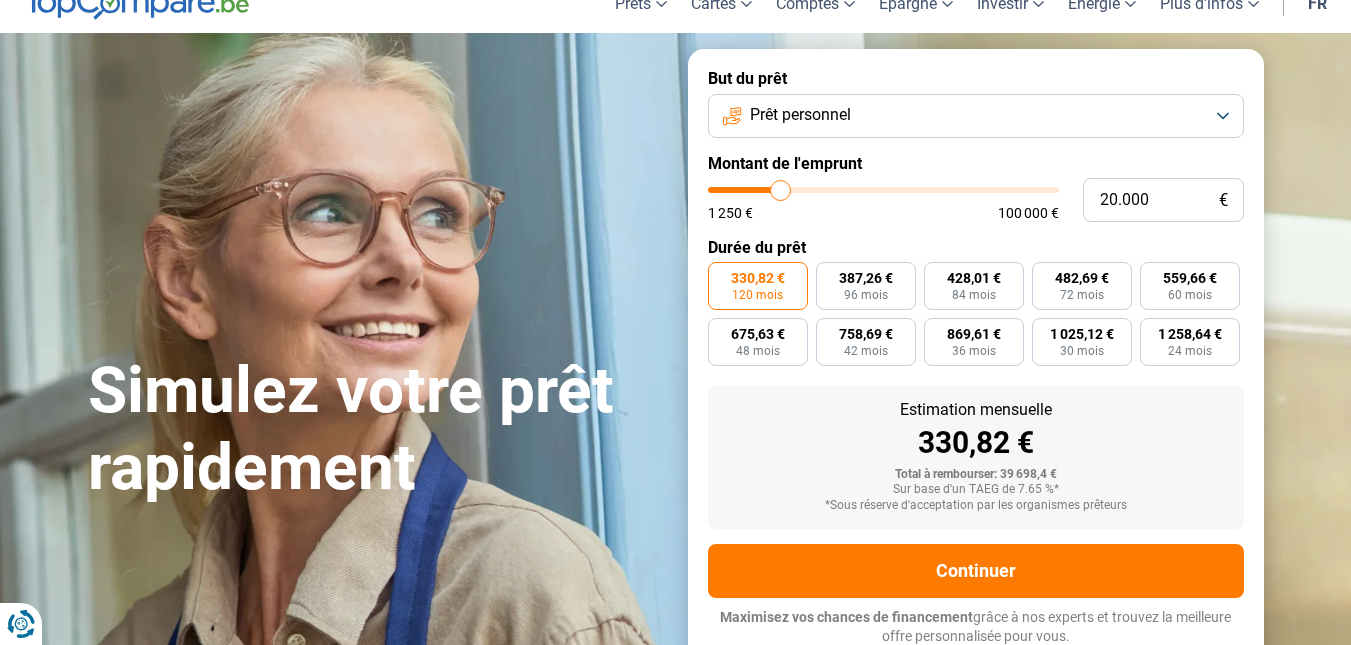 type on "19.750" 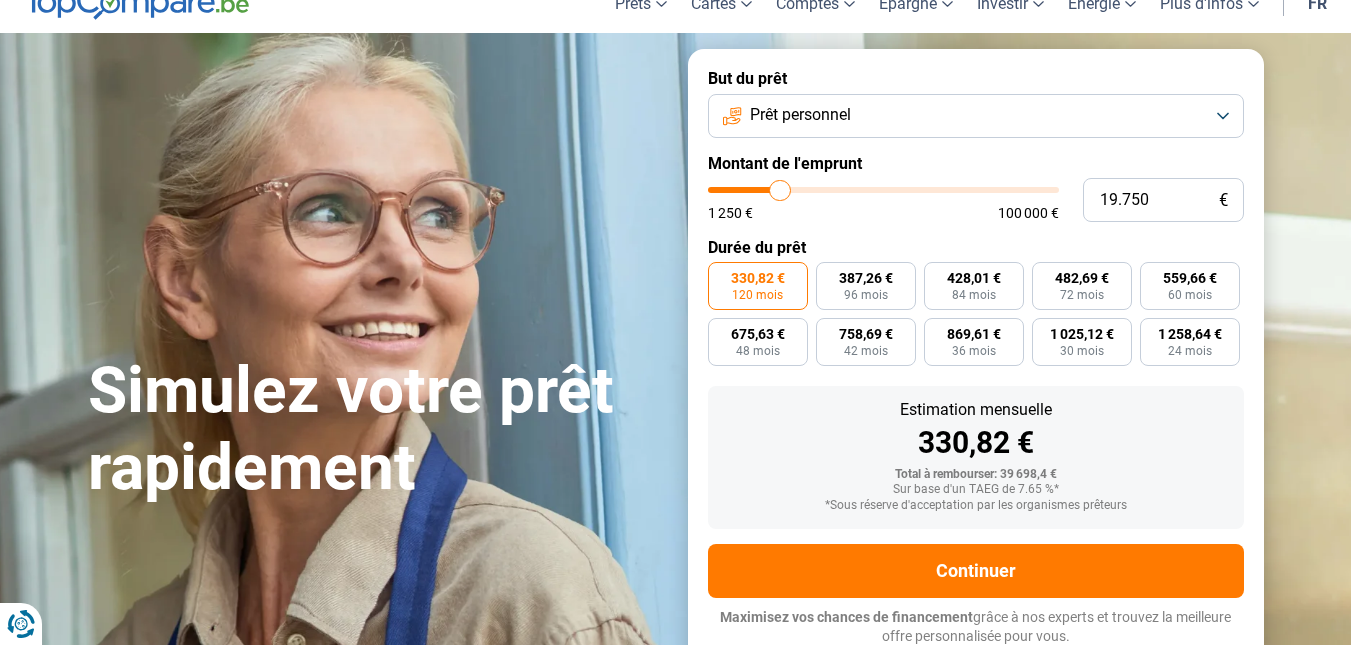 type on "19.250" 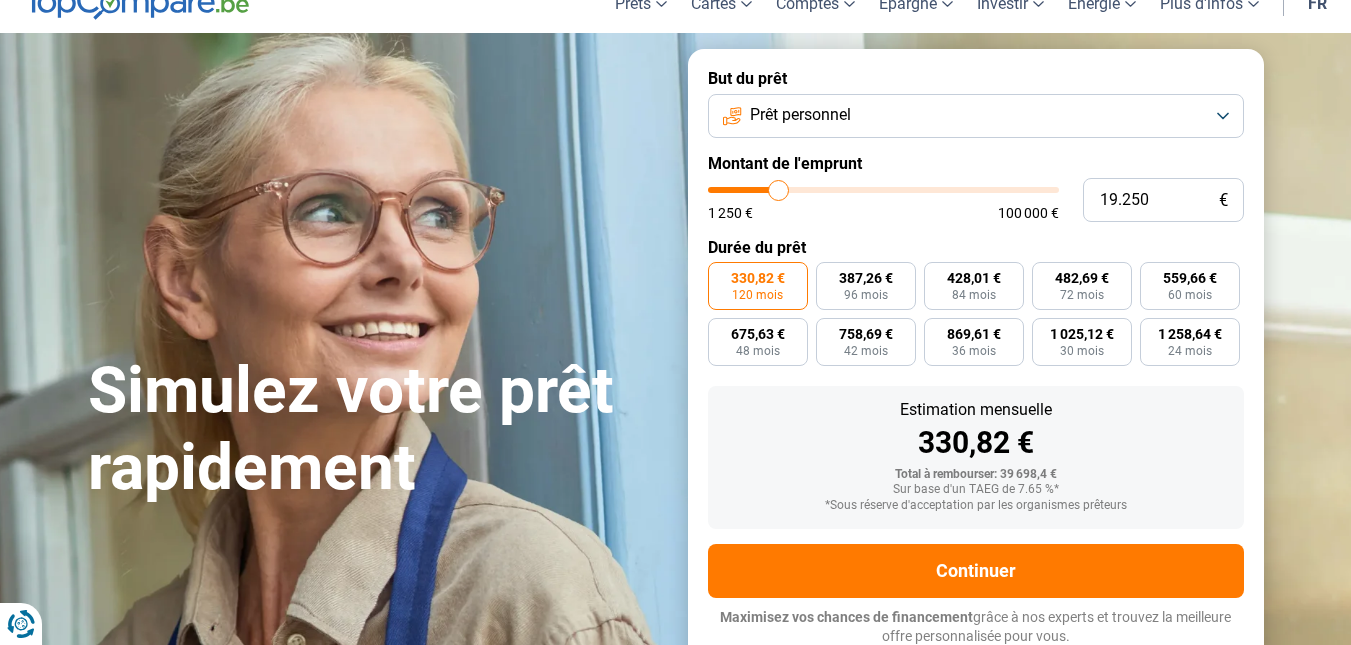 type on "19.000" 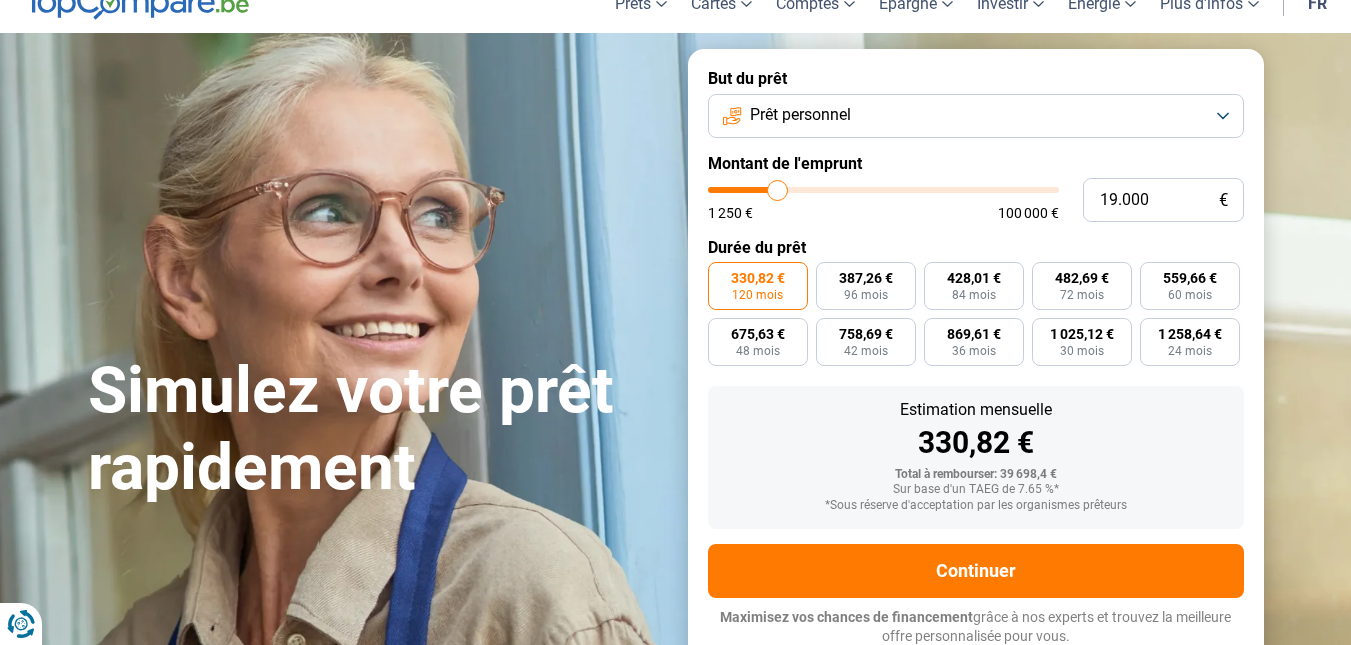 type on "18.750" 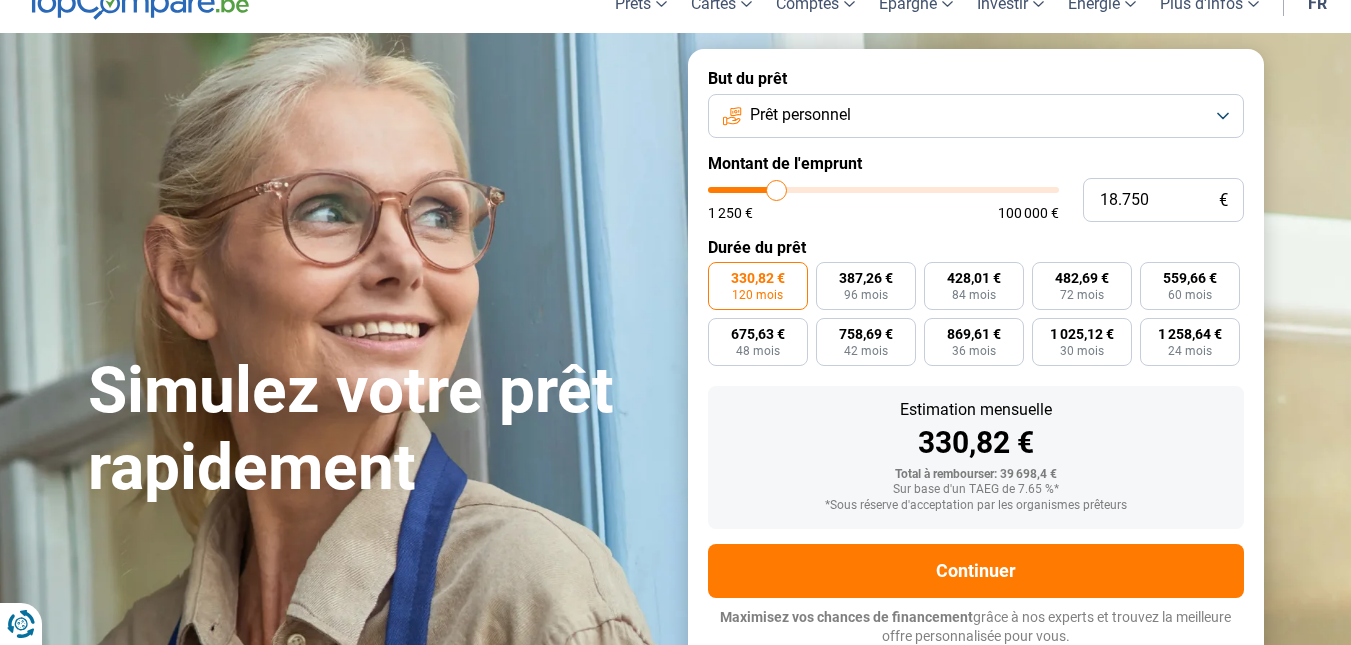 type on "18.500" 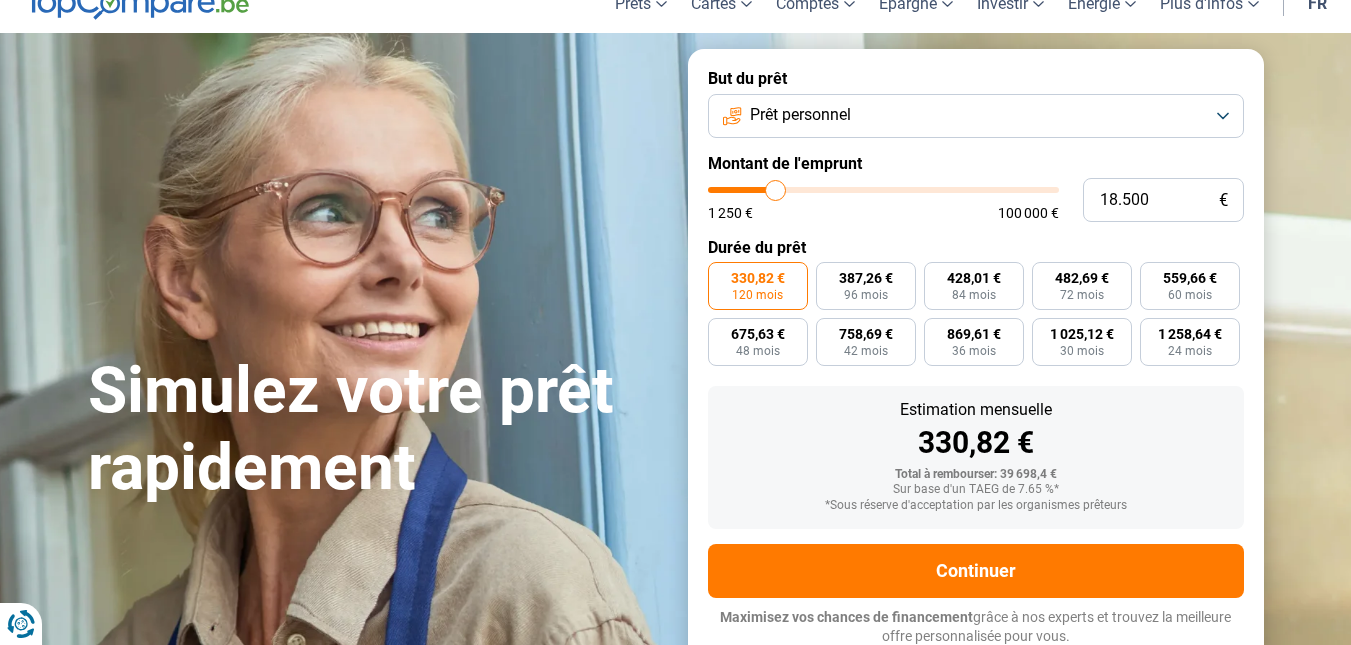 type on "18.000" 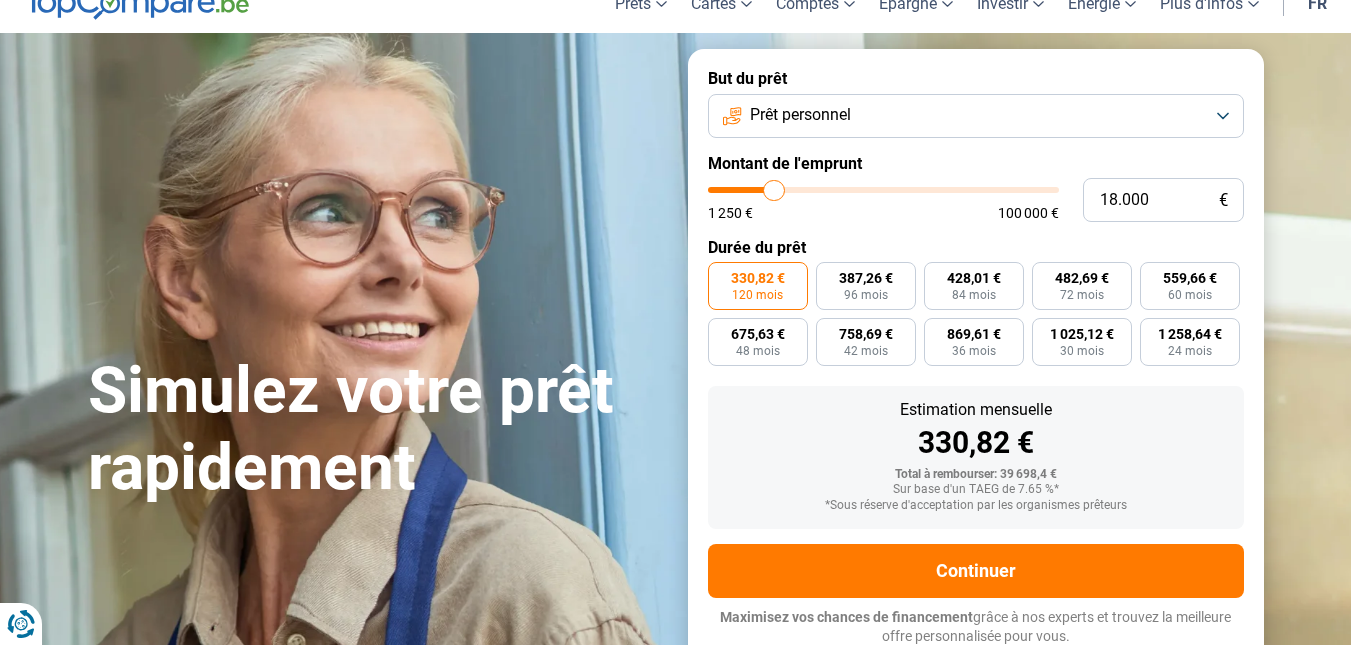 type on "17.750" 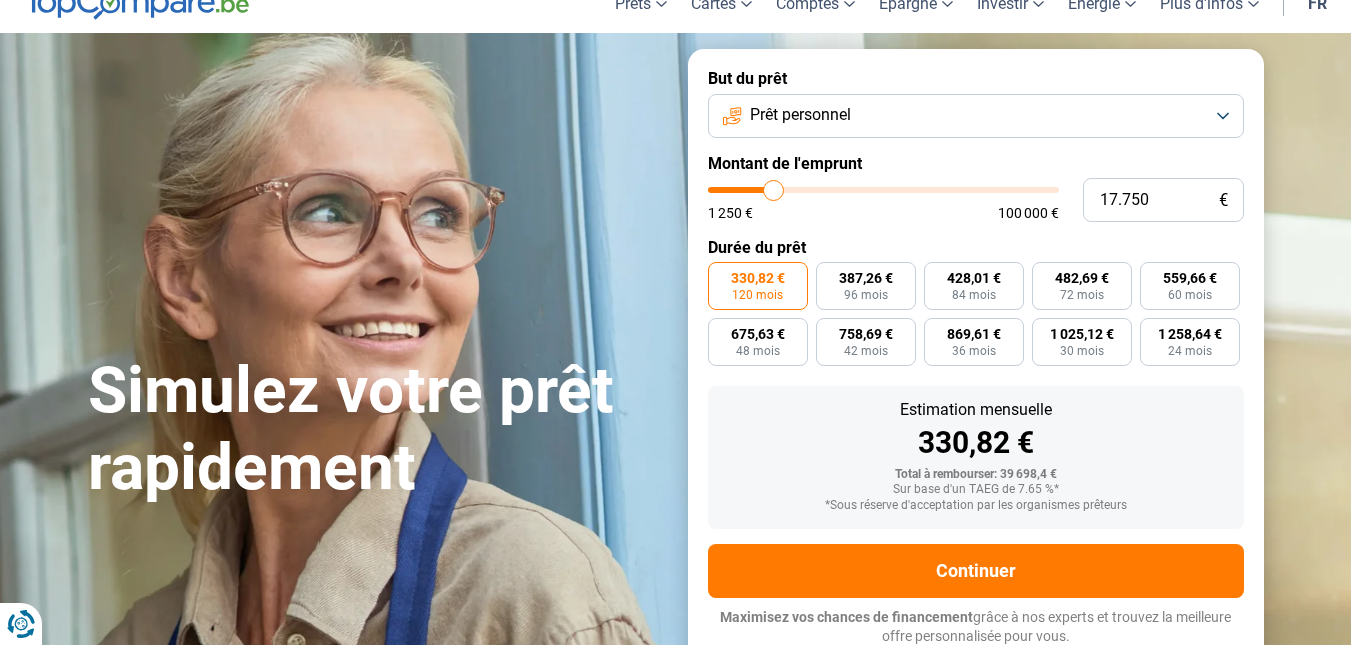 type on "17.500" 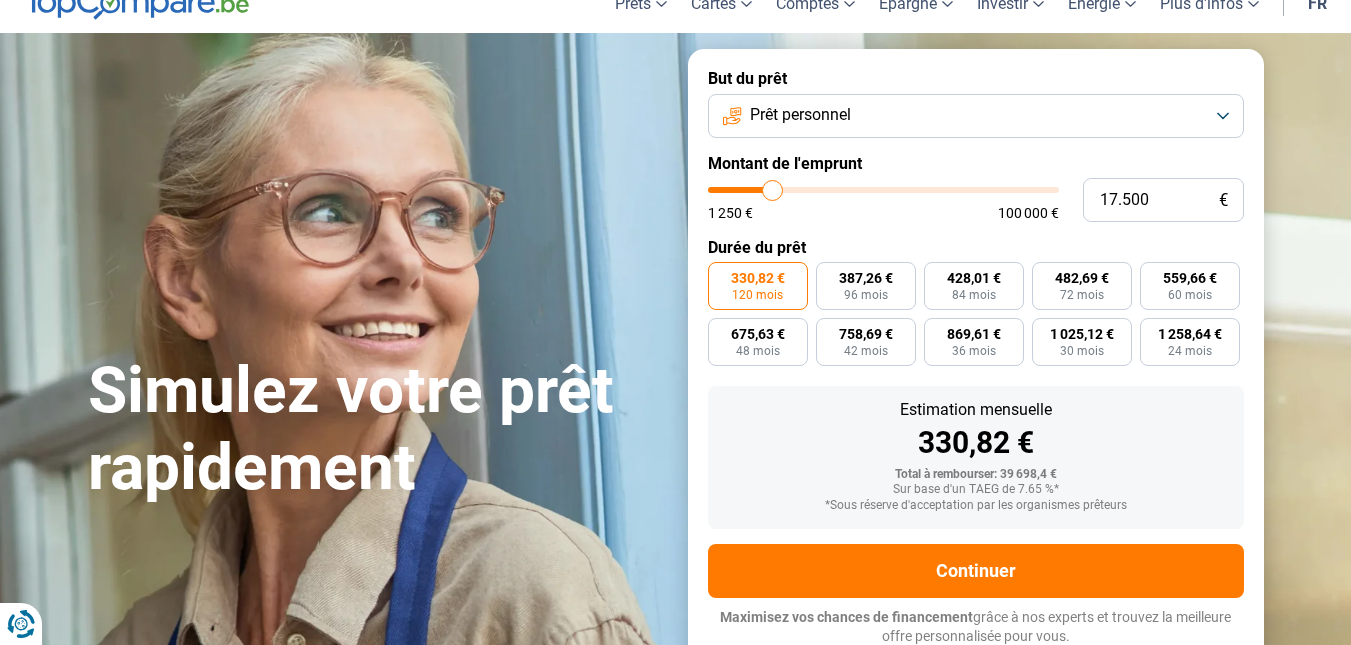 type on "17.250" 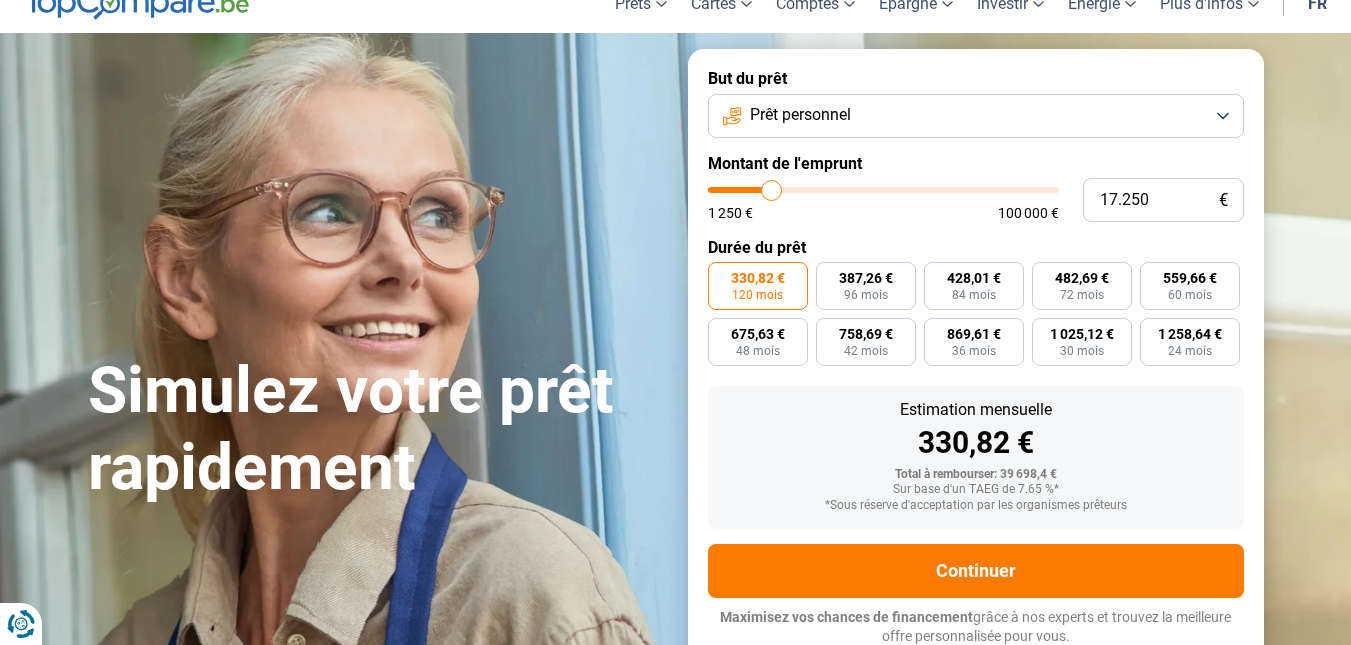 type on "17.000" 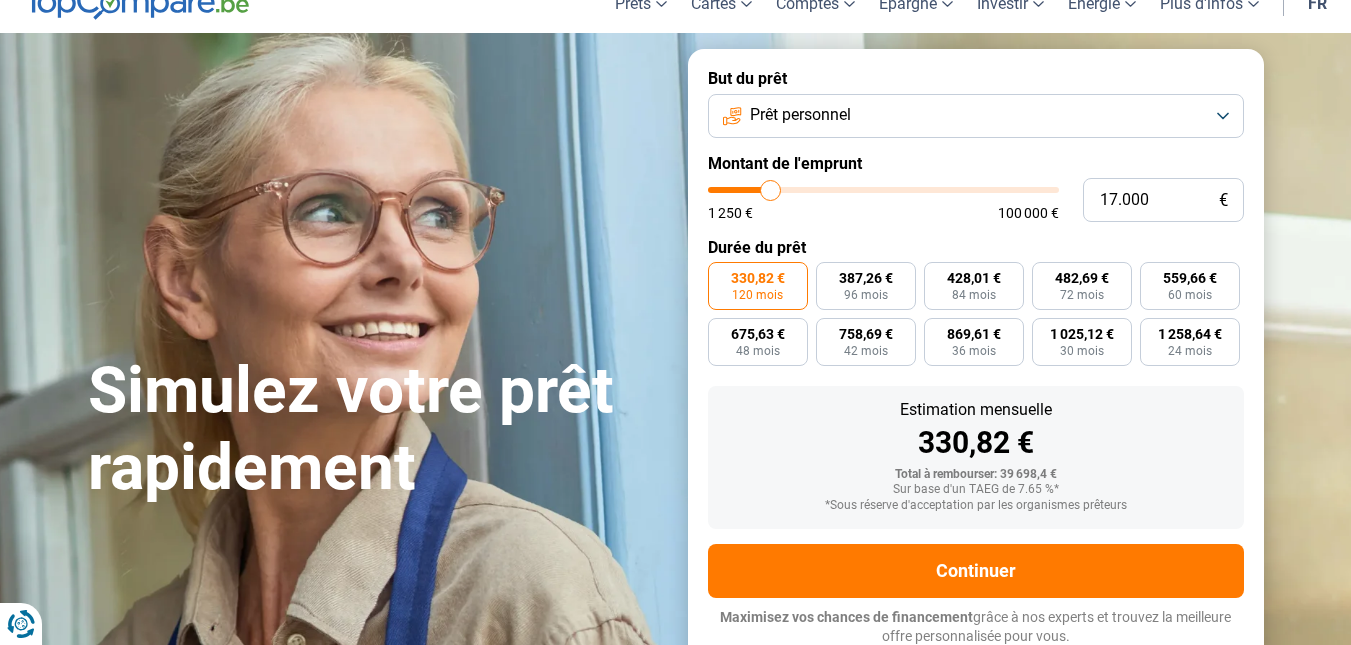 type on "16.500" 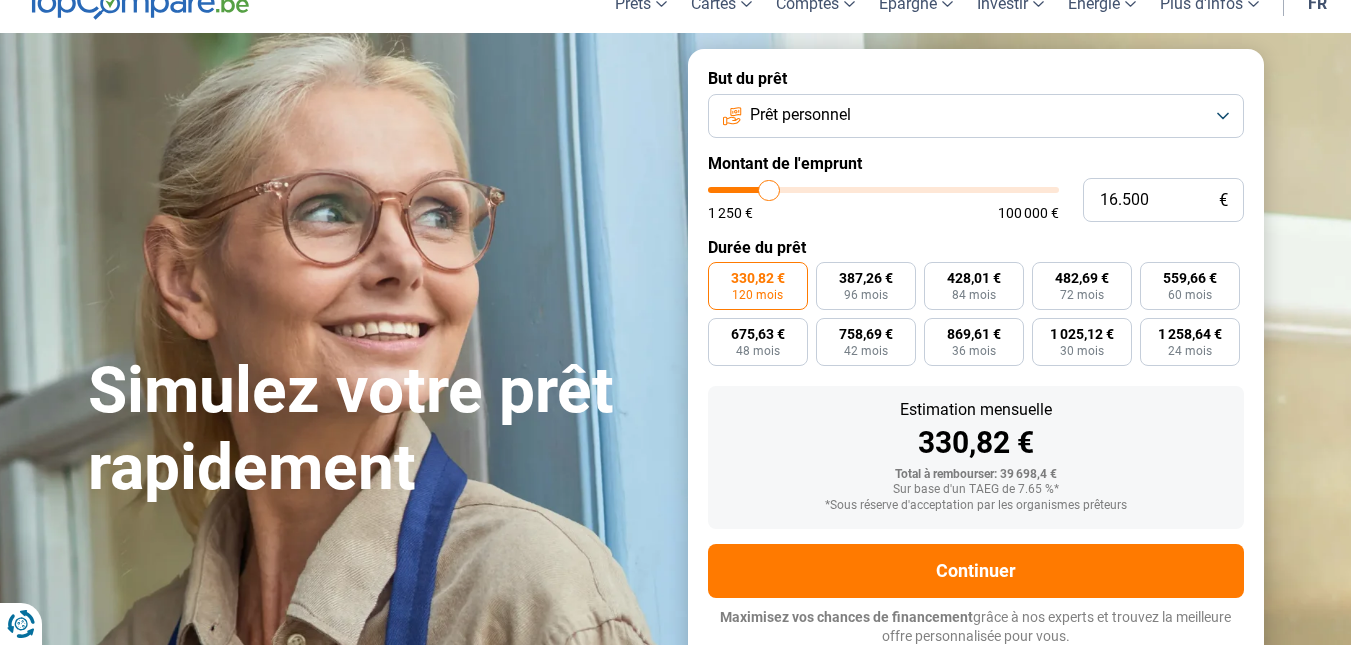 type on "16.250" 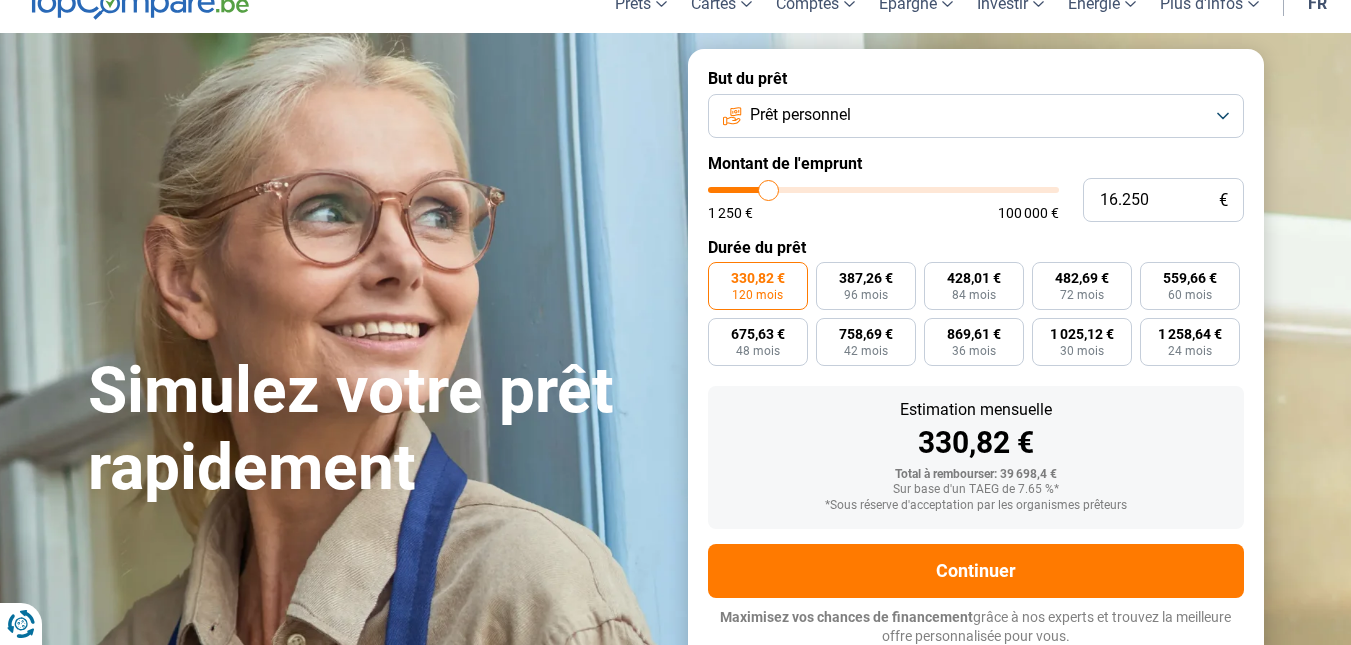 type on "16.000" 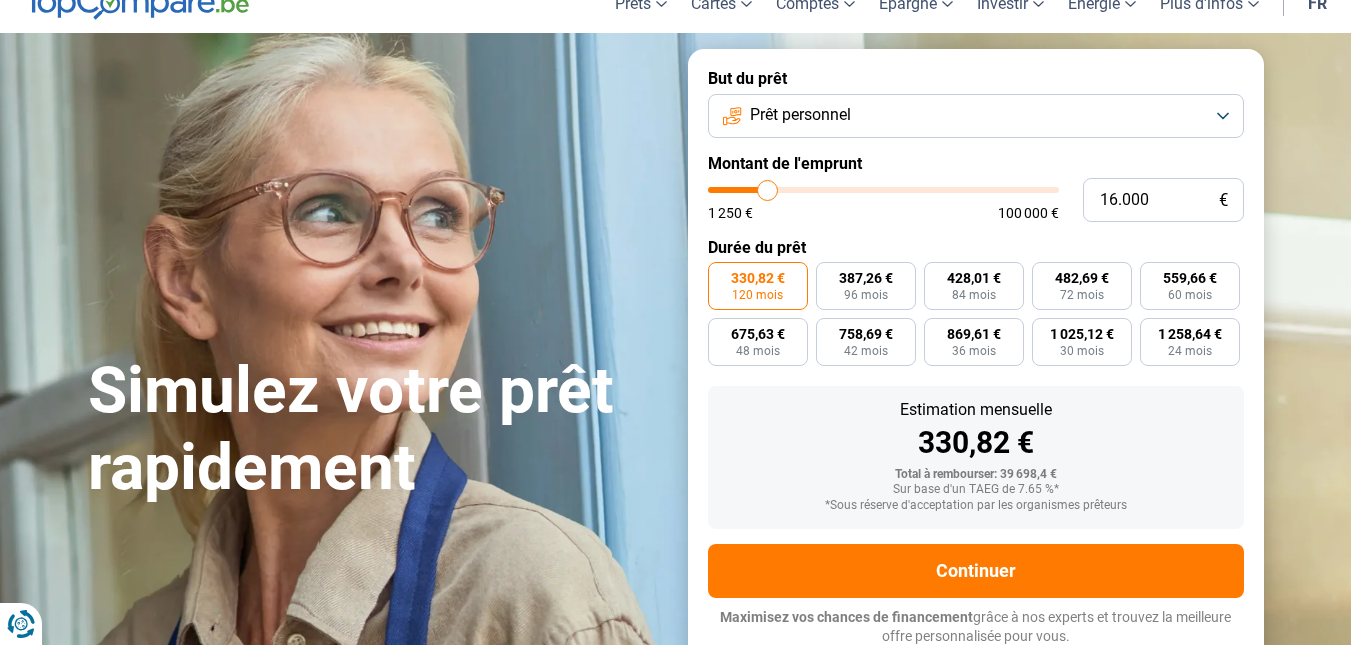 type on "15.750" 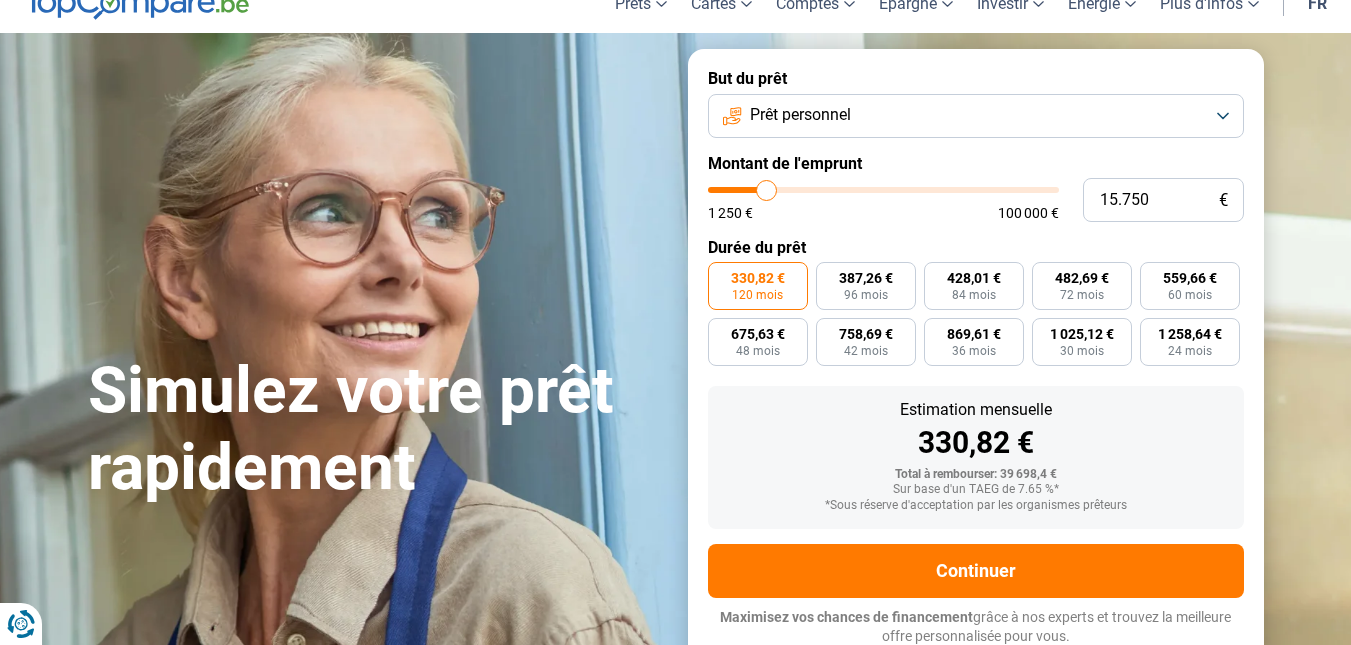 type on "15.500" 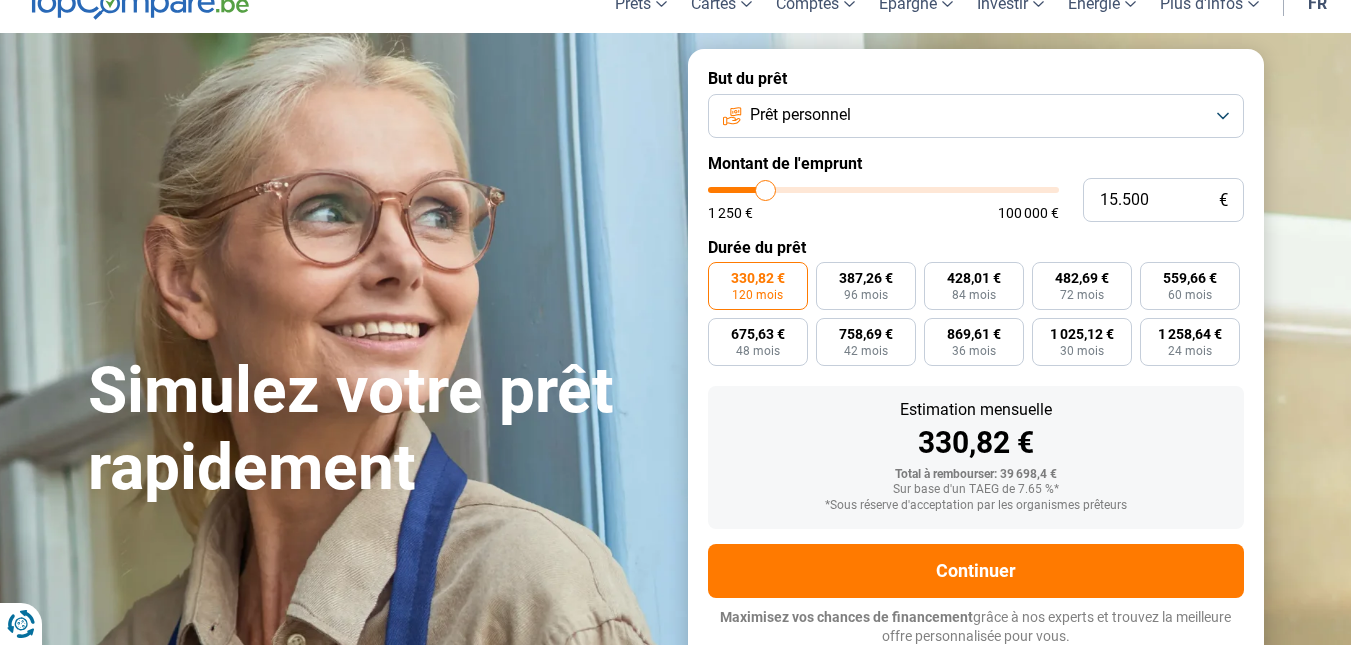 type on "15.000" 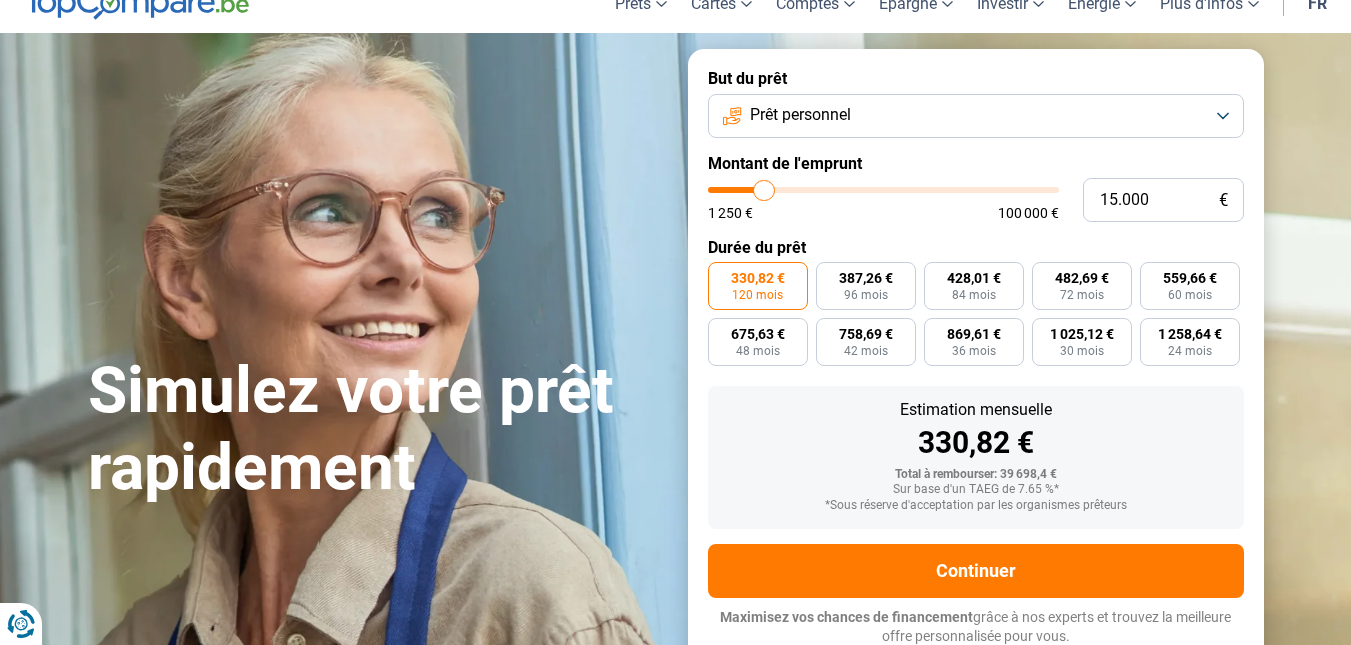 type on "14.750" 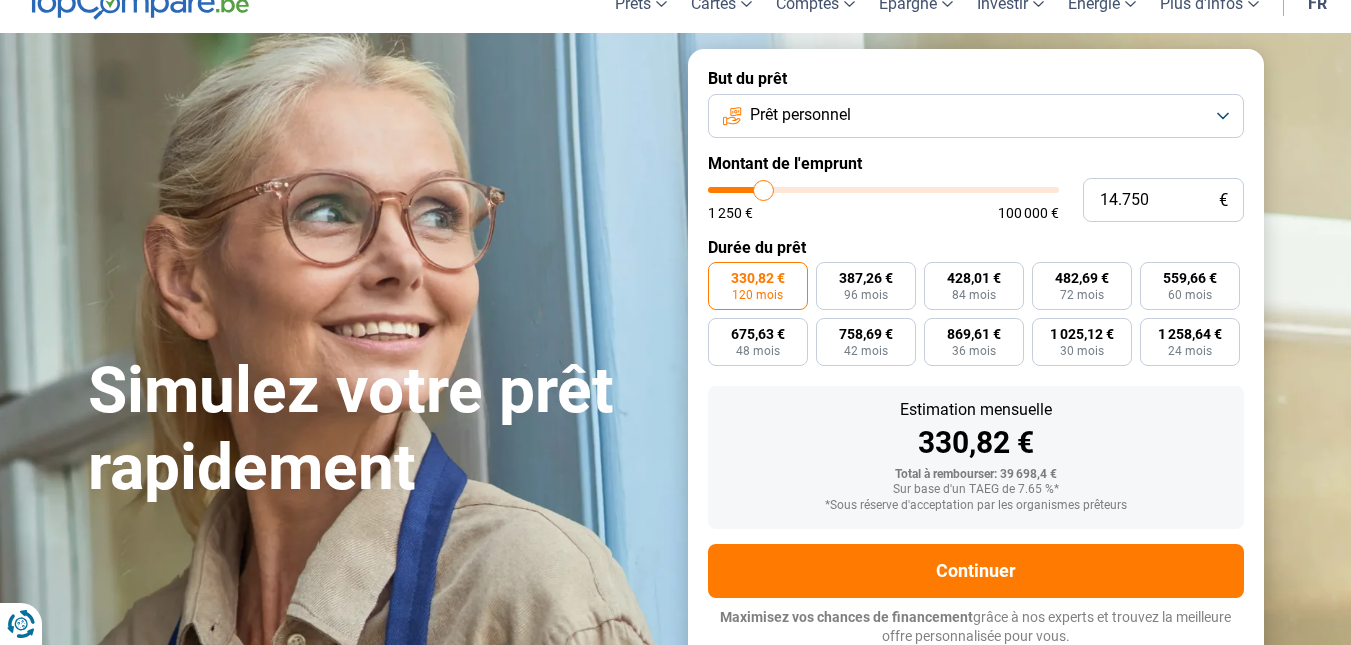 type on "14.500" 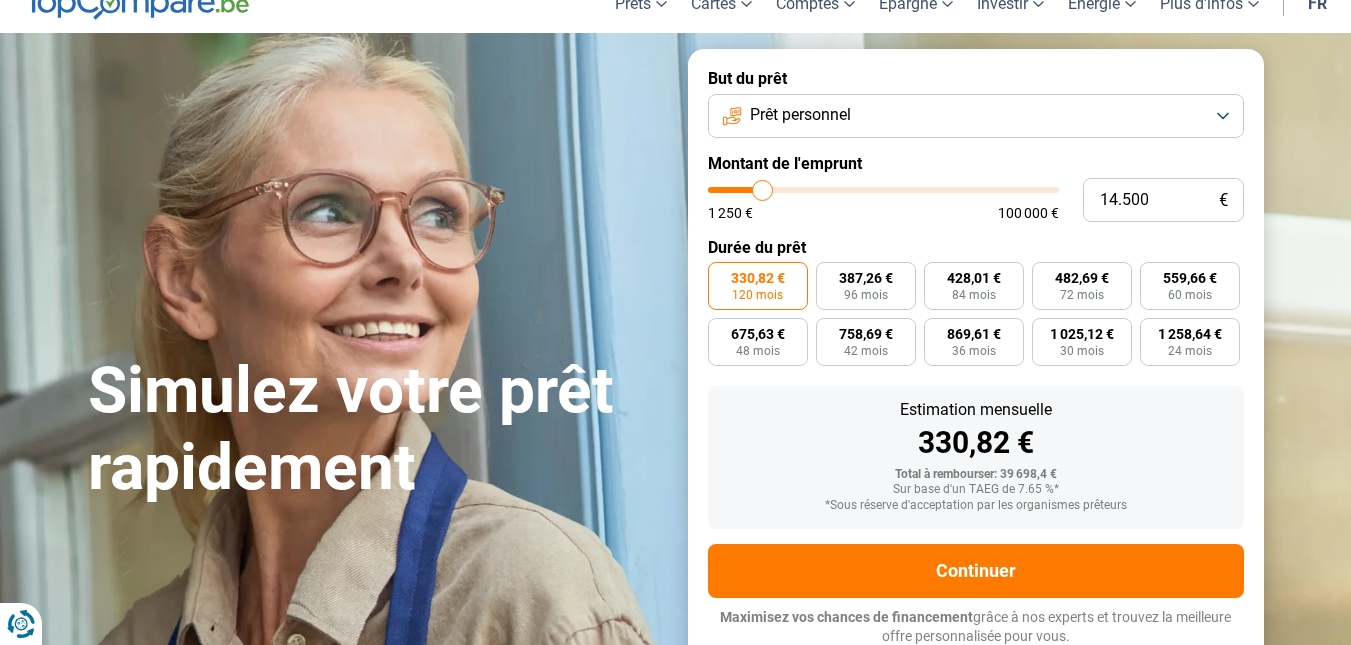 type on "14.250" 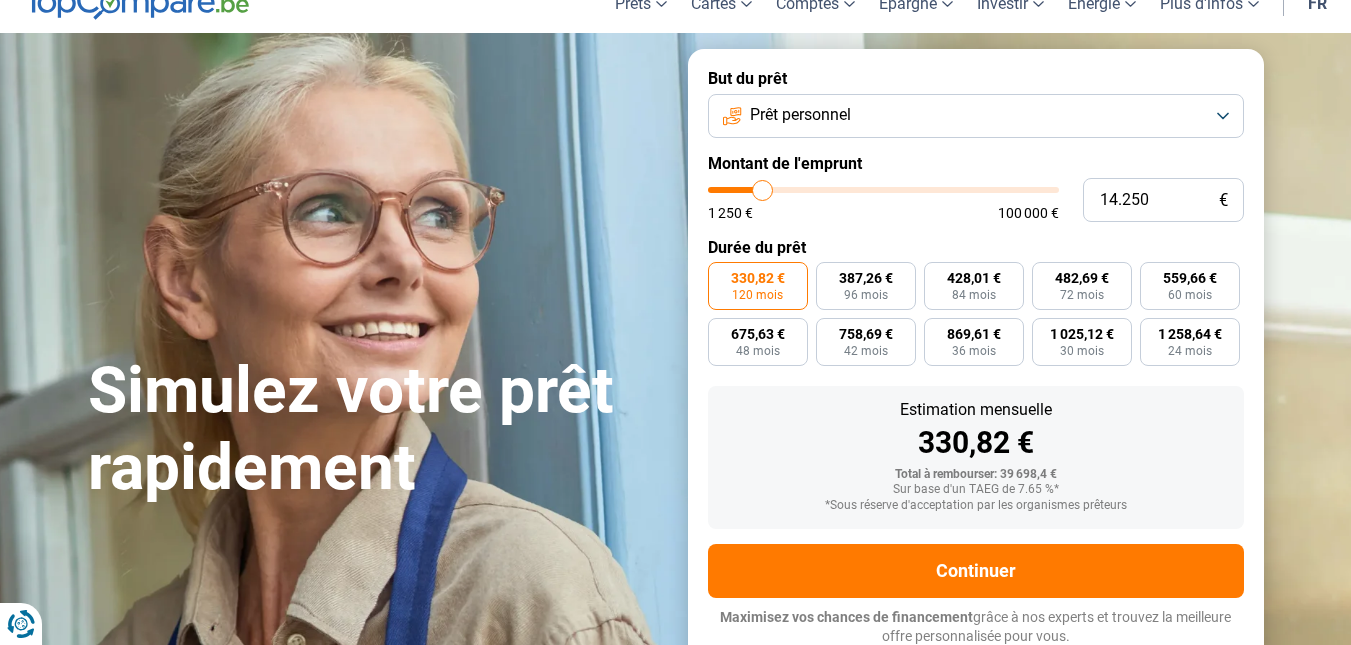 type on "14250" 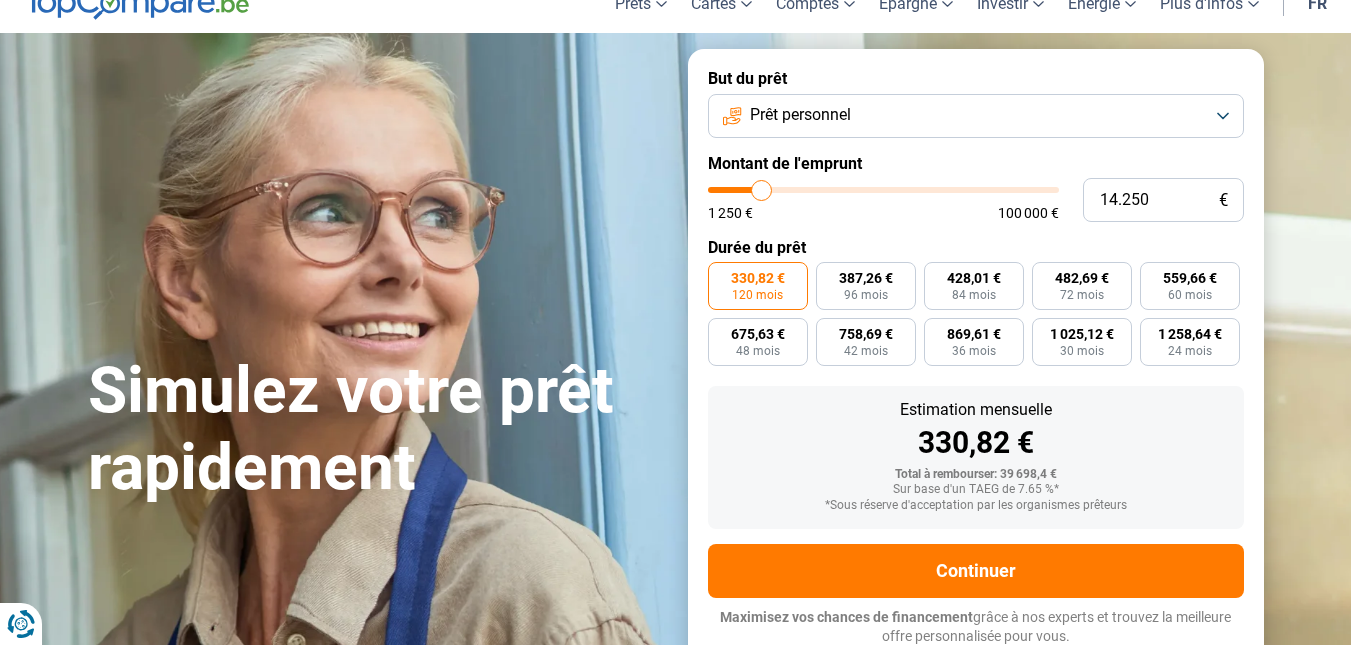 type on "14.000" 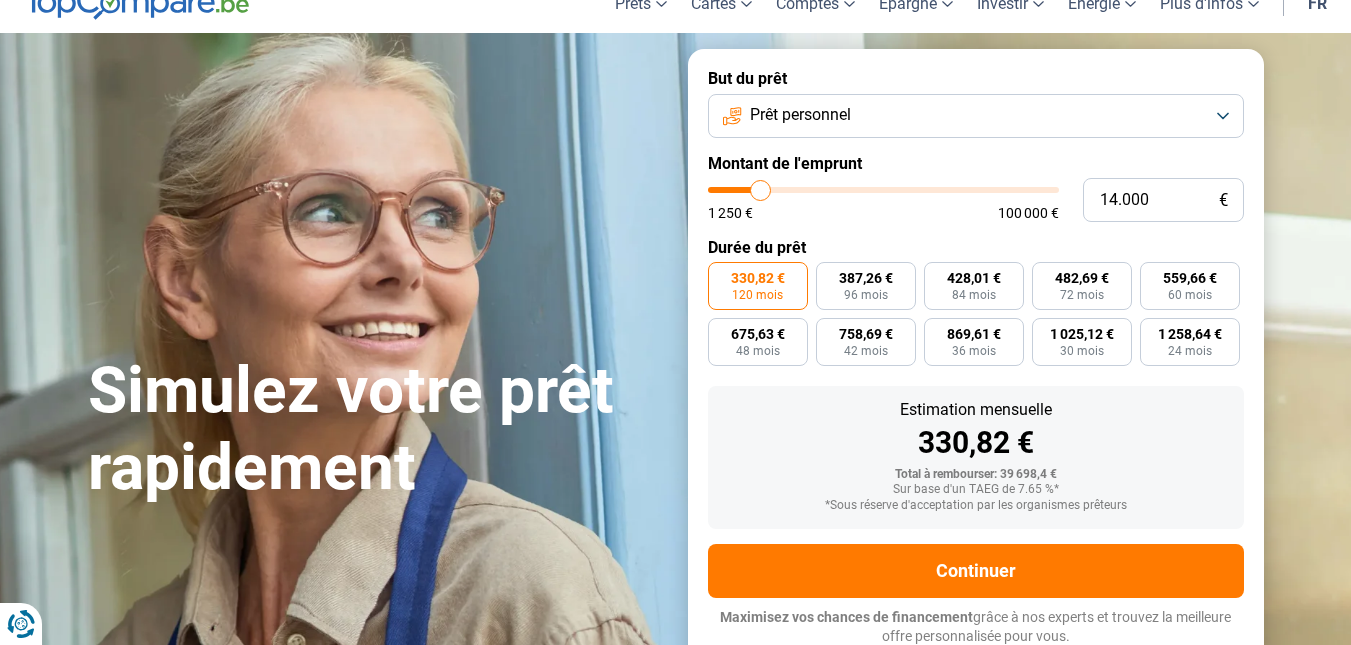 type on "13.500" 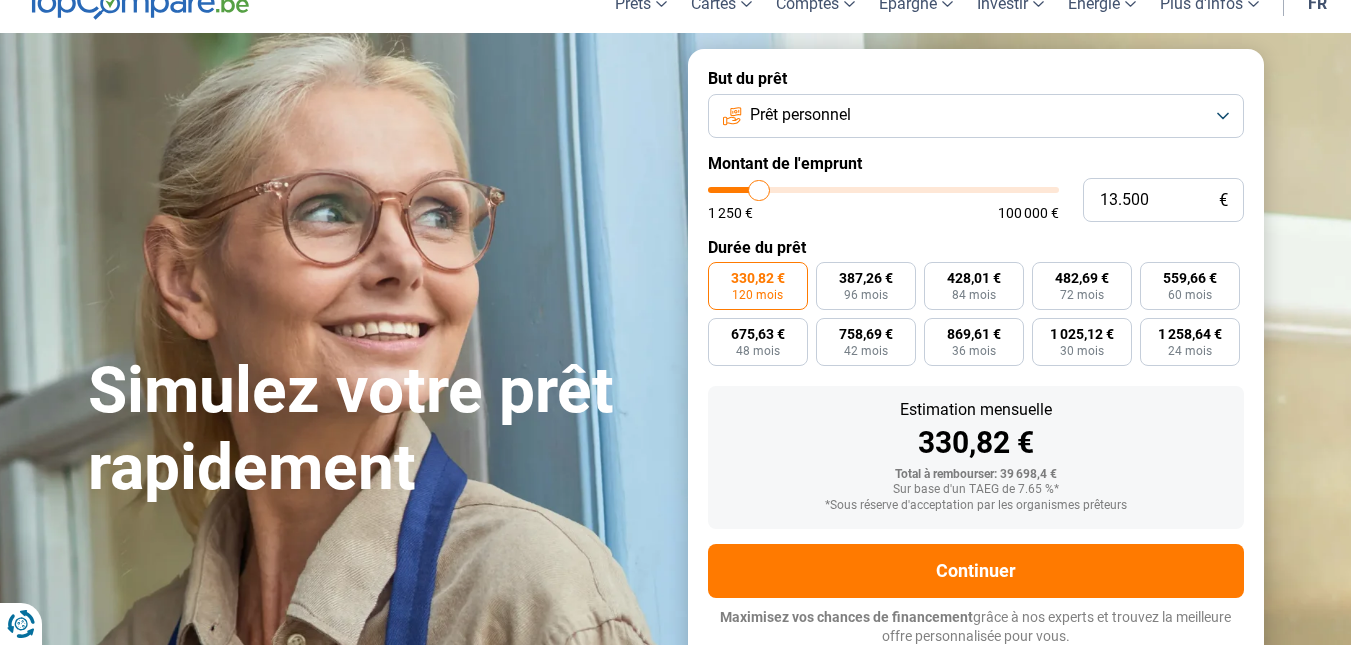 type on "13.250" 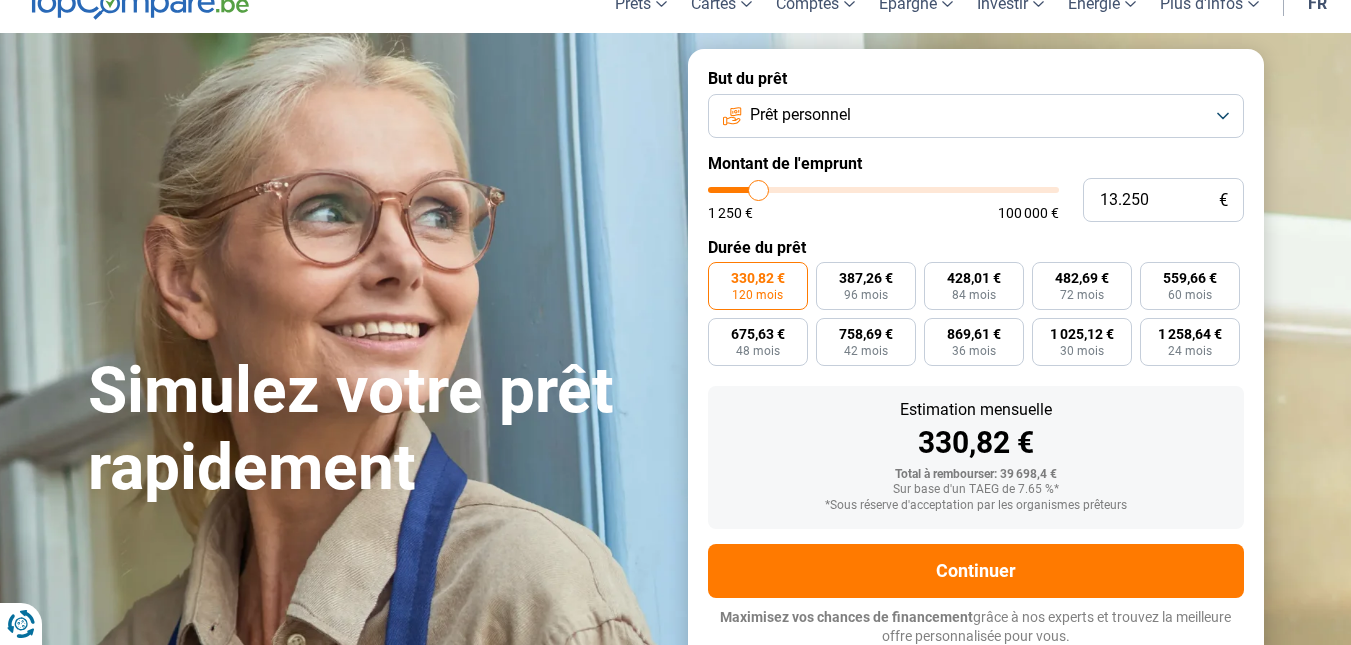 type on "13.000" 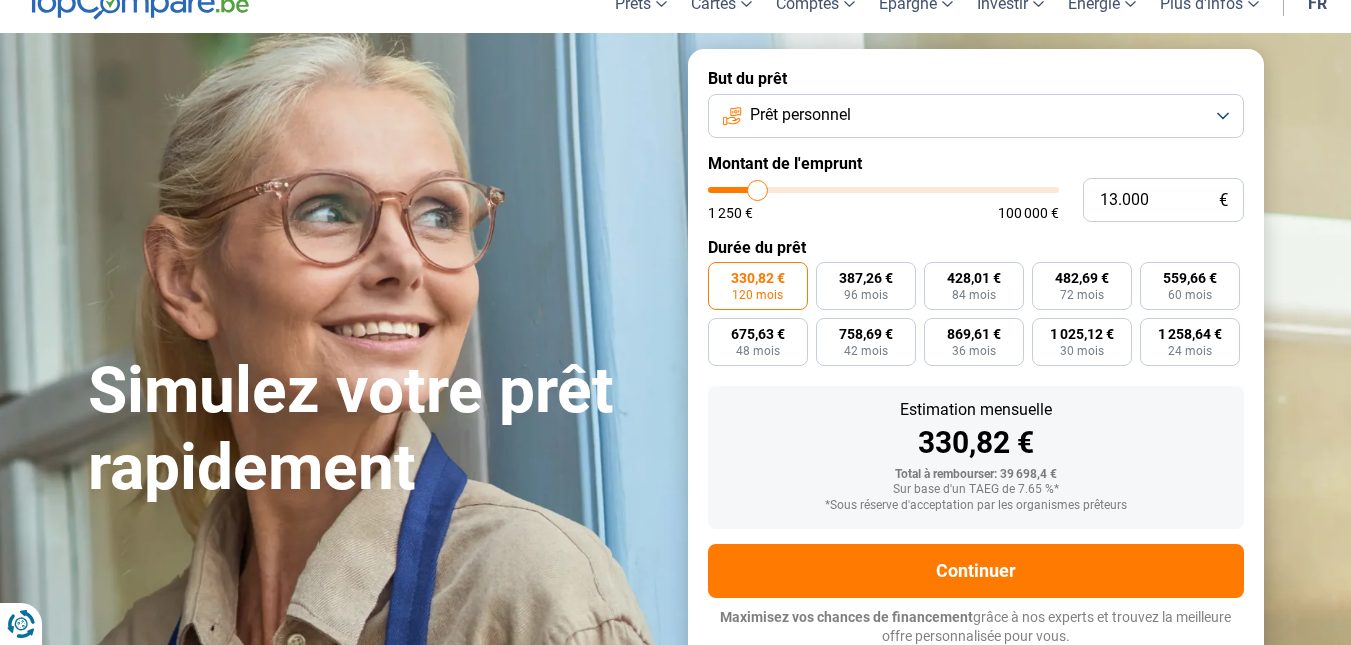 type on "12.750" 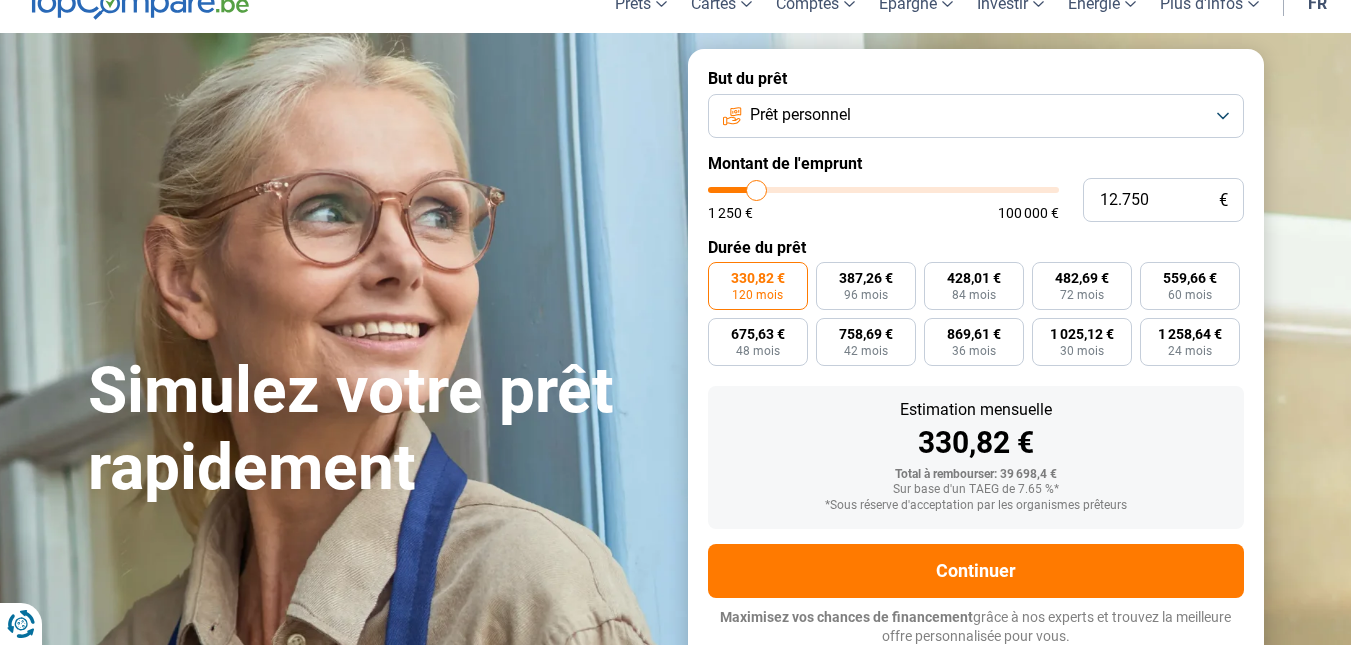 type on "12.500" 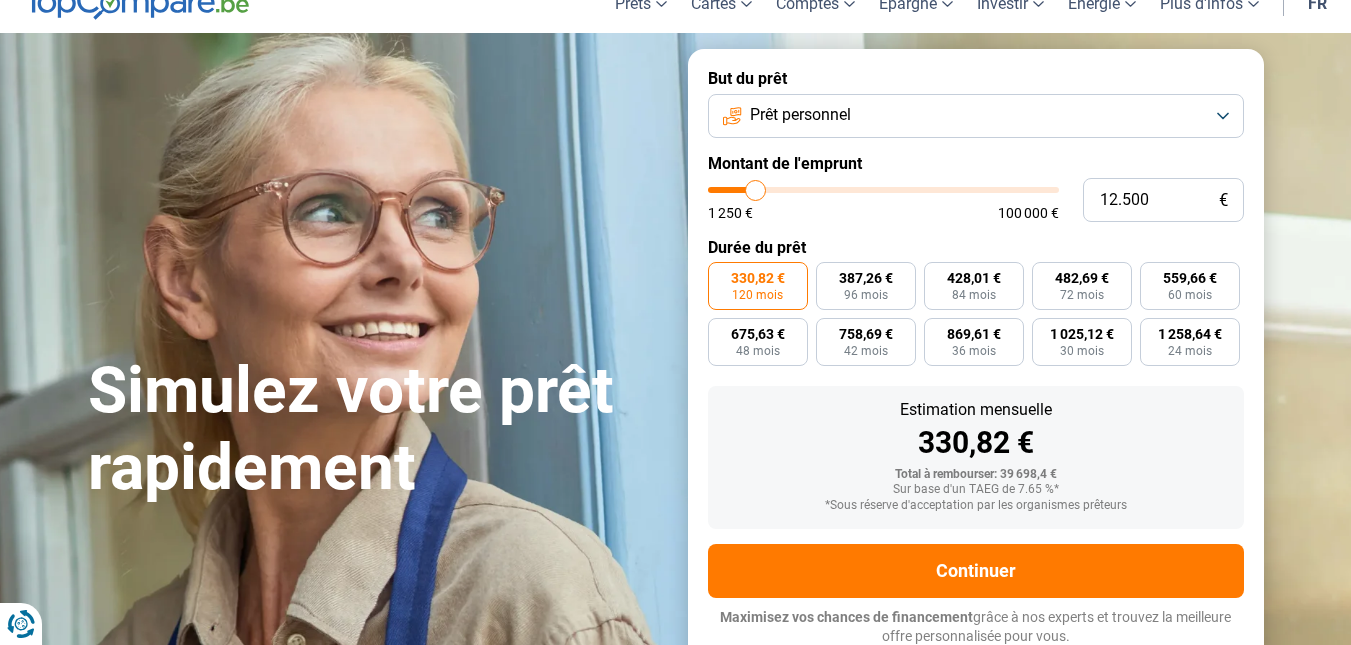 type on "12.000" 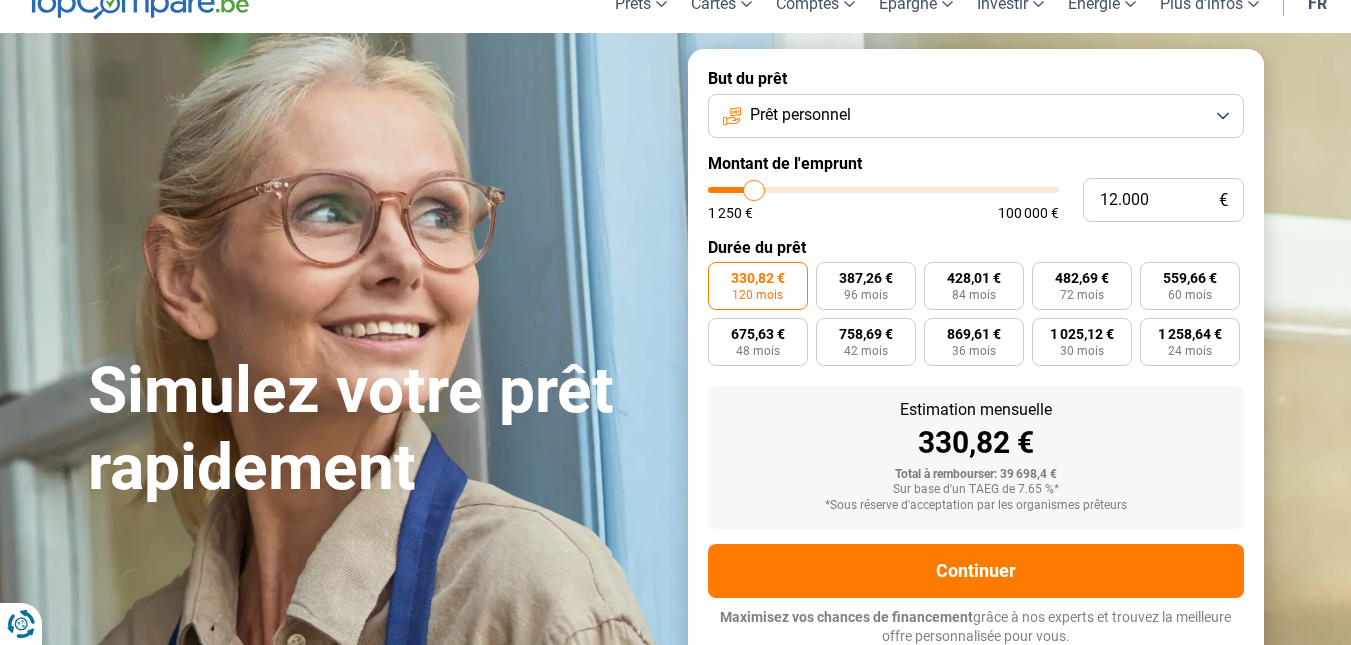 type on "11.750" 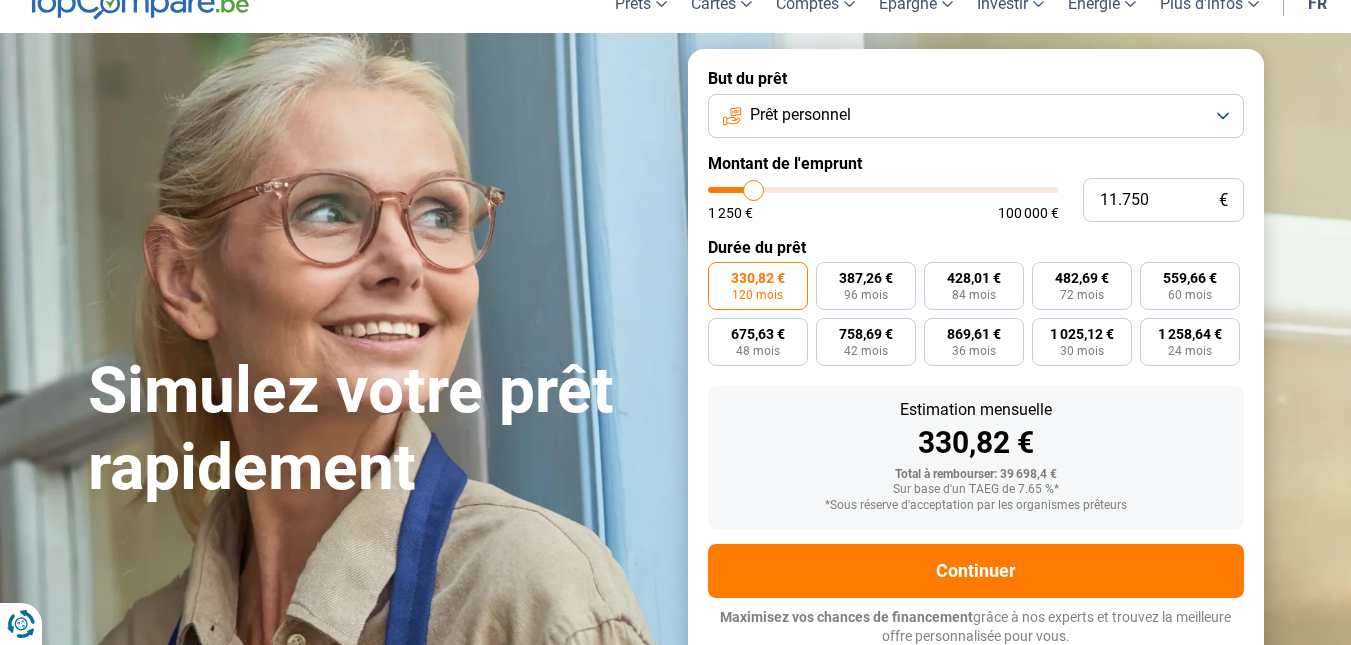 type on "11.500" 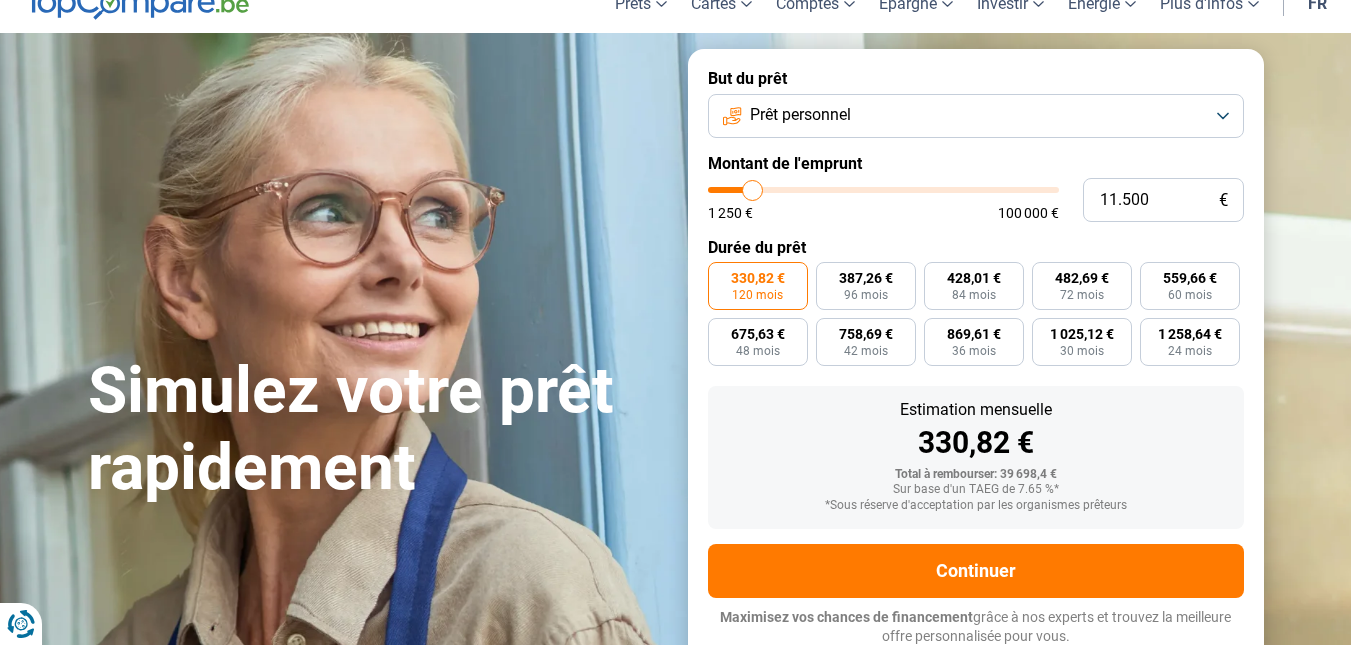 type on "11.250" 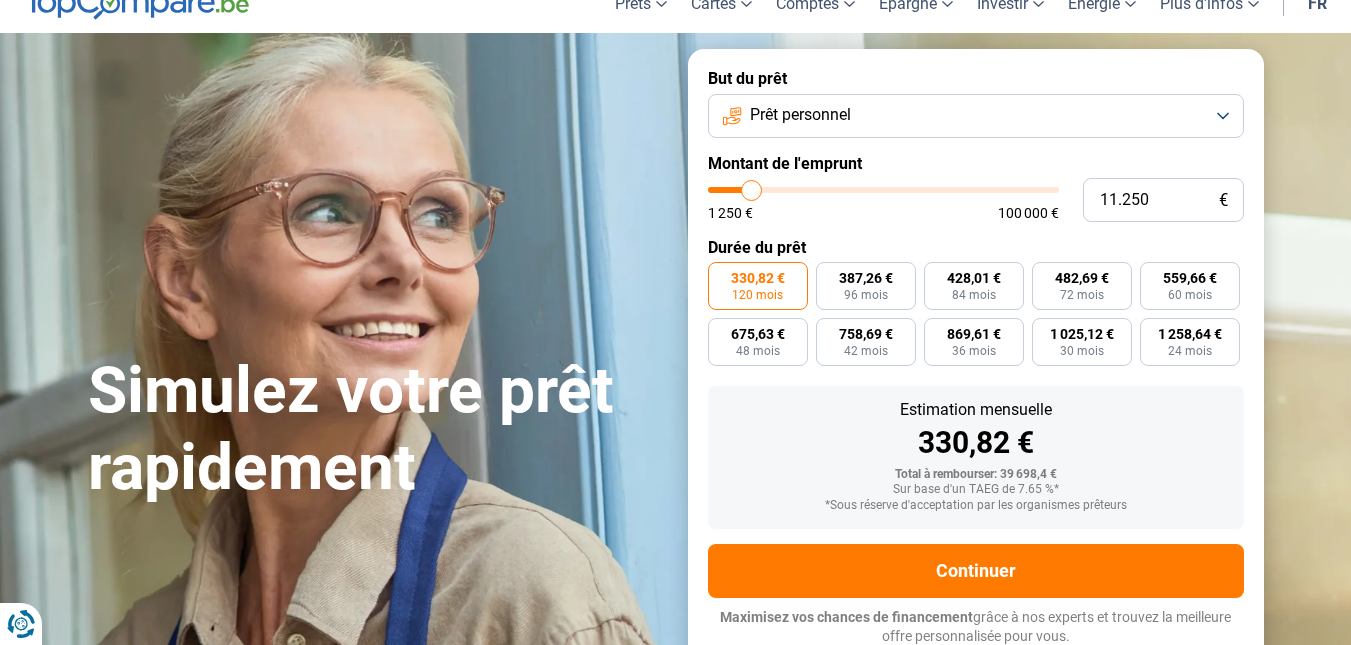 type on "11.000" 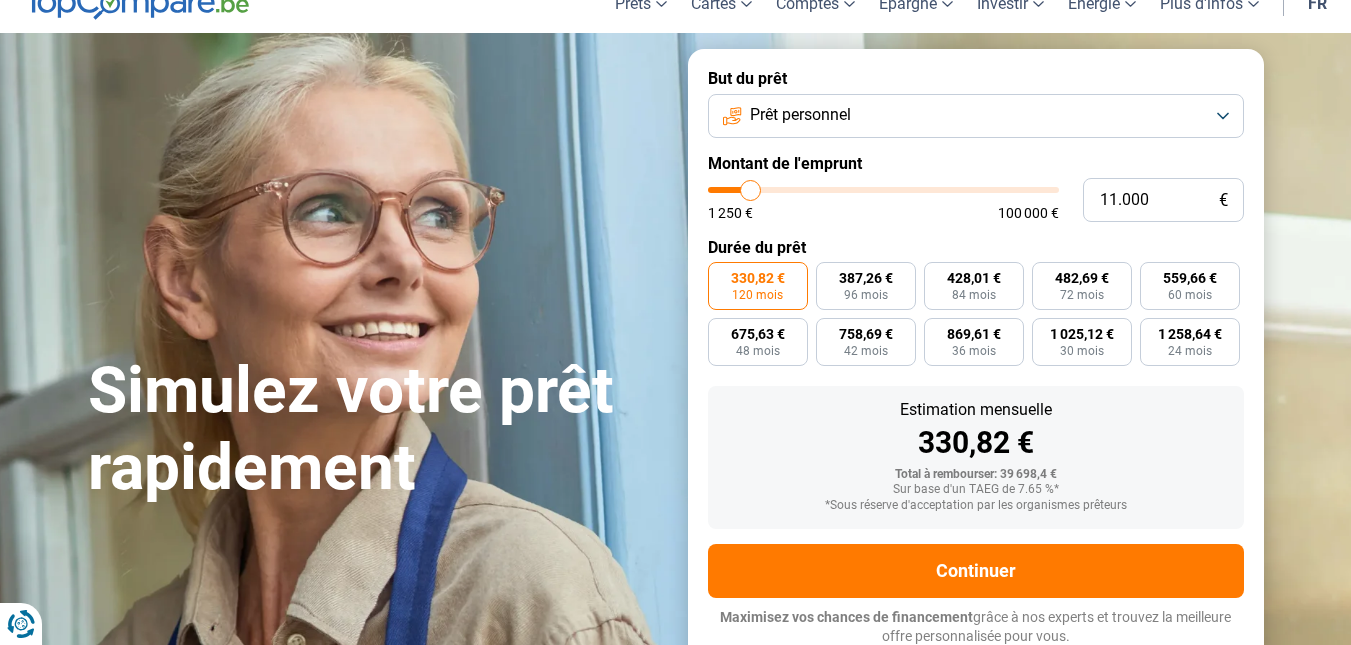 type on "10.500" 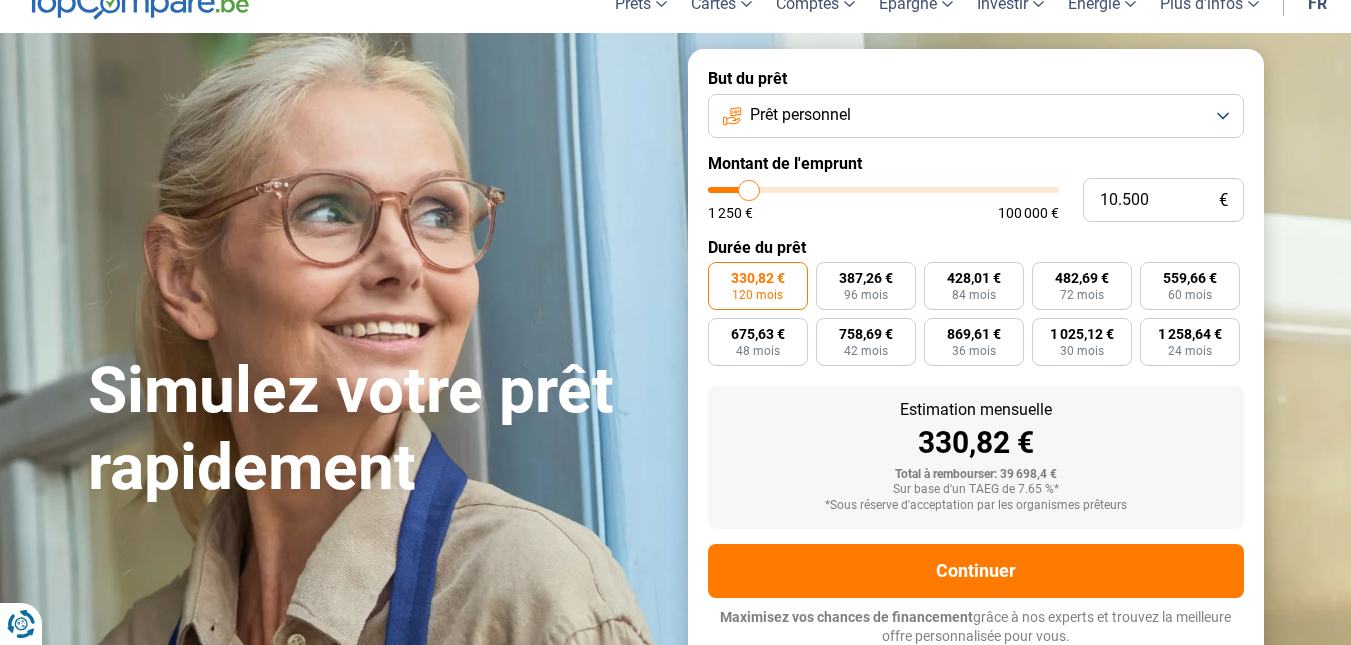 type on "10.250" 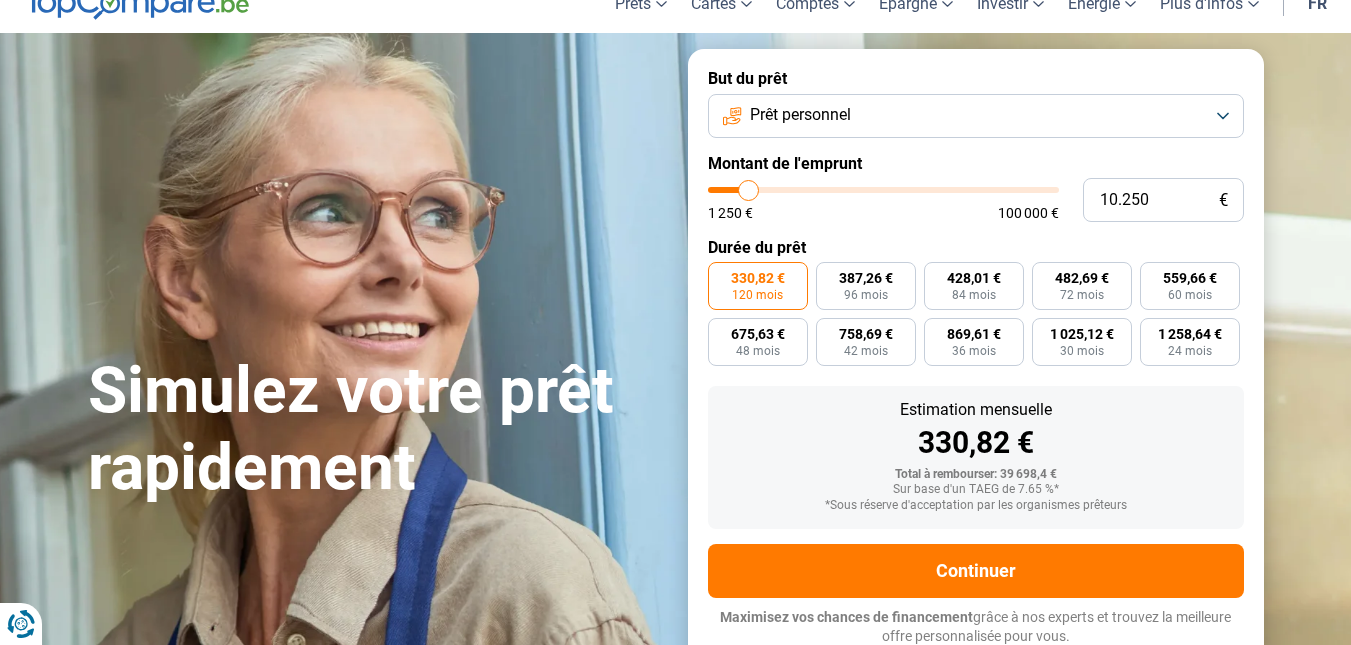 type on "10.000" 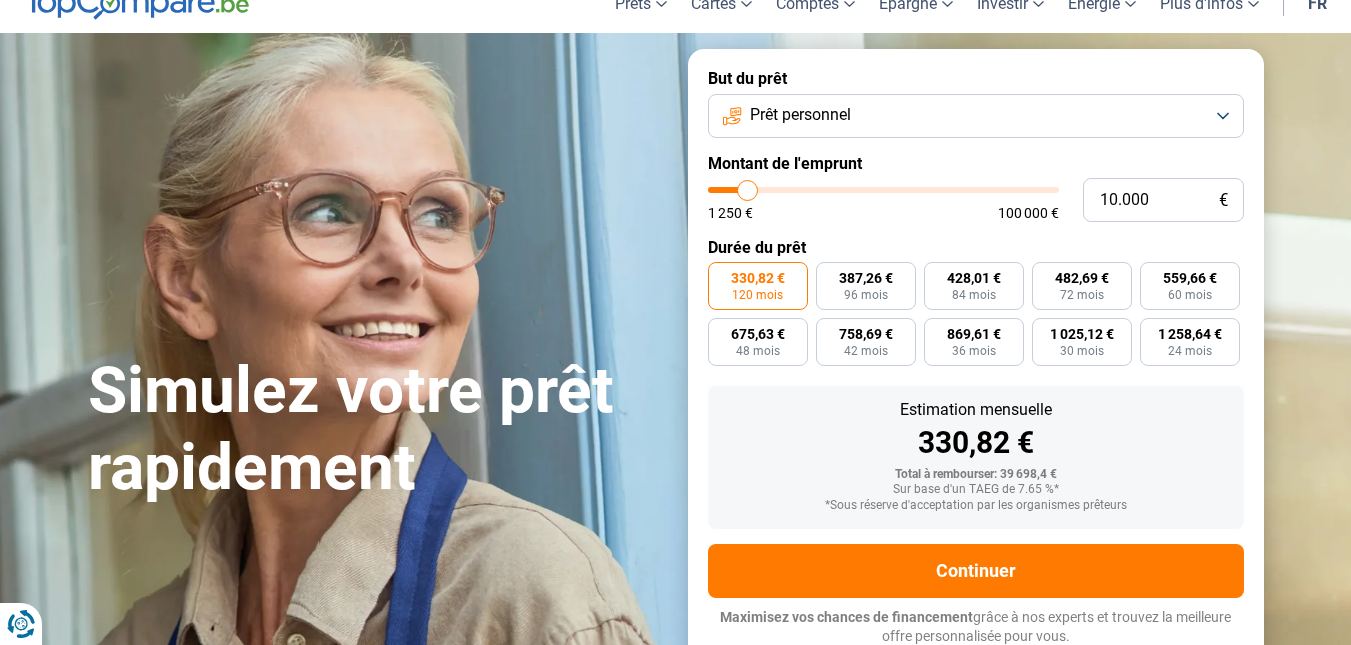 drag, startPoint x: 808, startPoint y: 189, endPoint x: 748, endPoint y: 199, distance: 60.827625 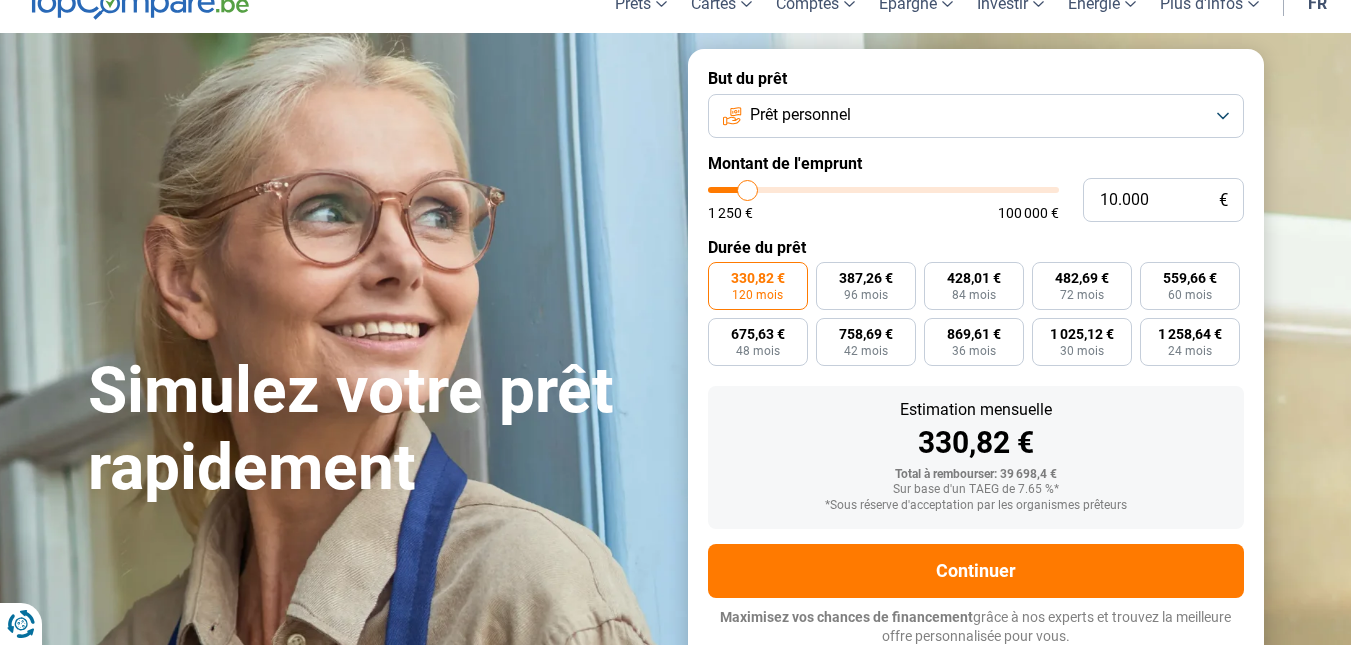 type on "10000" 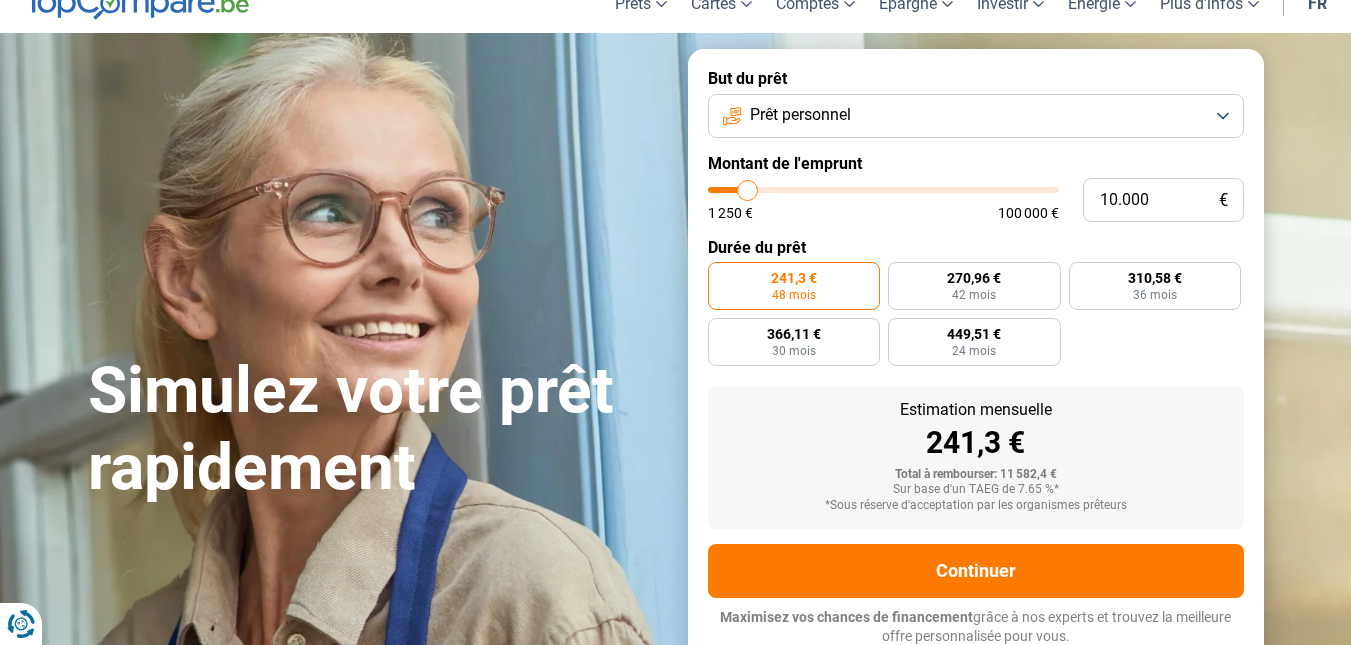 type on "9.750" 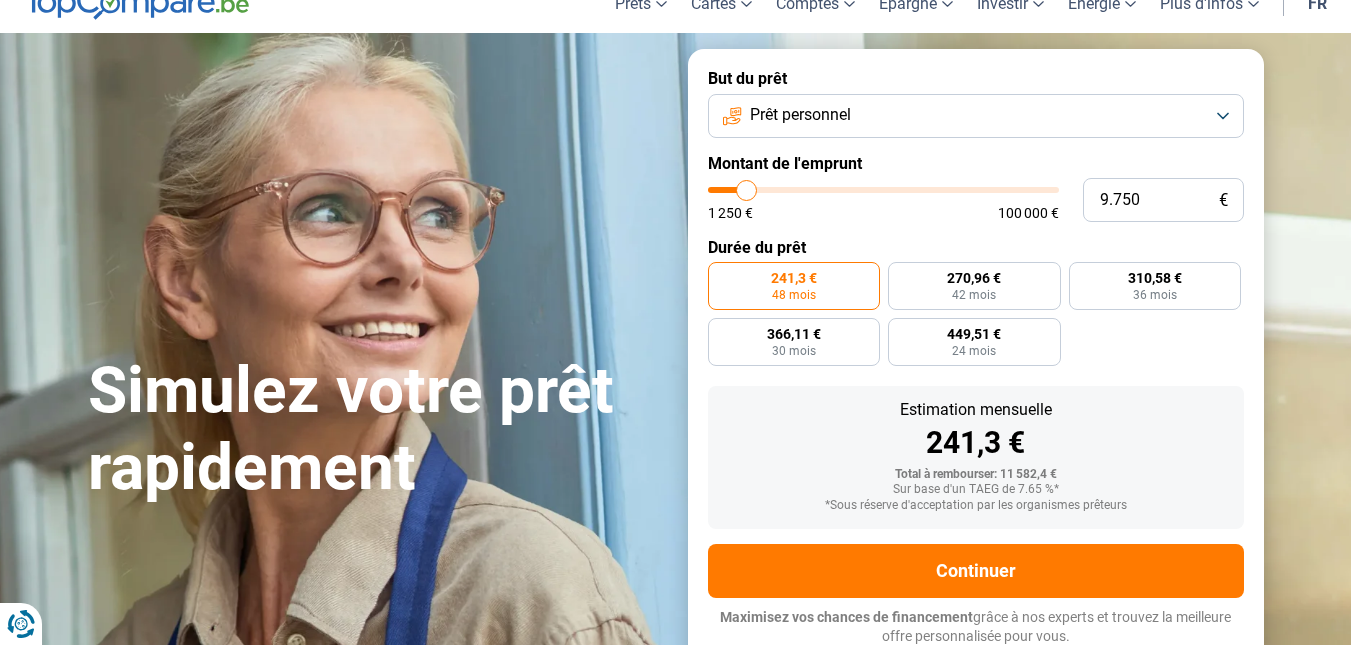 type on "9.500" 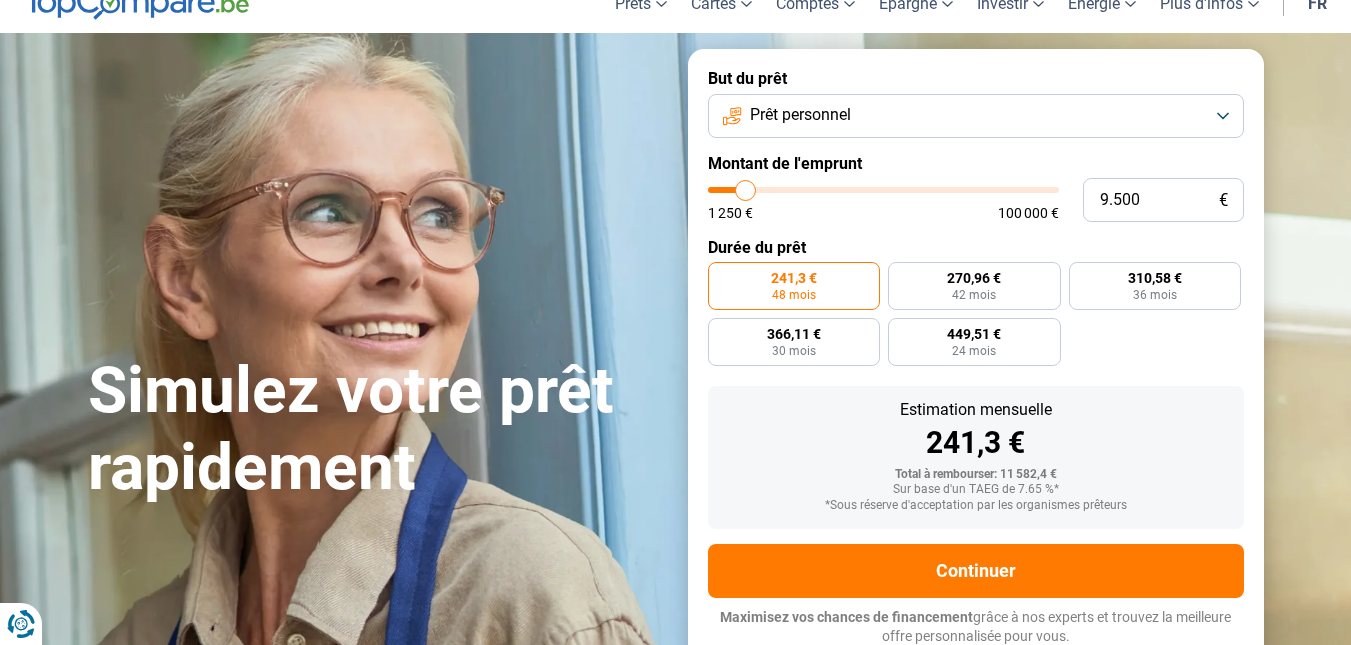 type on "9.000" 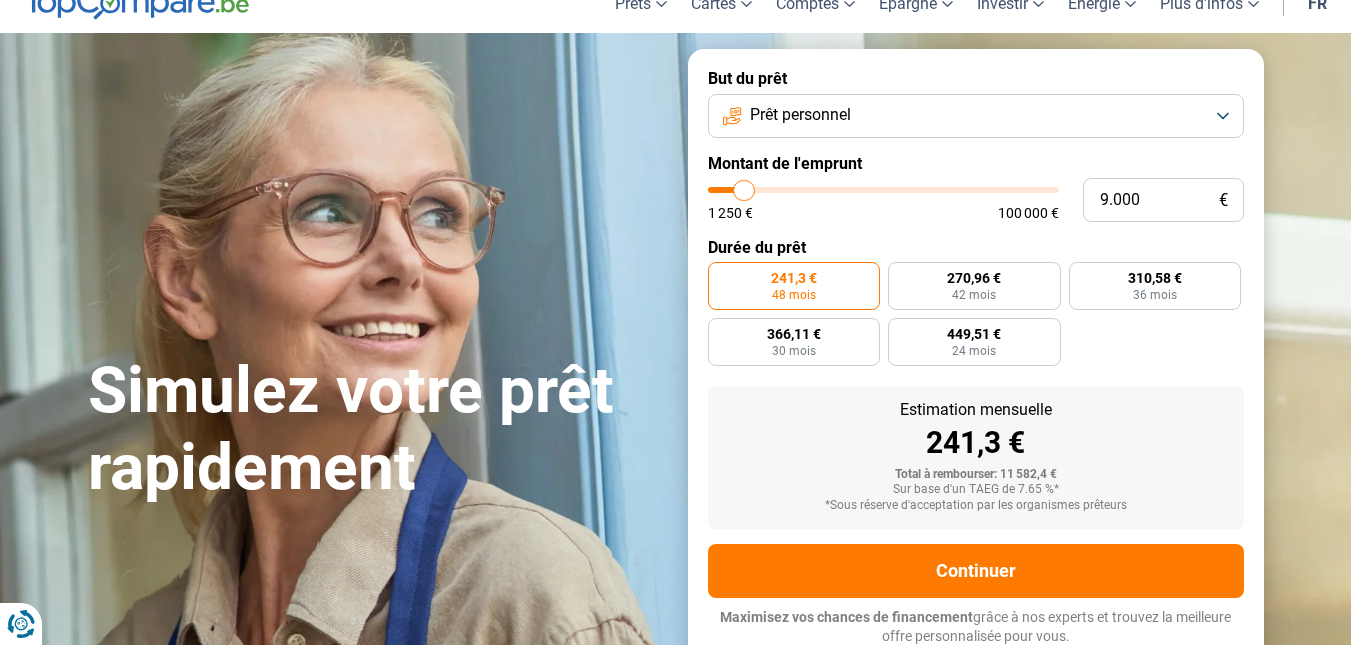 type on "8.750" 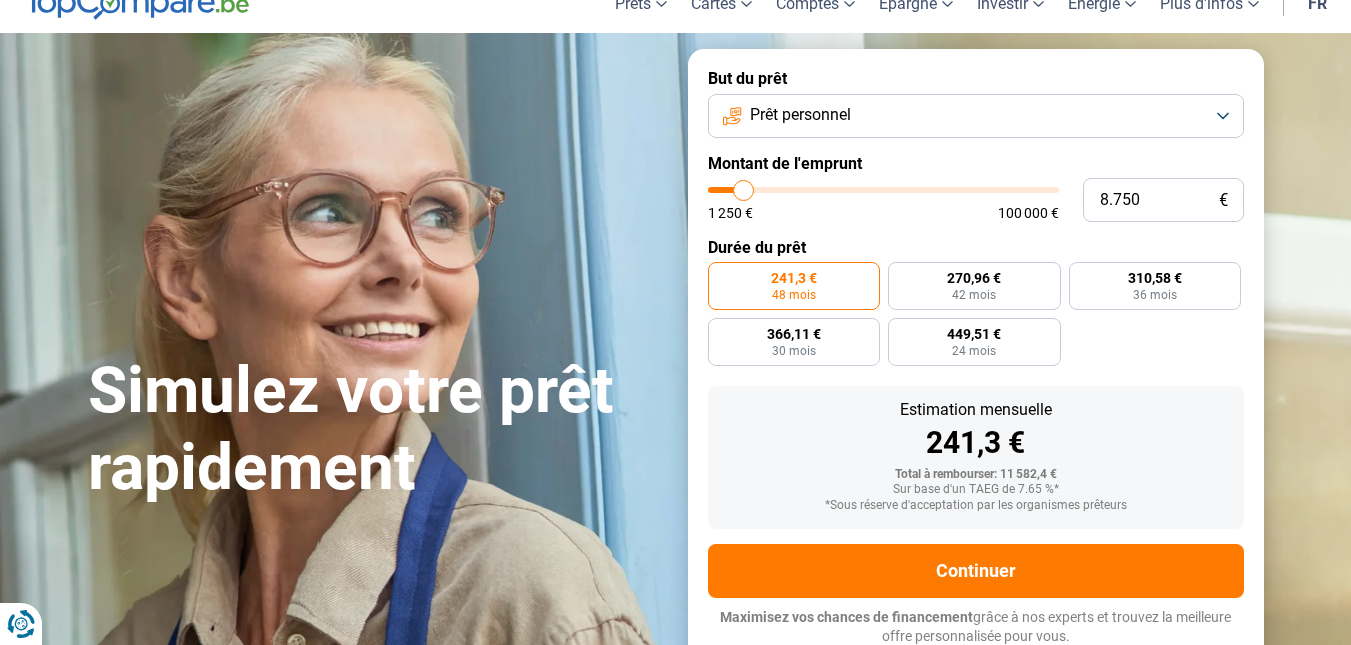 type on "8.500" 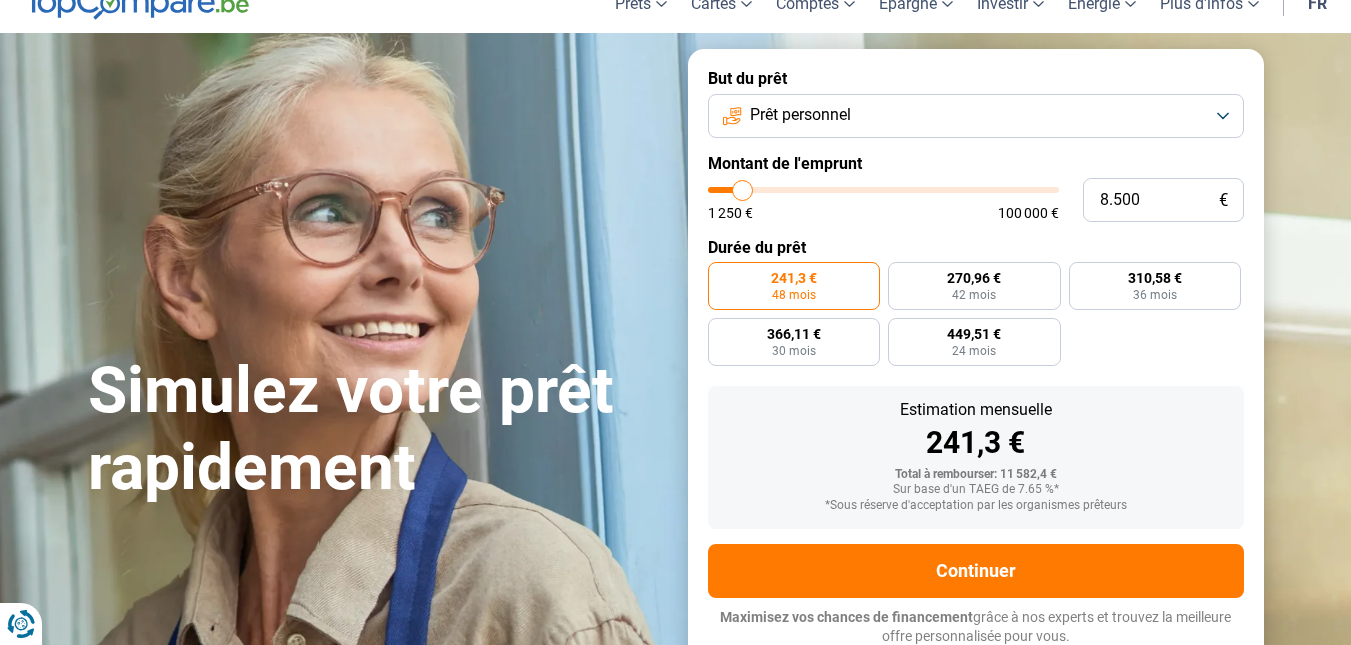 type on "8.250" 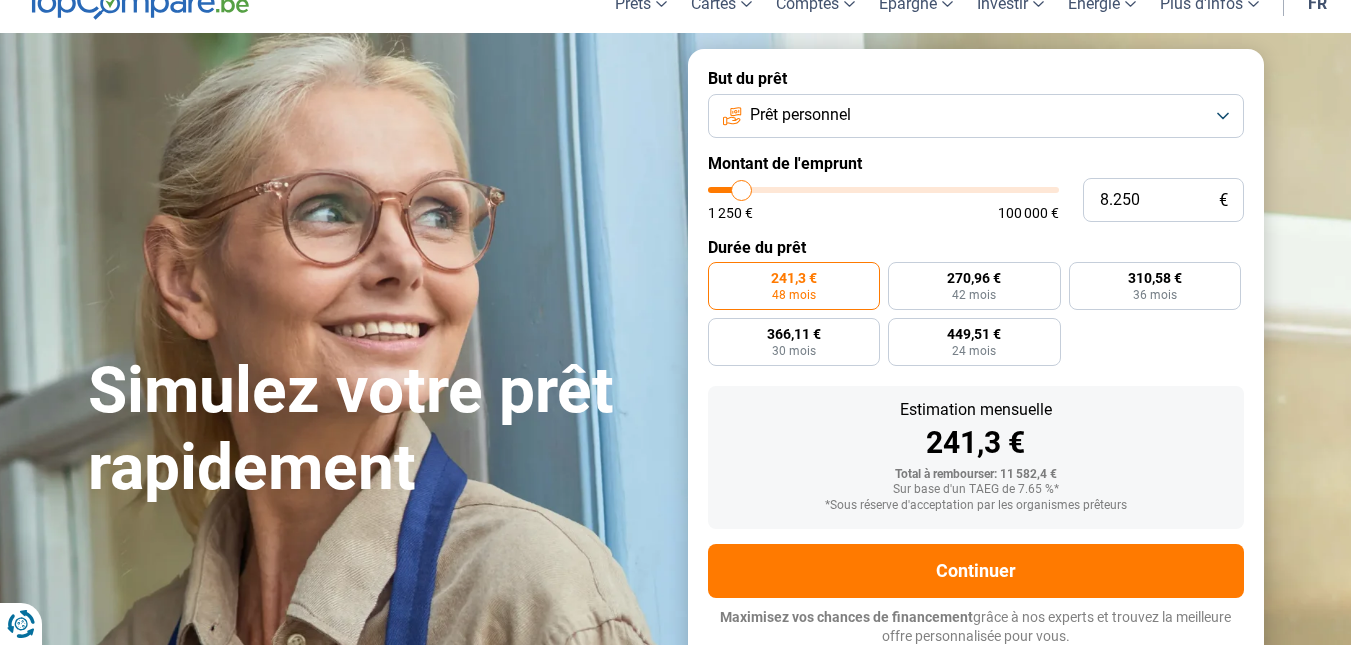 type on "8.000" 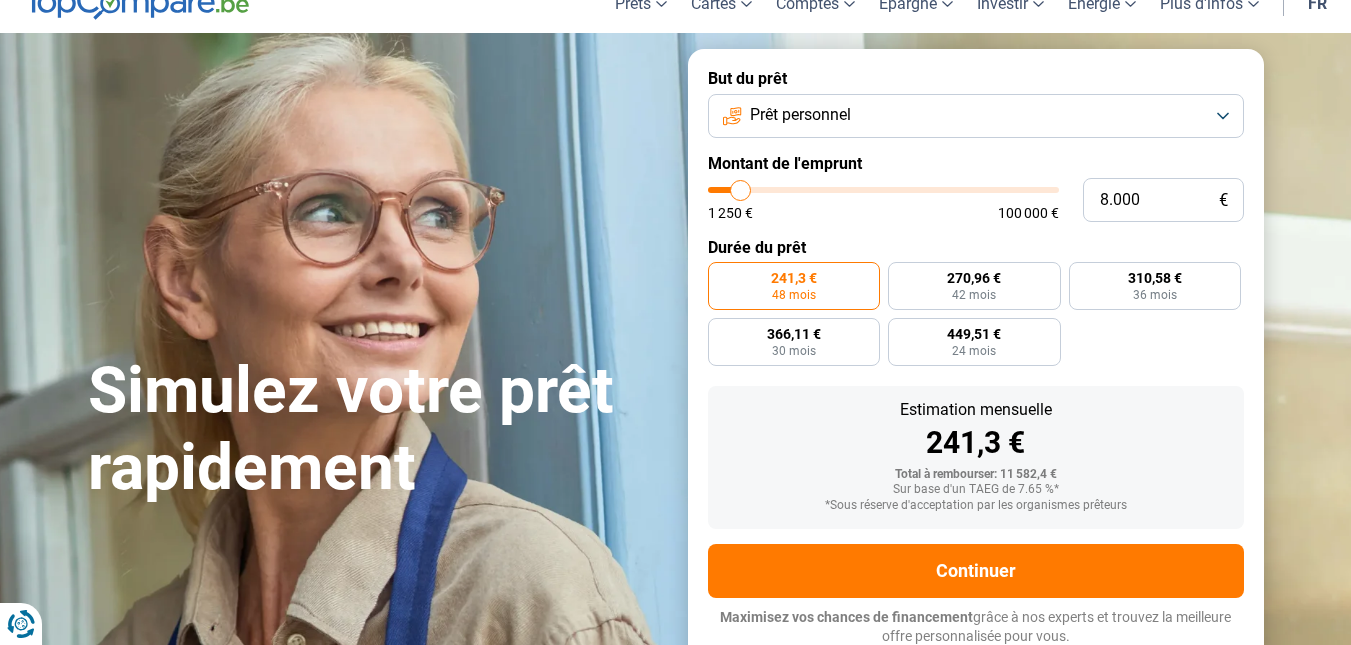 type 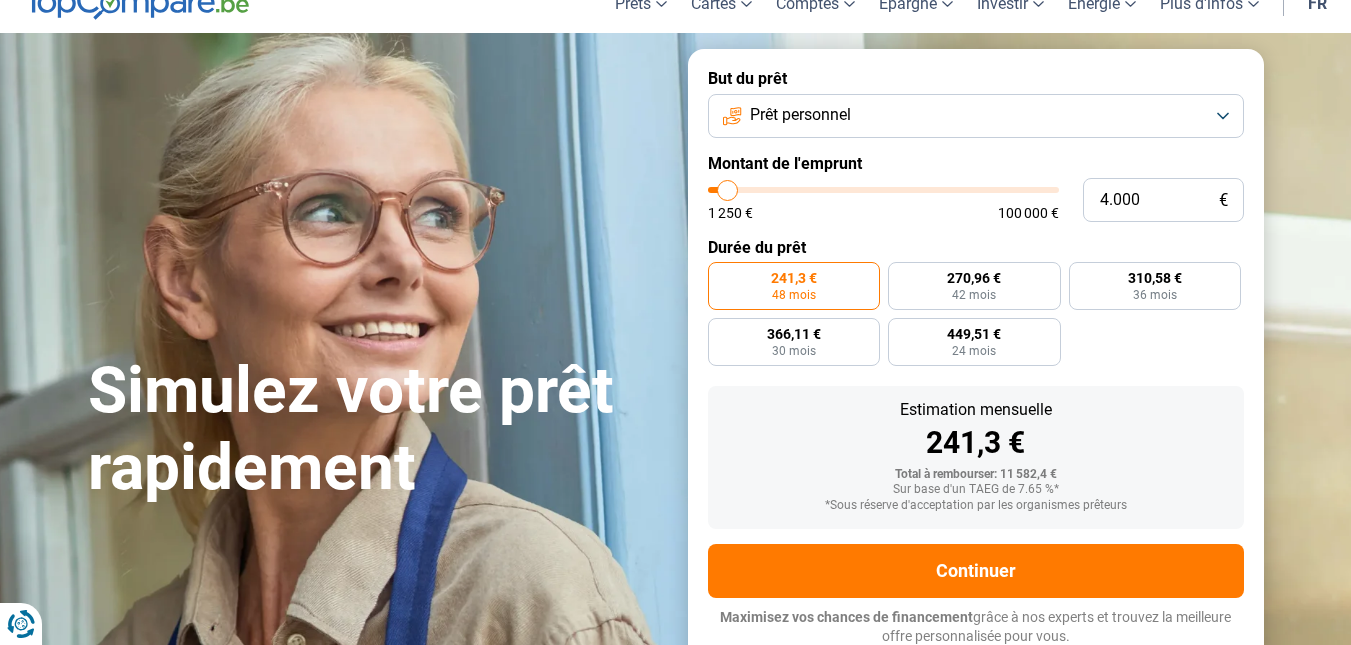 drag, startPoint x: 749, startPoint y: 190, endPoint x: 728, endPoint y: 191, distance: 21.023796 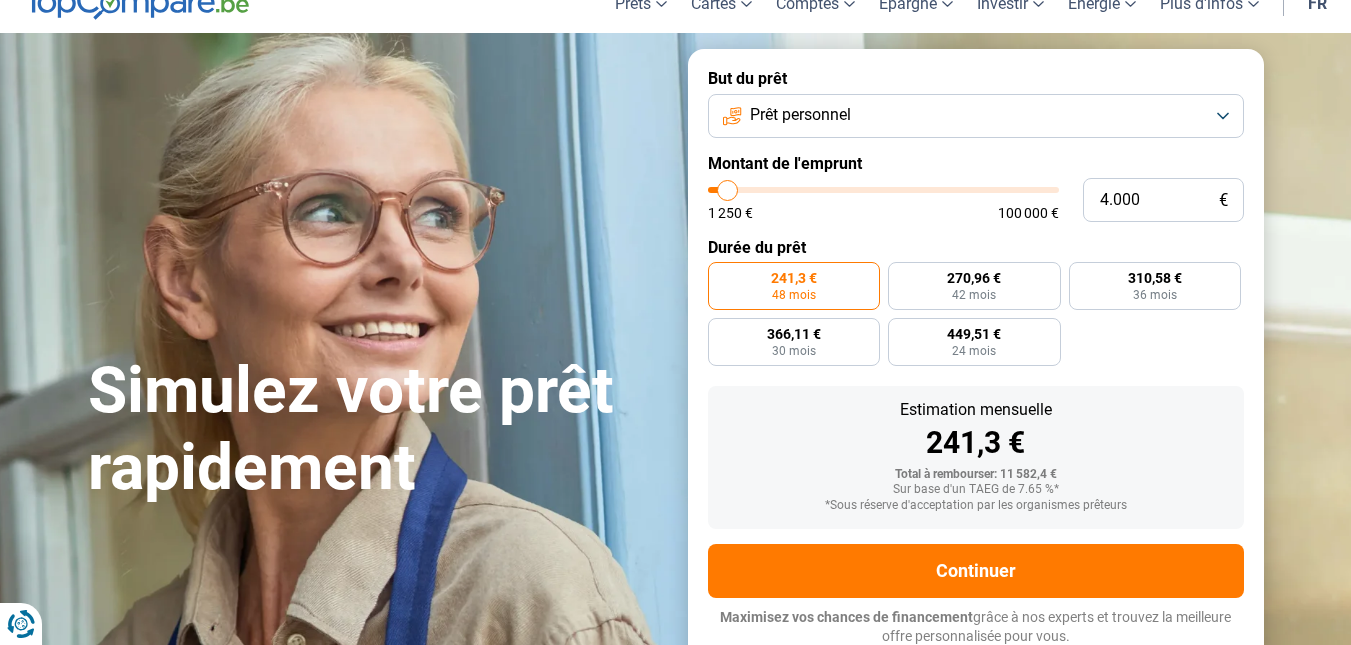 click at bounding box center (883, 190) 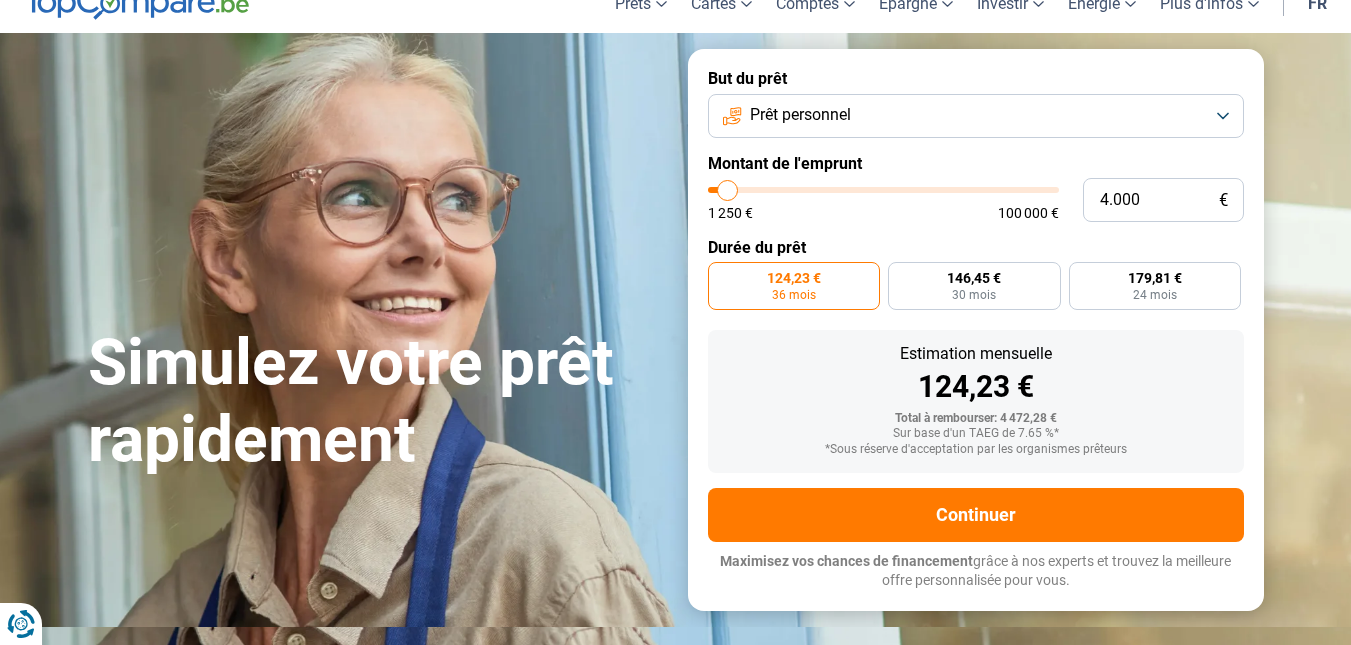 scroll, scrollTop: 33, scrollLeft: 0, axis: vertical 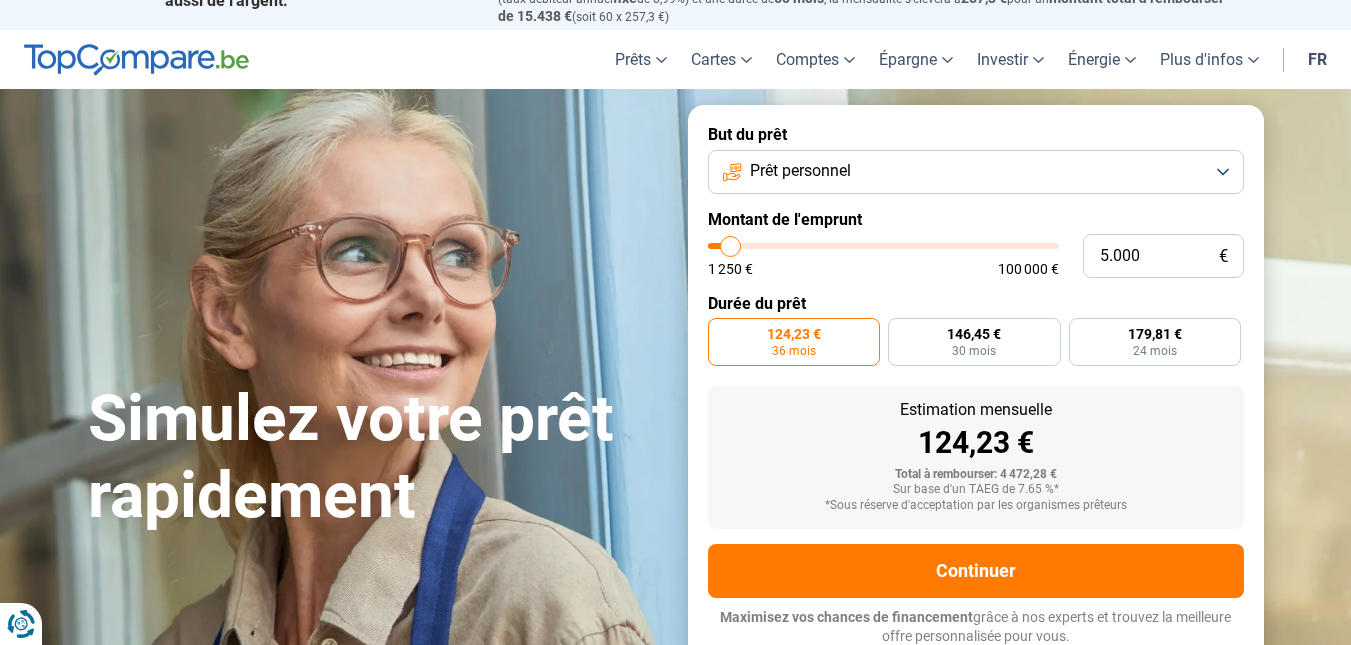 click at bounding box center [883, 246] 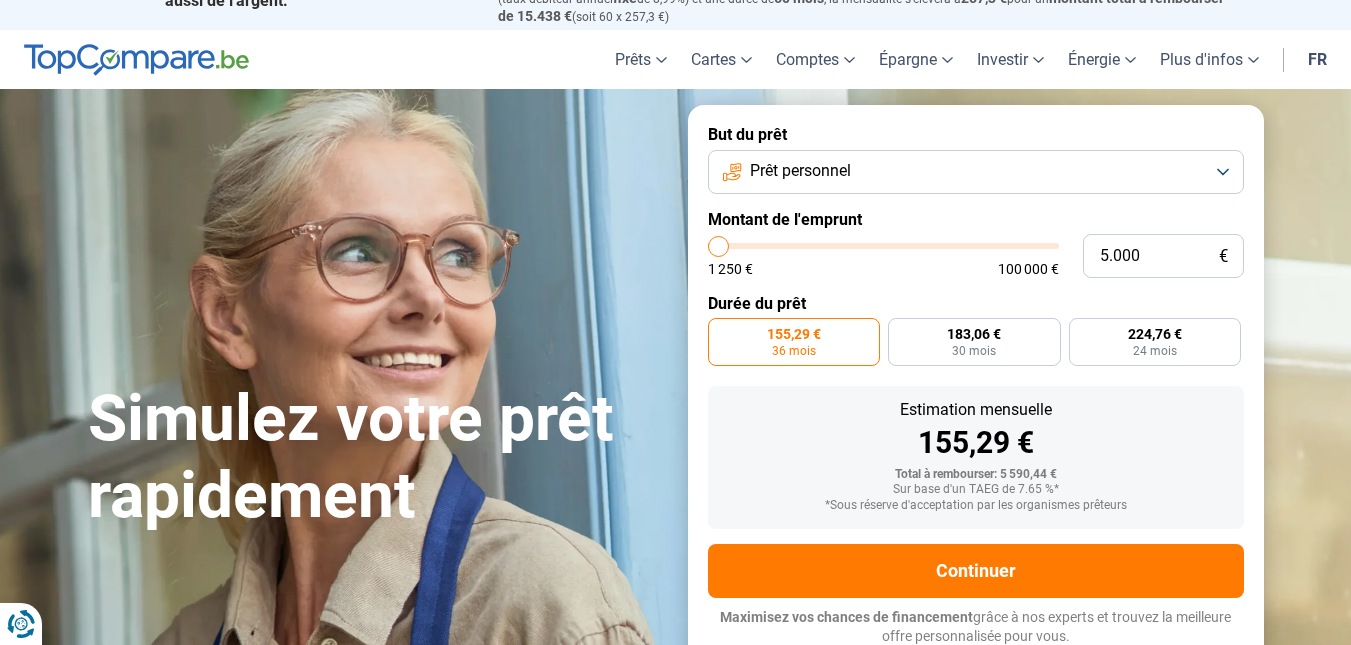 click at bounding box center [883, 246] 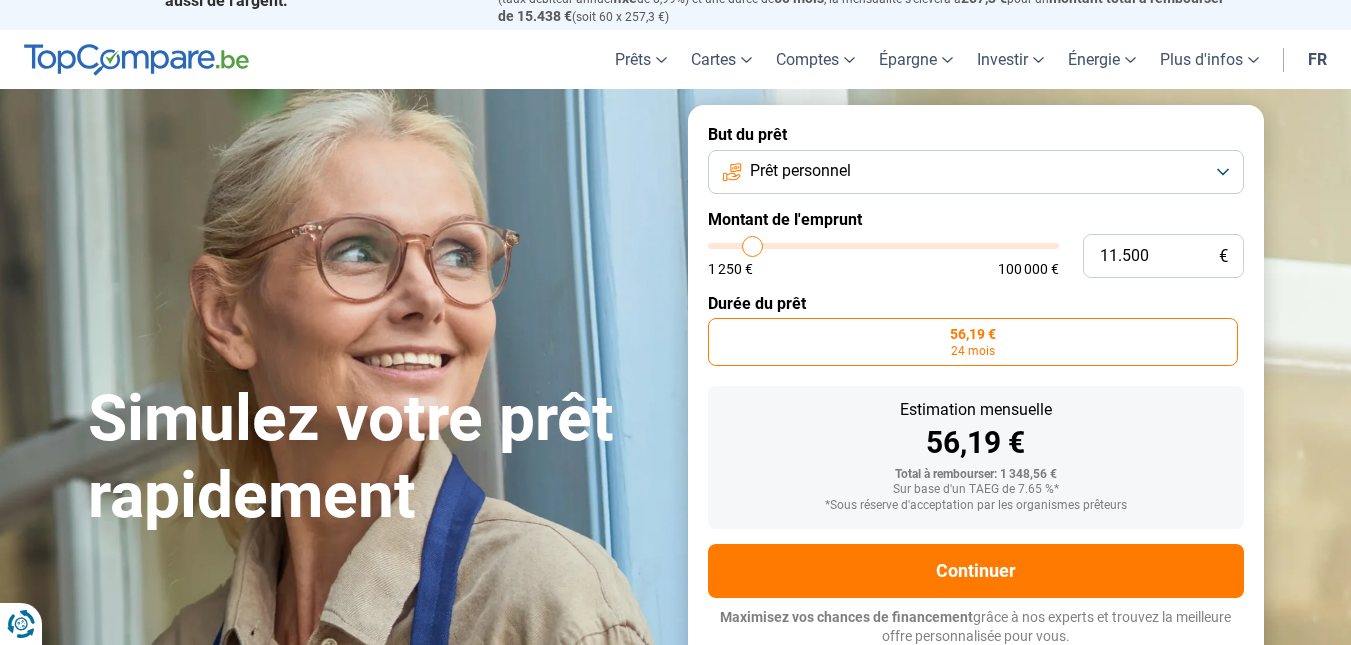 click at bounding box center (883, 246) 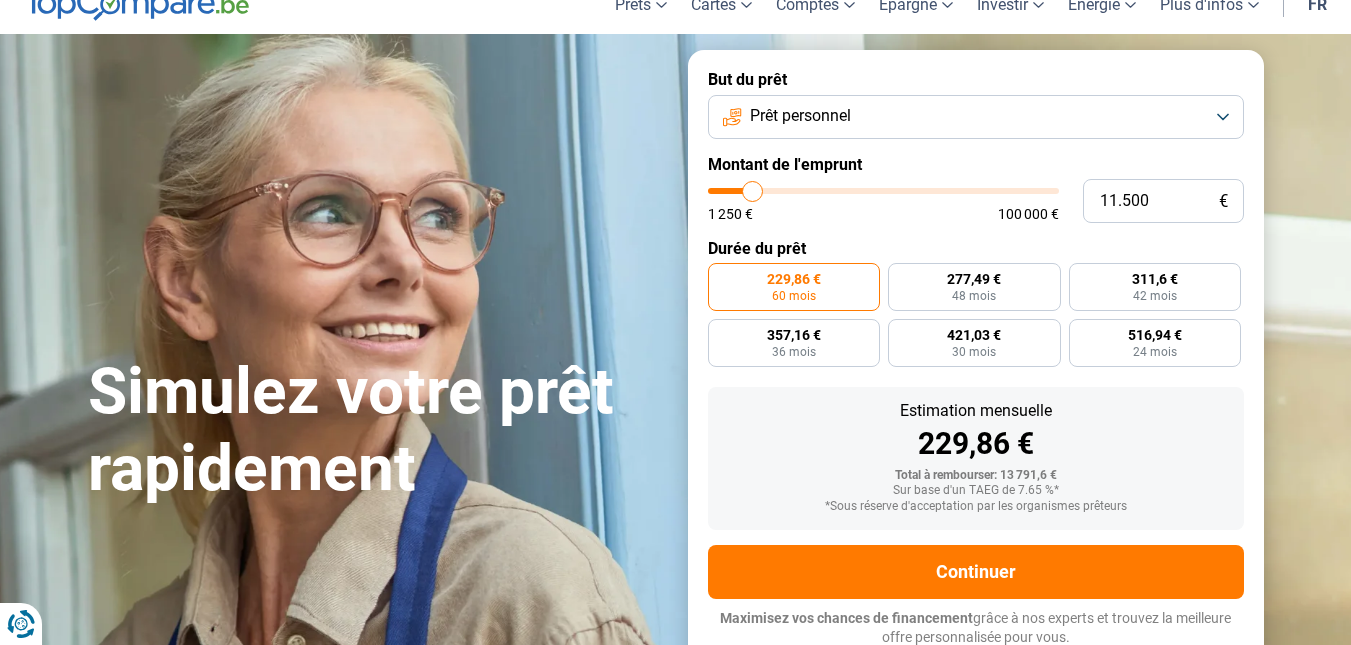 scroll, scrollTop: 89, scrollLeft: 0, axis: vertical 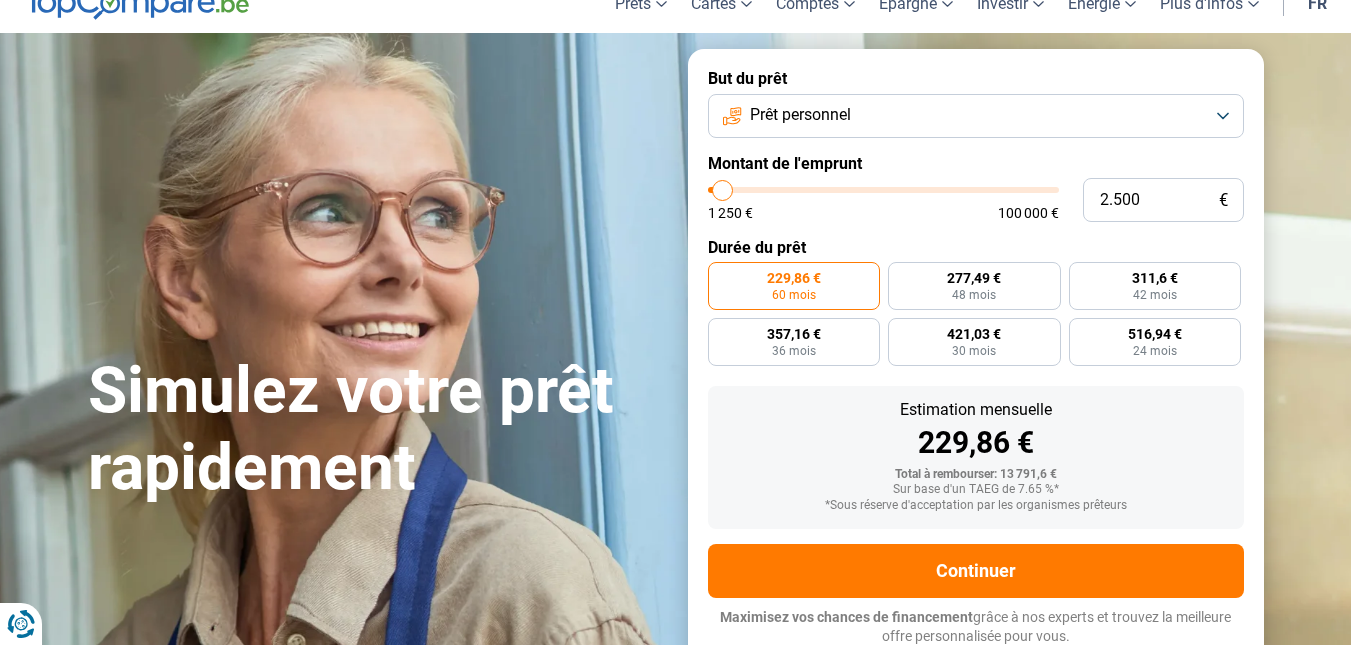 drag, startPoint x: 752, startPoint y: 190, endPoint x: 723, endPoint y: 196, distance: 29.614185 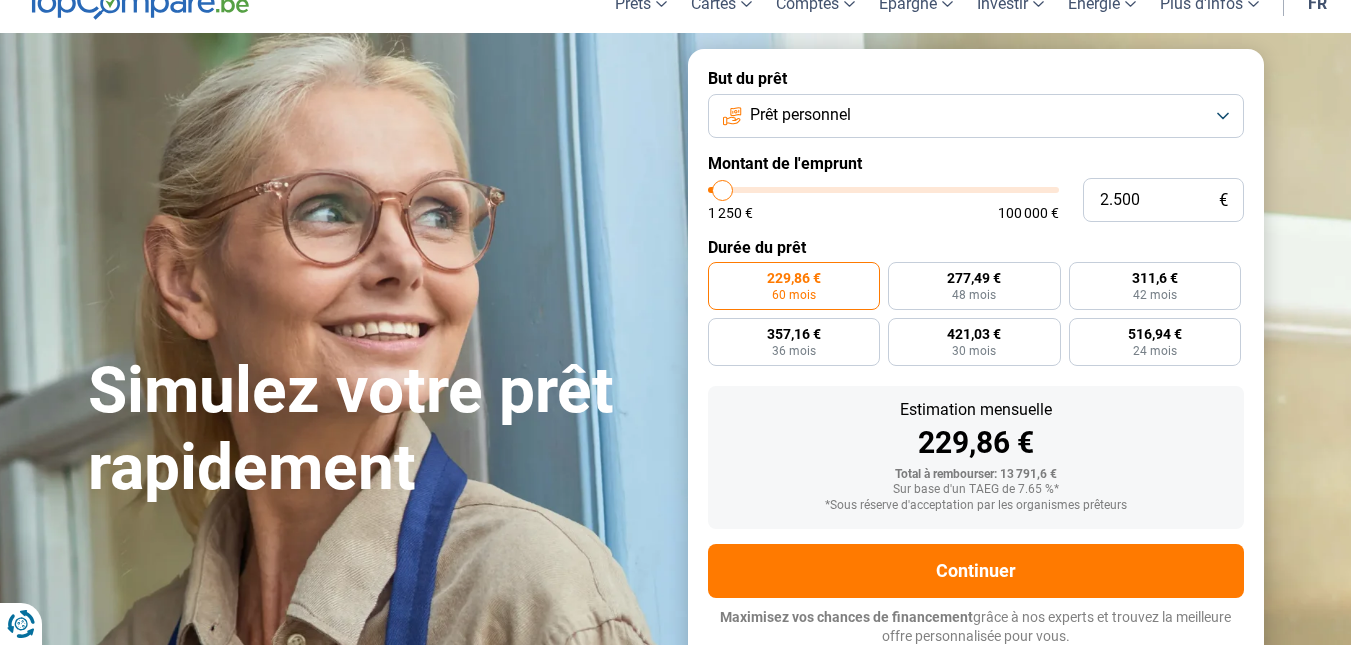 click at bounding box center [883, 190] 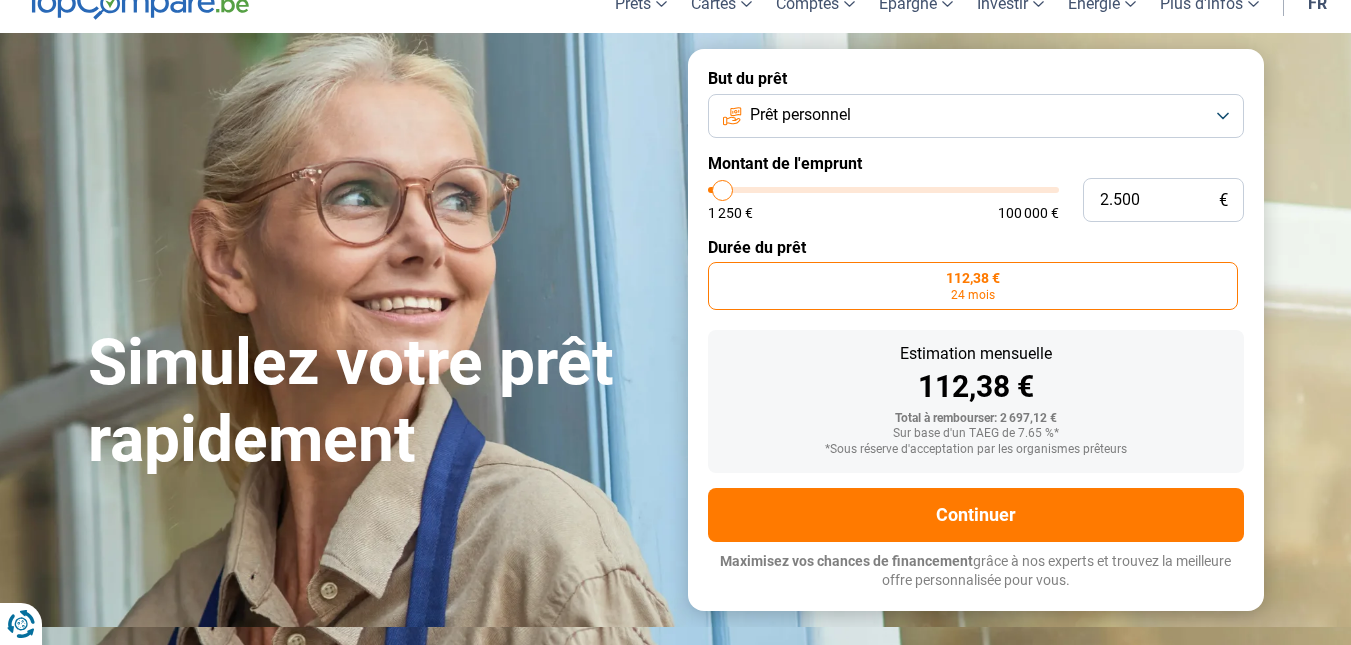 scroll, scrollTop: 33, scrollLeft: 0, axis: vertical 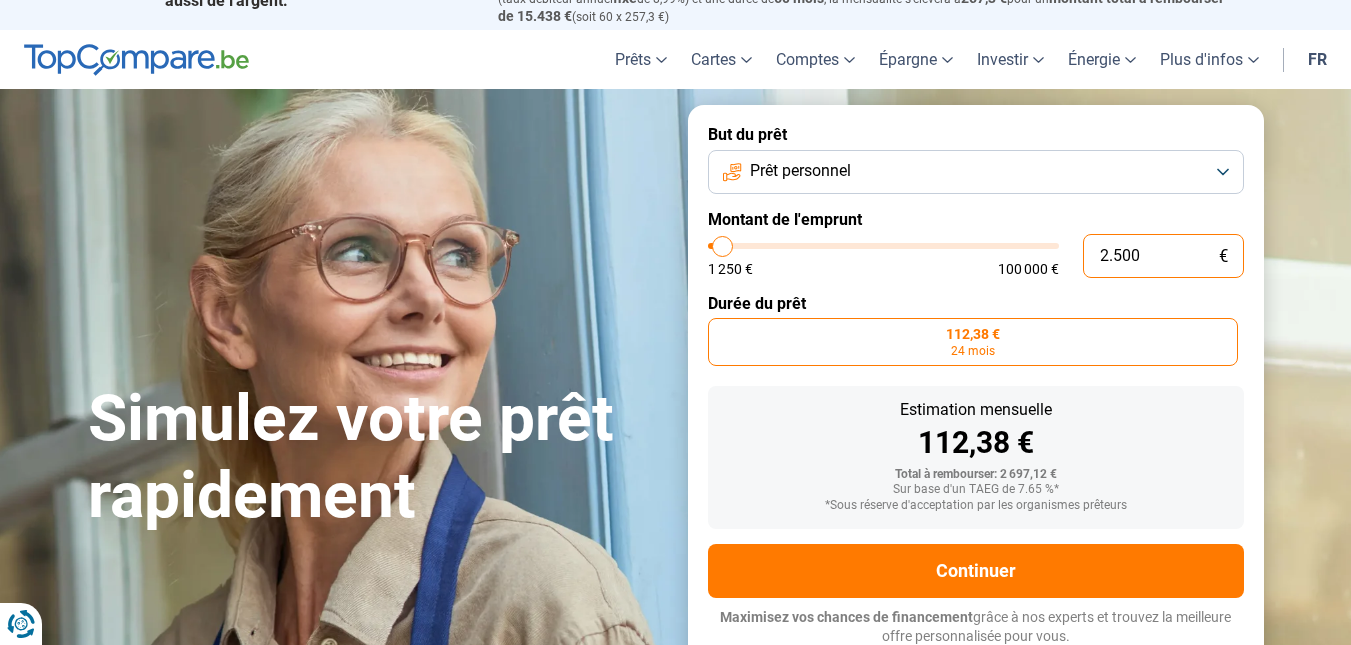 click on "2.500" at bounding box center [1163, 256] 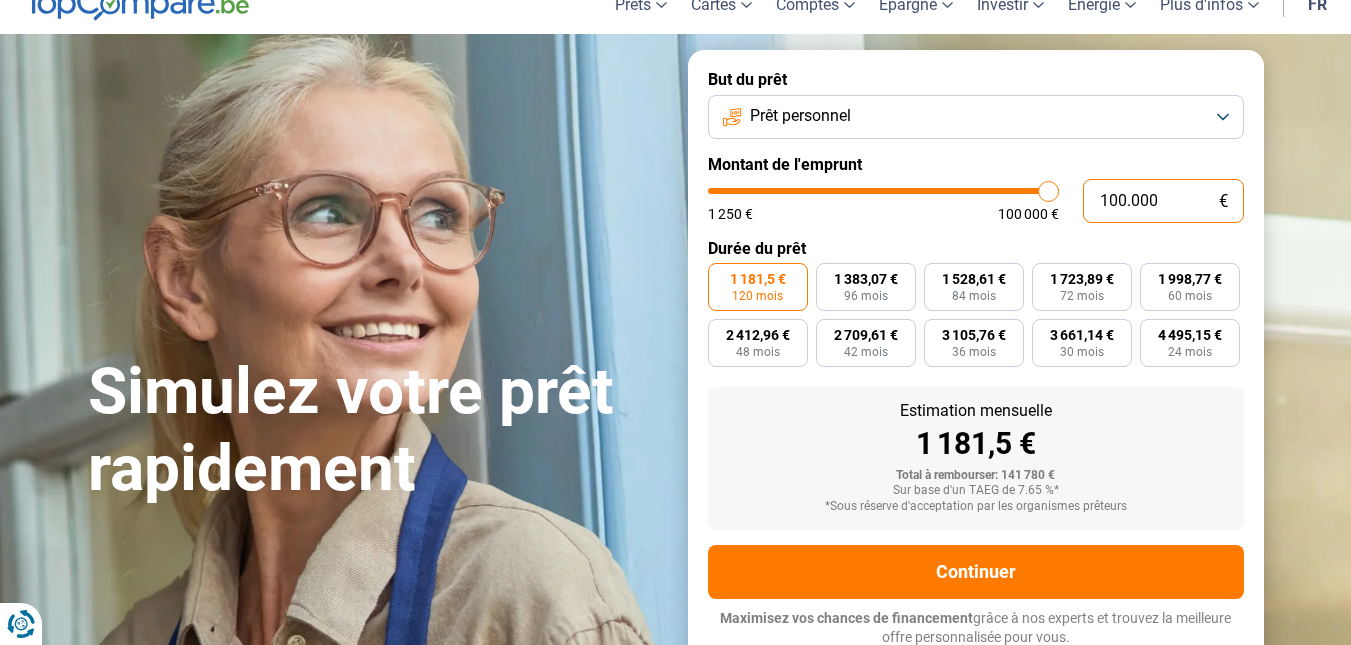 scroll, scrollTop: 89, scrollLeft: 0, axis: vertical 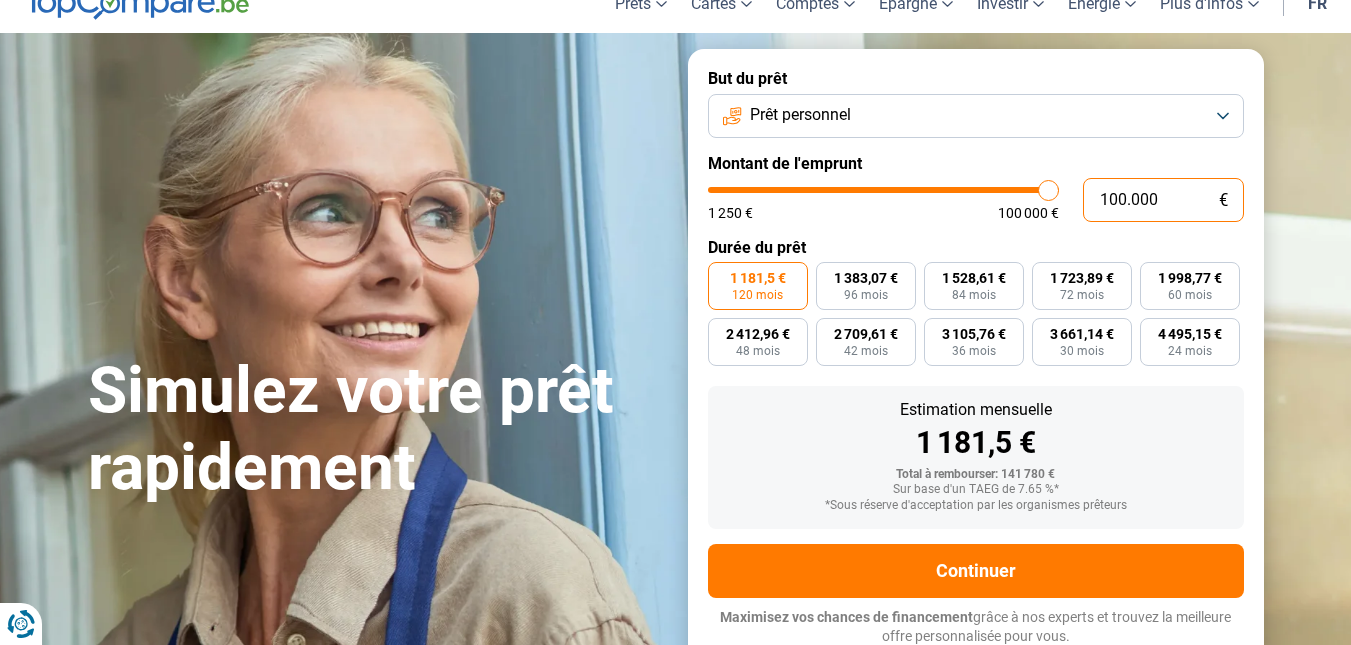 click on "100.000" at bounding box center (1163, 200) 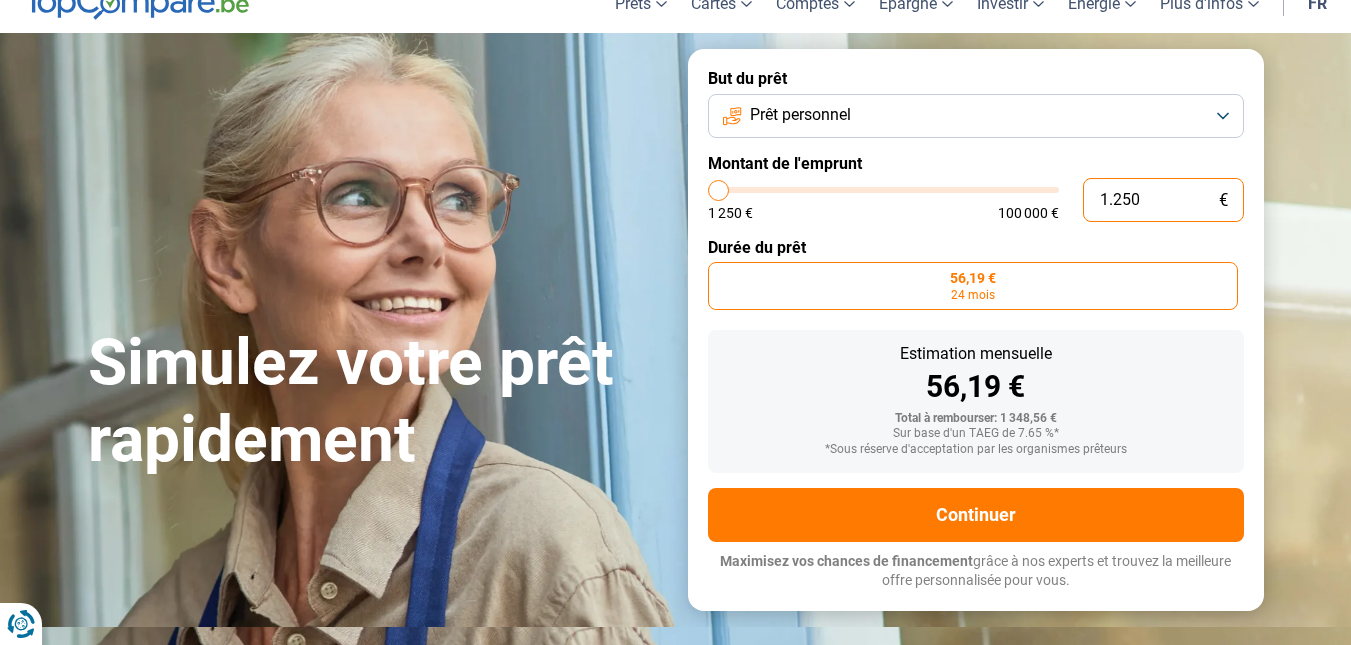 scroll, scrollTop: 33, scrollLeft: 0, axis: vertical 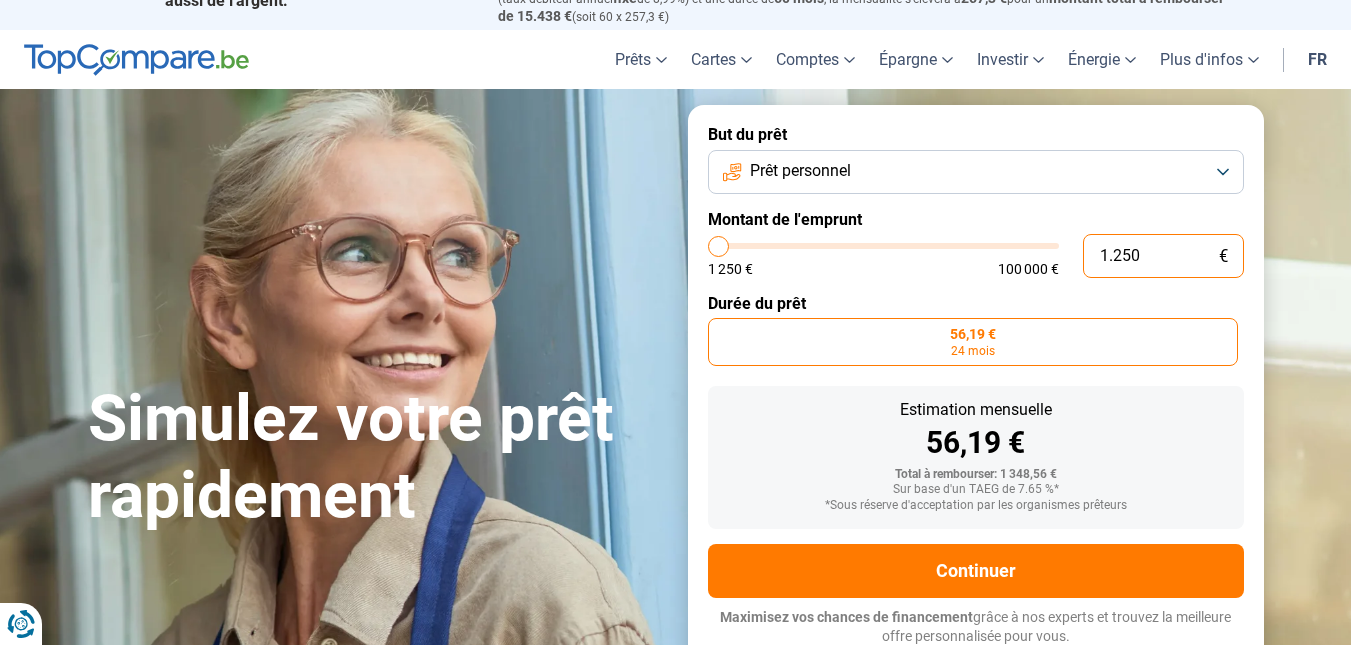 click on "1.250" at bounding box center (1163, 256) 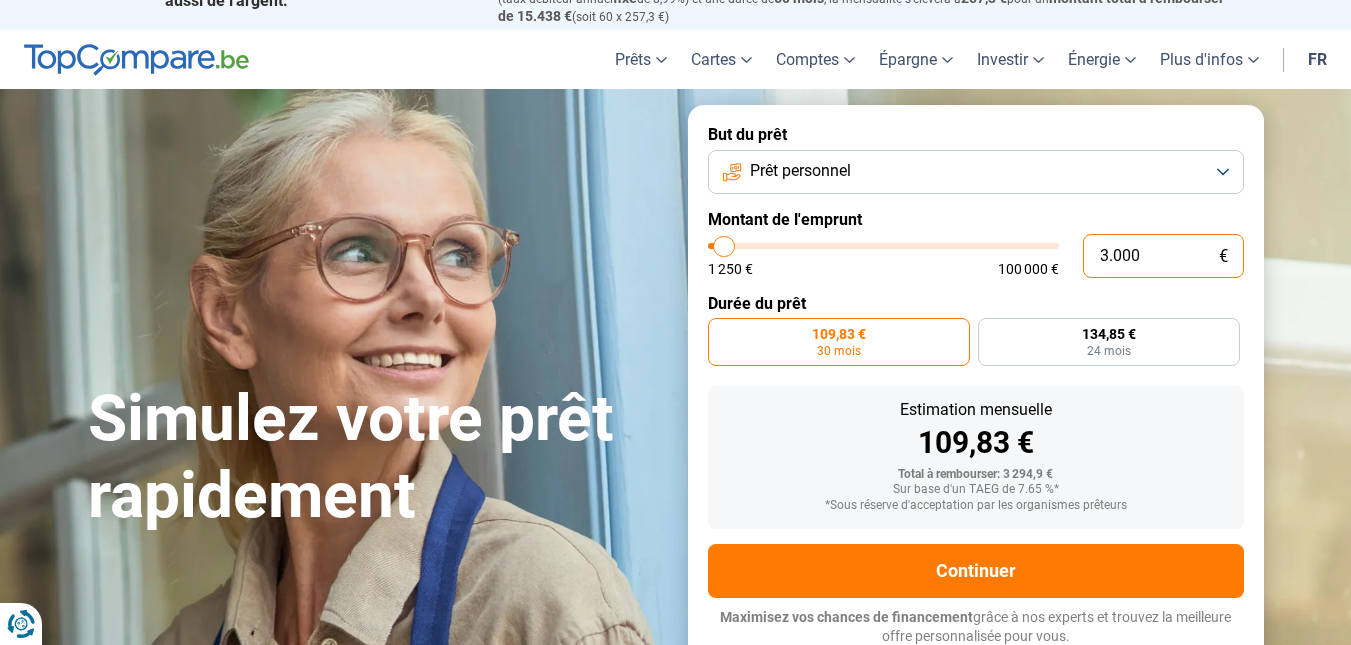 click on "3.000" at bounding box center [1163, 256] 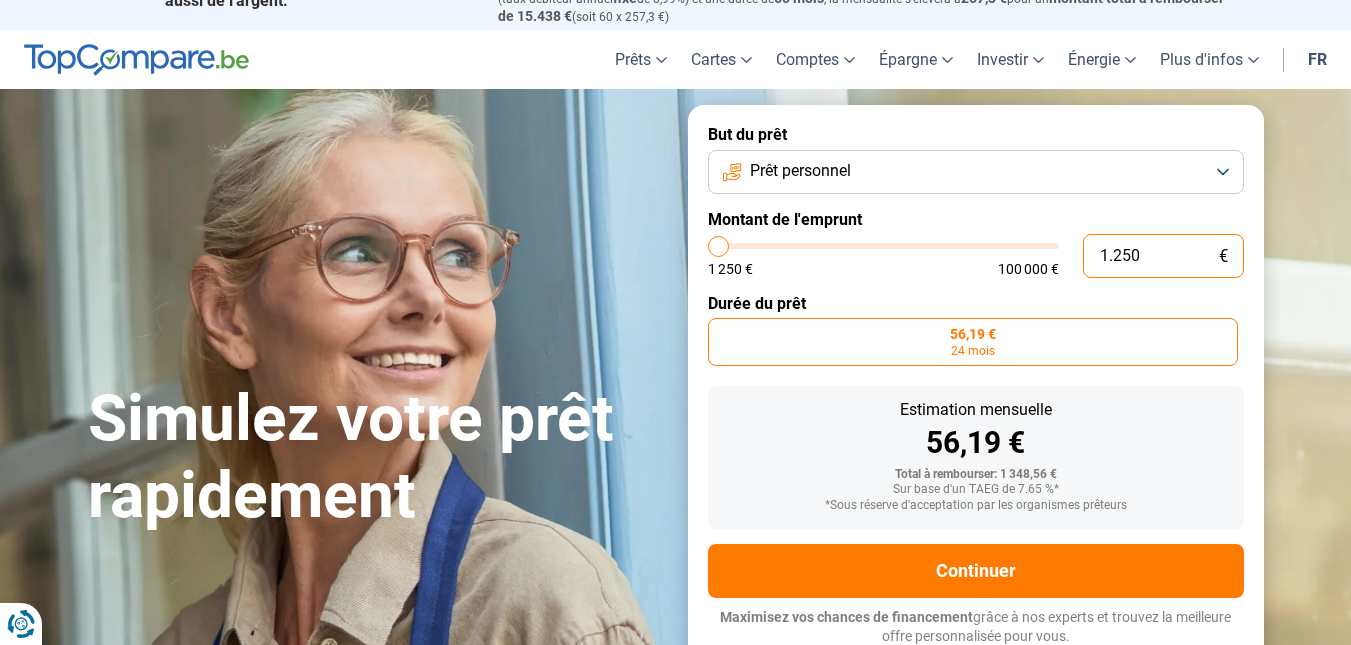 drag, startPoint x: 1100, startPoint y: 252, endPoint x: 1170, endPoint y: 253, distance: 70.00714 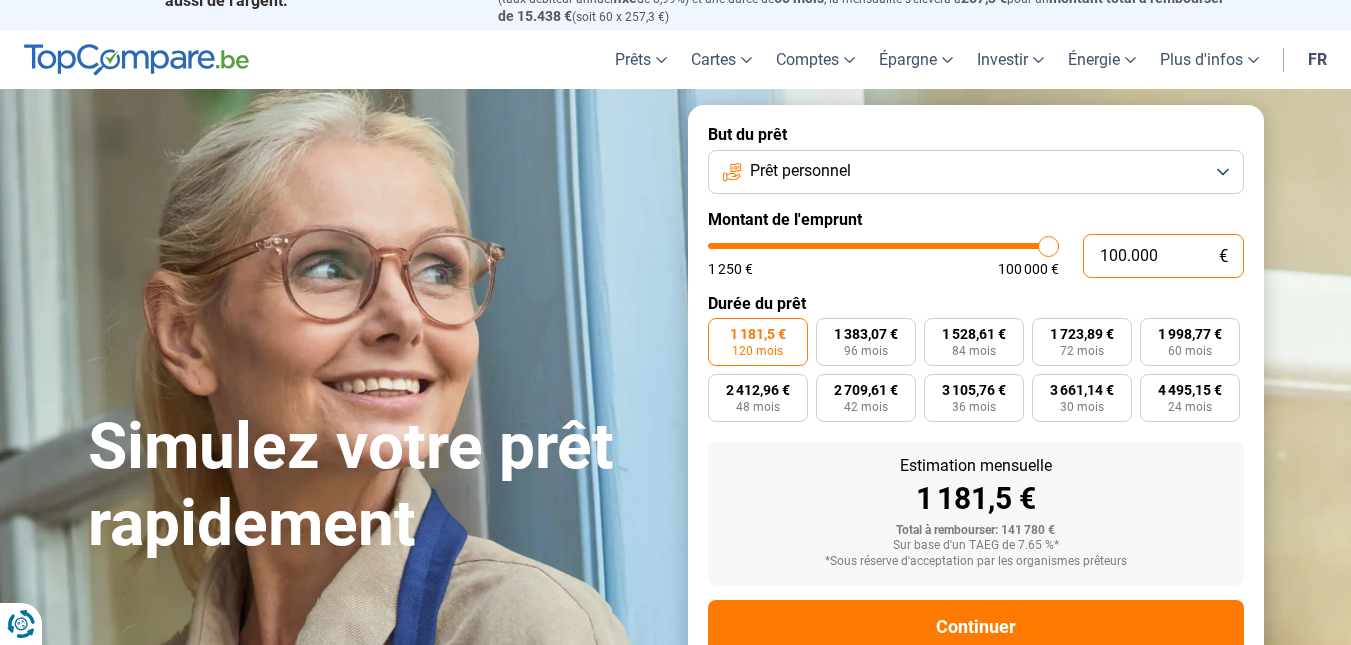scroll, scrollTop: 89, scrollLeft: 0, axis: vertical 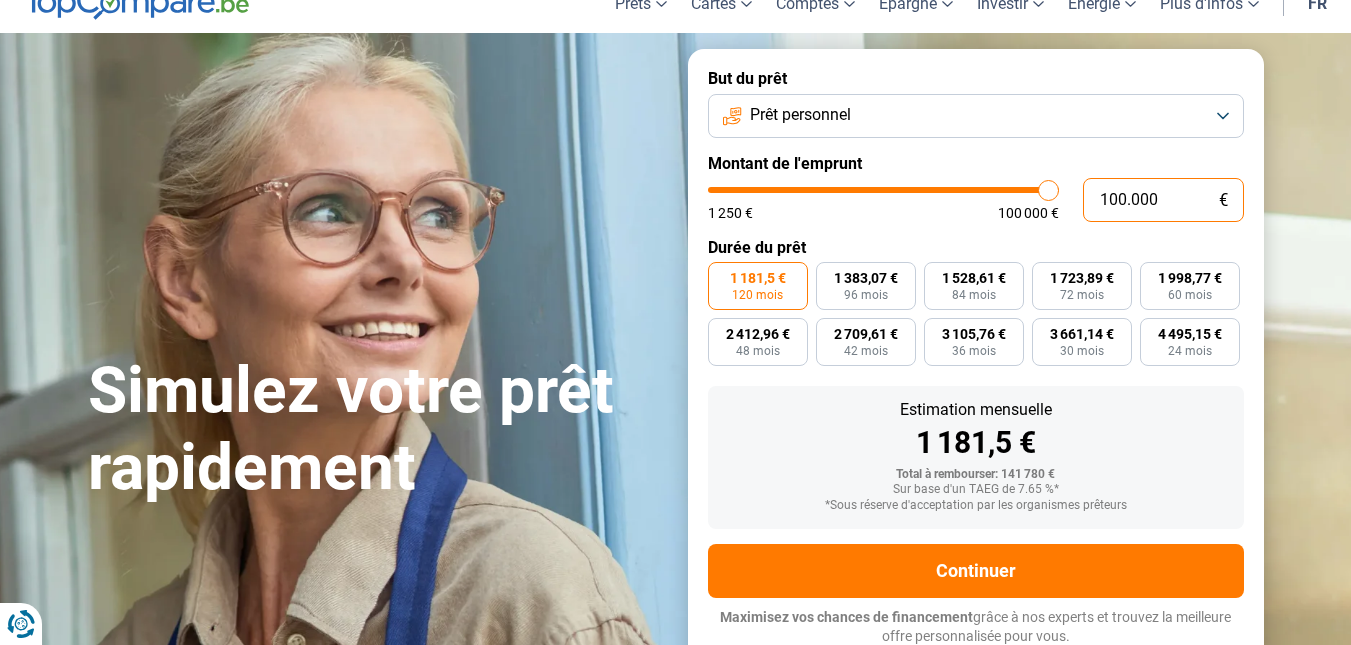 click on "100.000" at bounding box center [1163, 200] 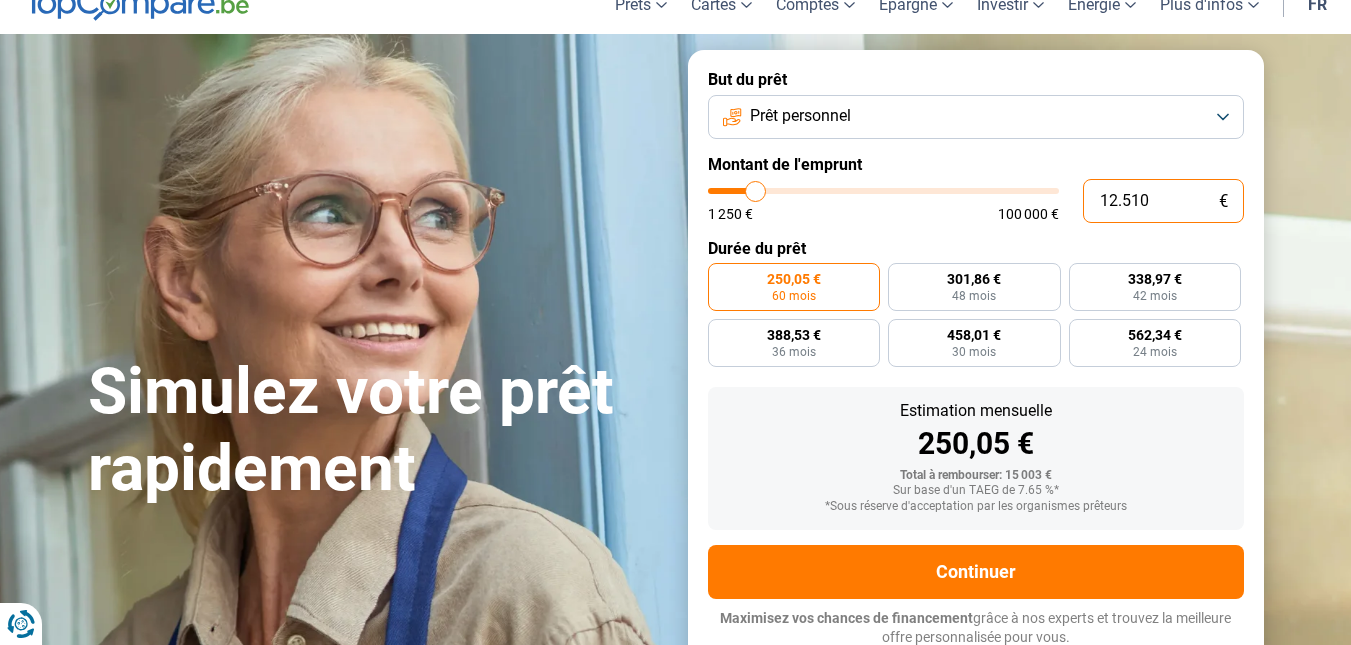 scroll, scrollTop: 89, scrollLeft: 0, axis: vertical 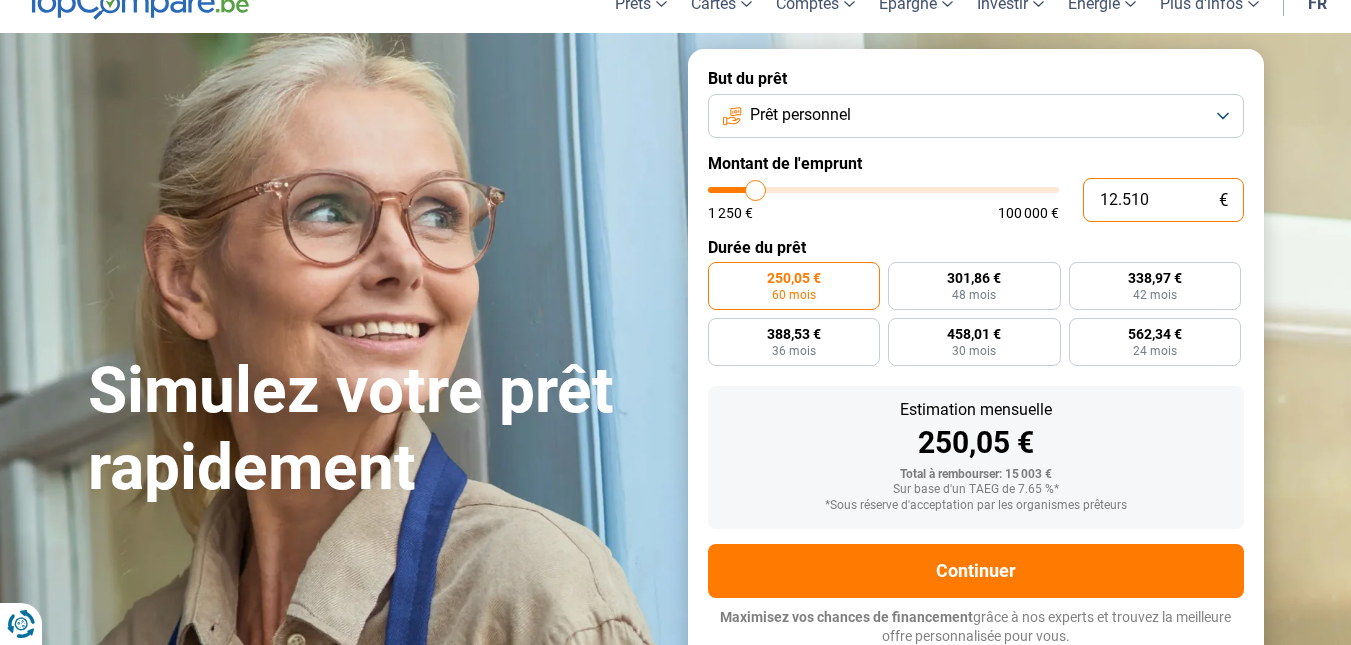 click on "12.510" at bounding box center [1163, 200] 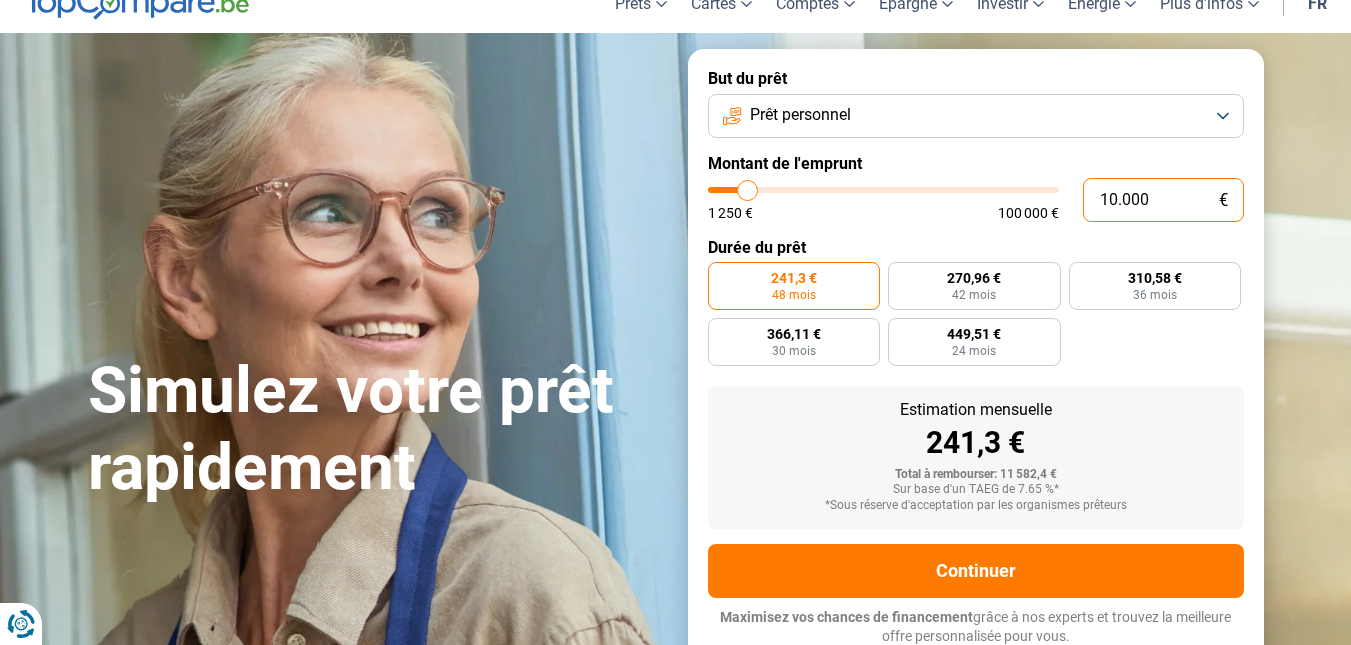 click on "10.000" at bounding box center [1163, 200] 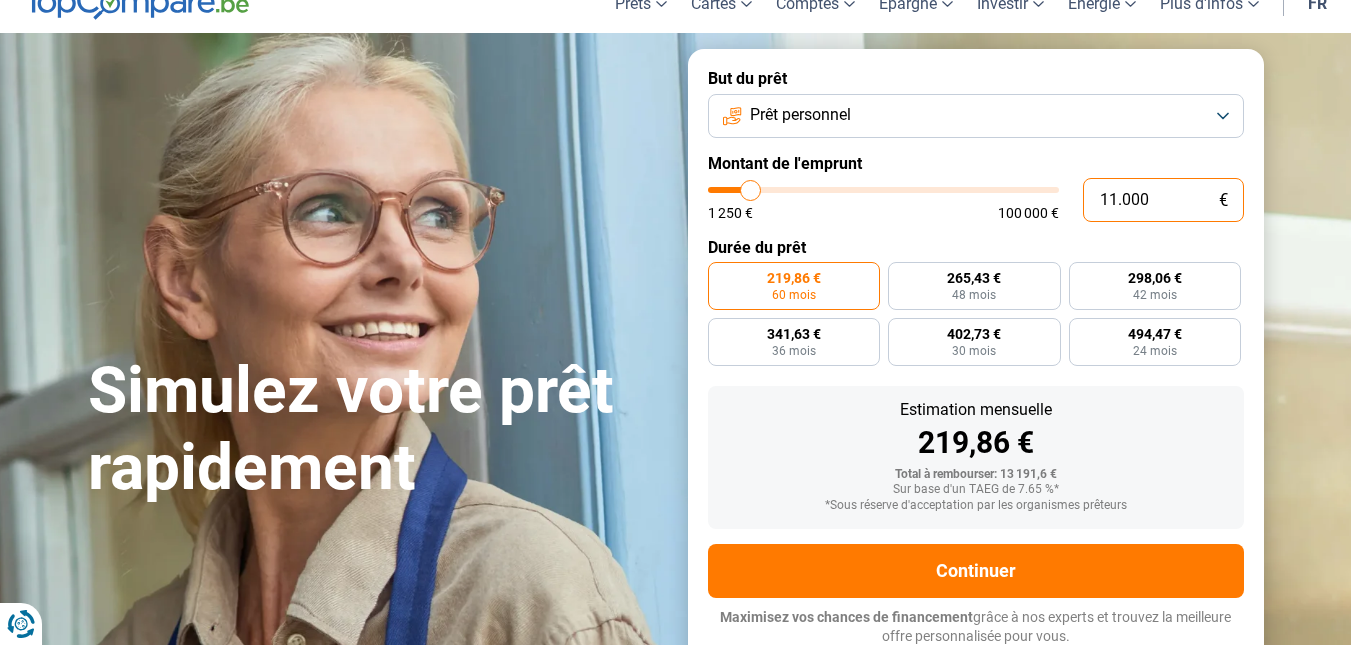 click on "11.000" at bounding box center (1163, 200) 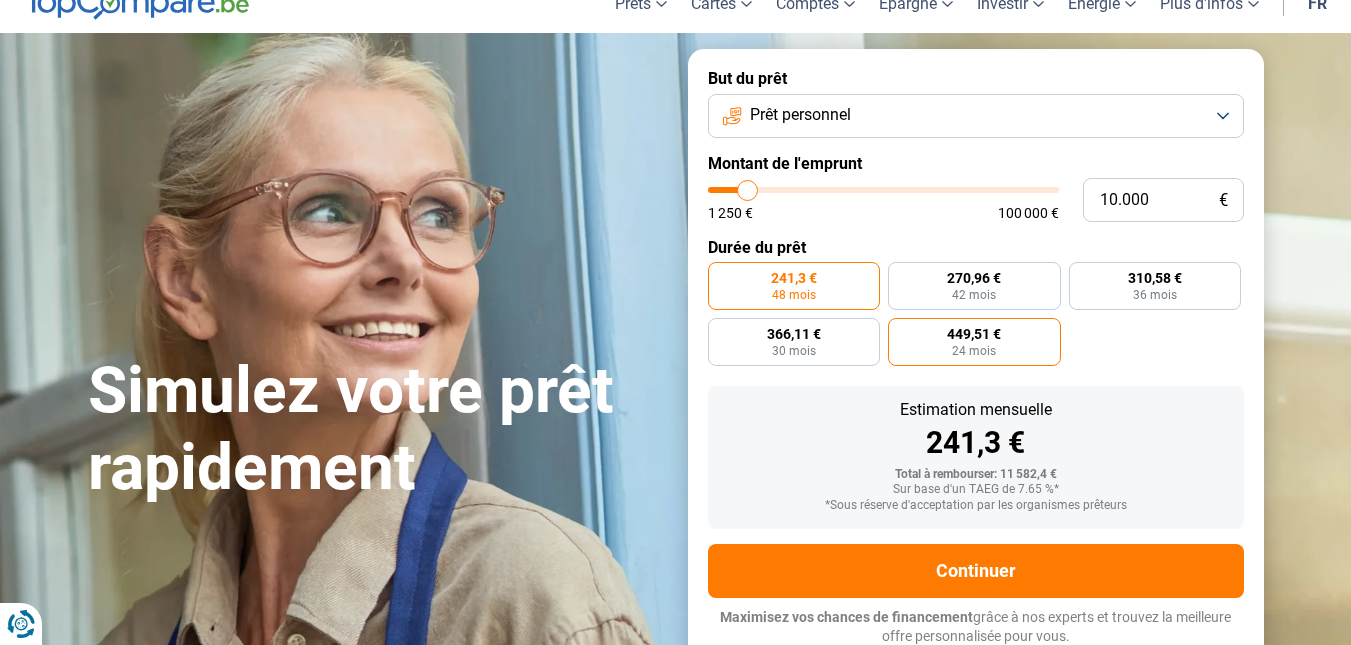 click on "449,51 €" at bounding box center (974, 334) 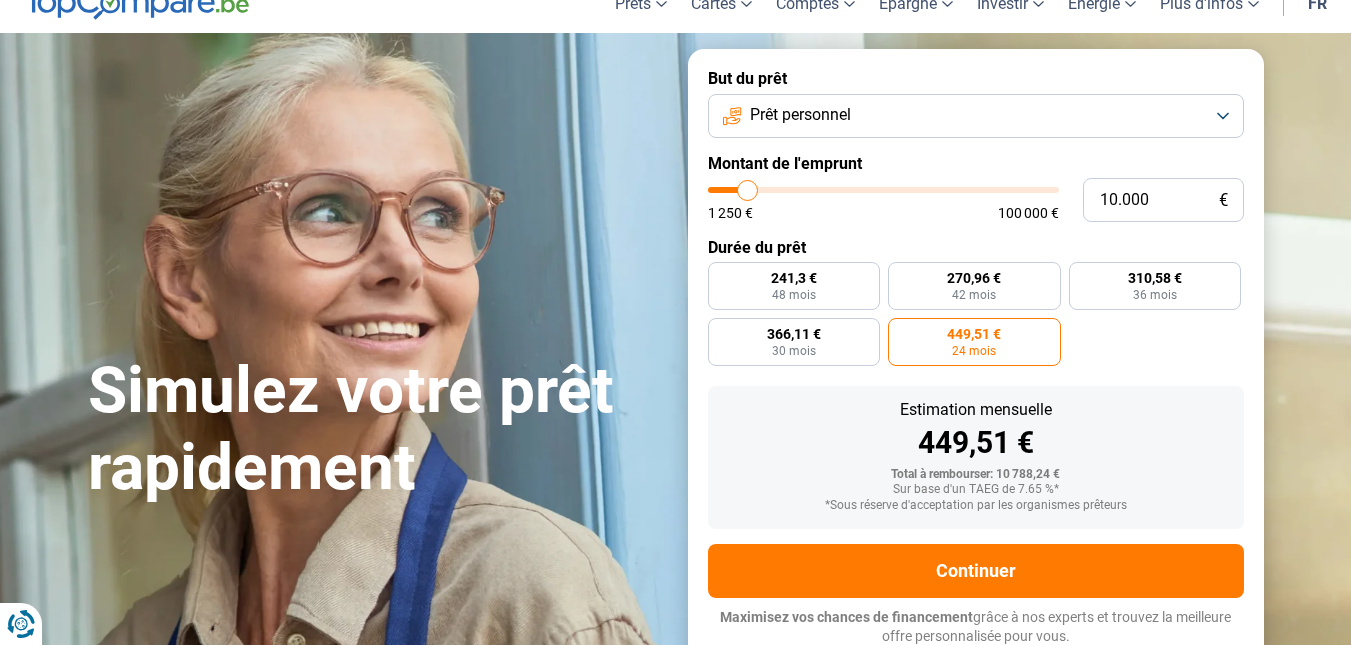 click on "Prêt personnel" at bounding box center [976, 116] 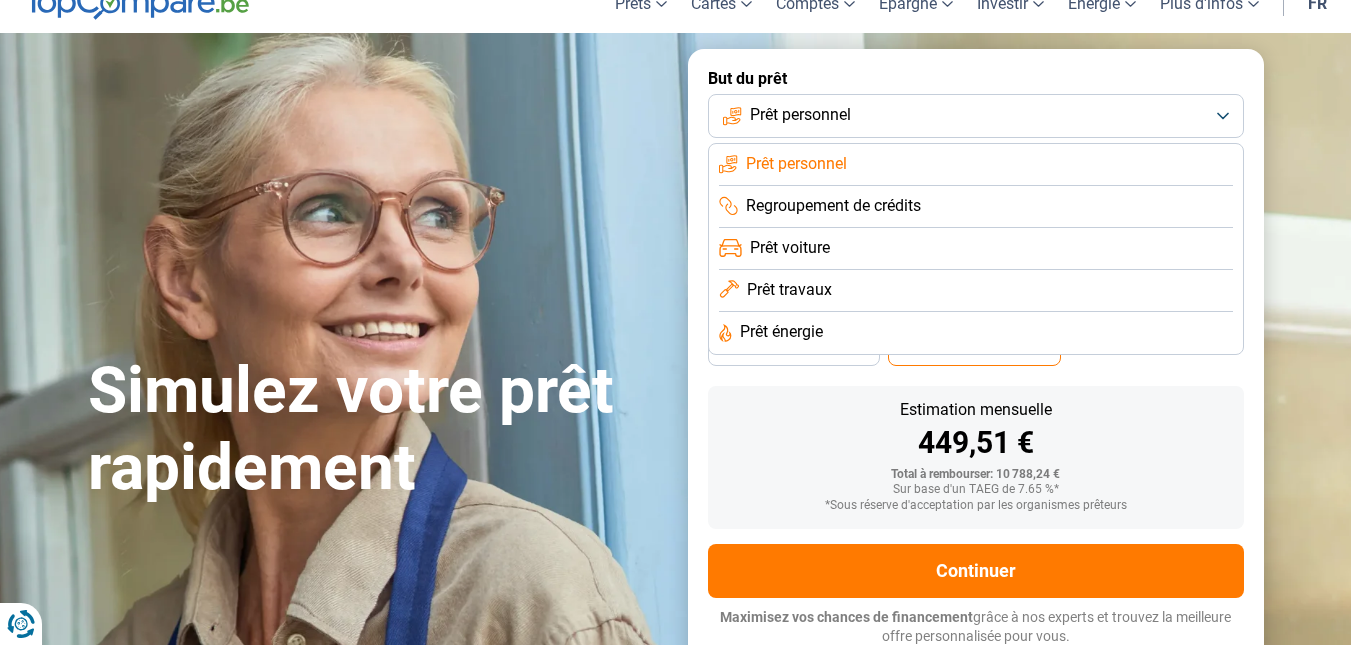click on "Prêt travaux" 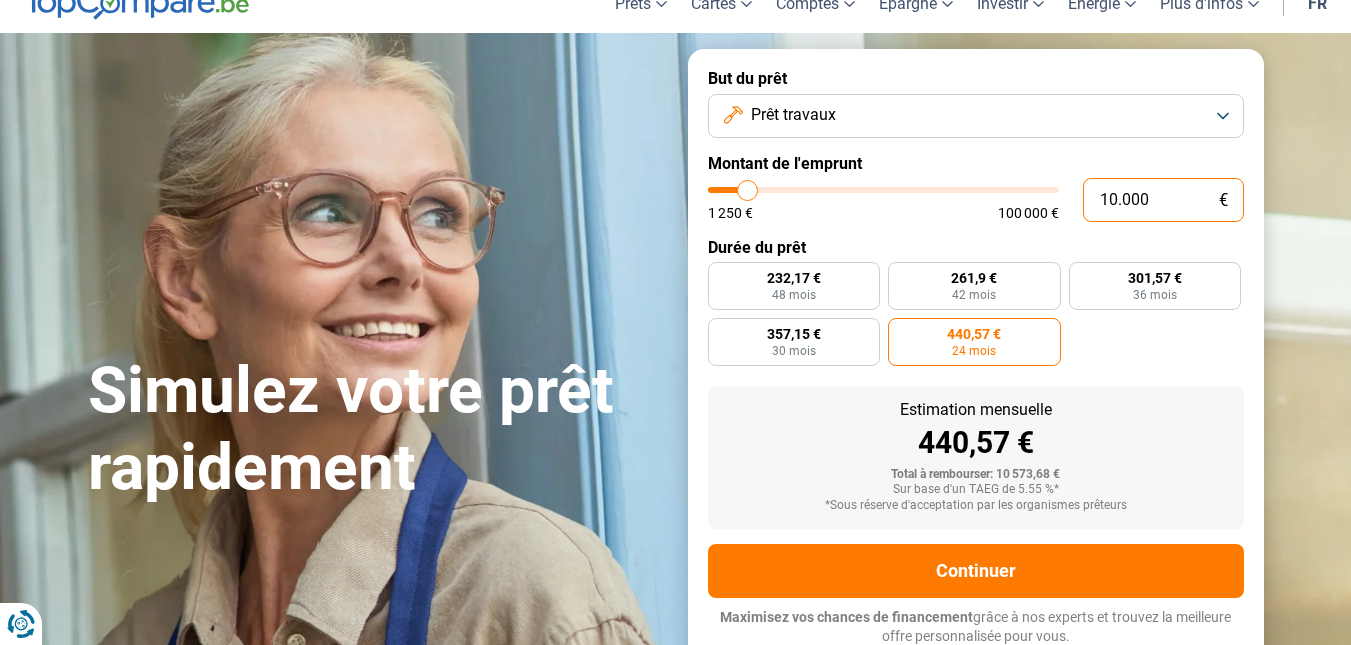 click on "10.000" at bounding box center [1163, 200] 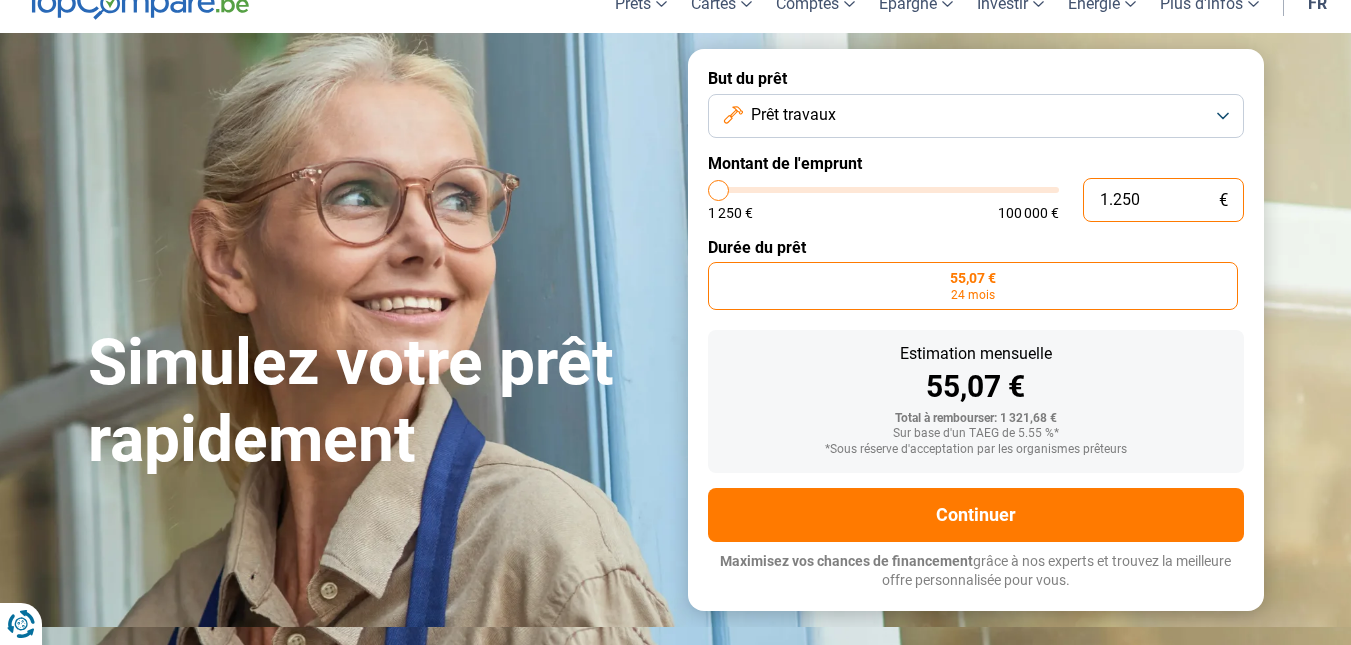scroll, scrollTop: 33, scrollLeft: 0, axis: vertical 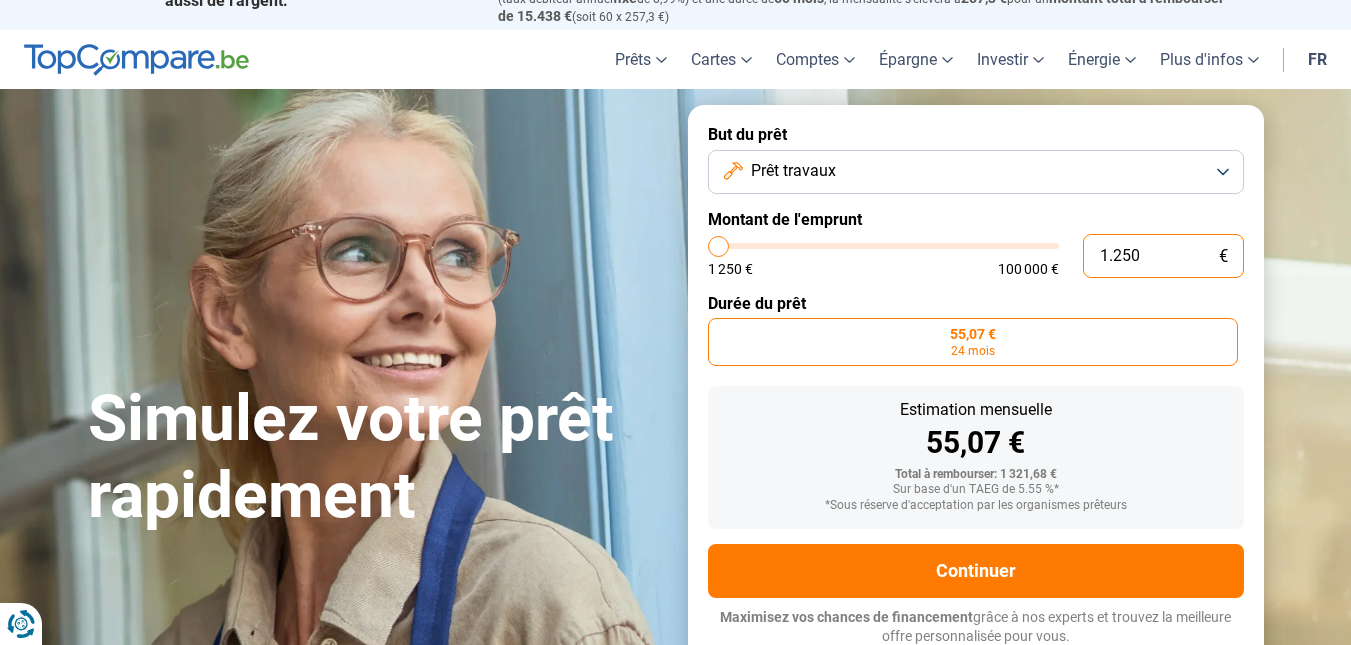click on "1.250" at bounding box center (1163, 256) 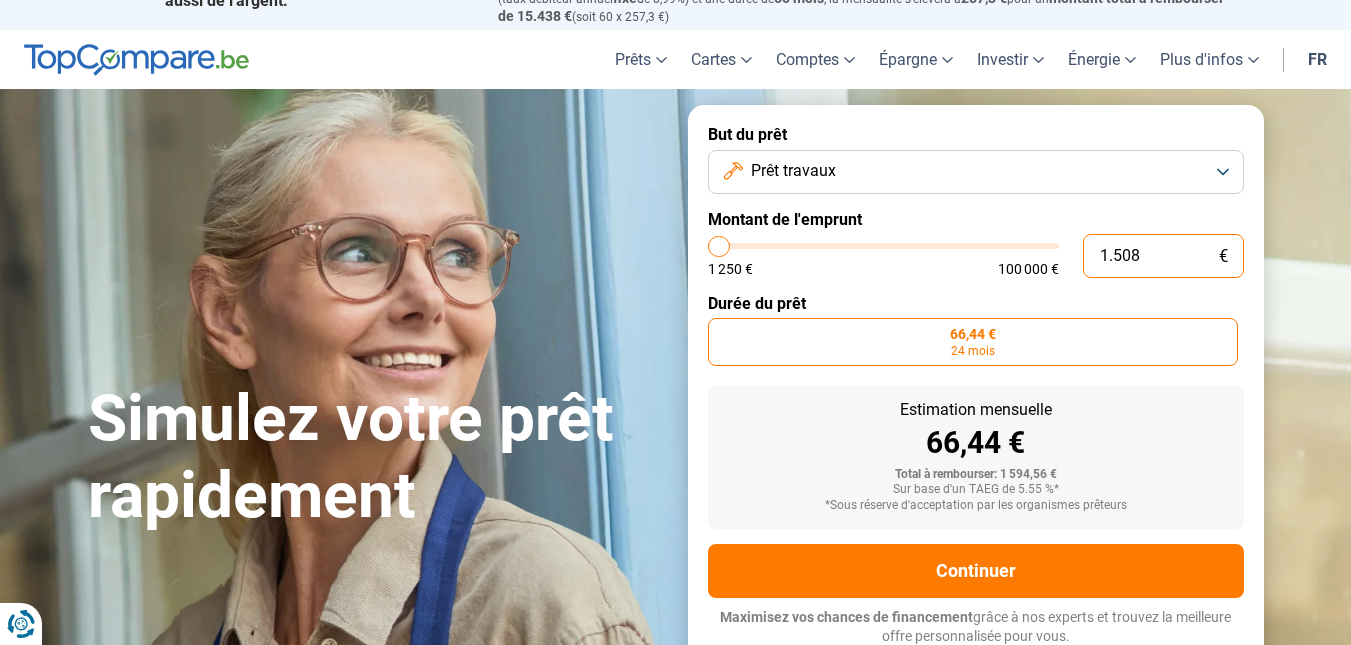 click on "1.508" at bounding box center (1163, 256) 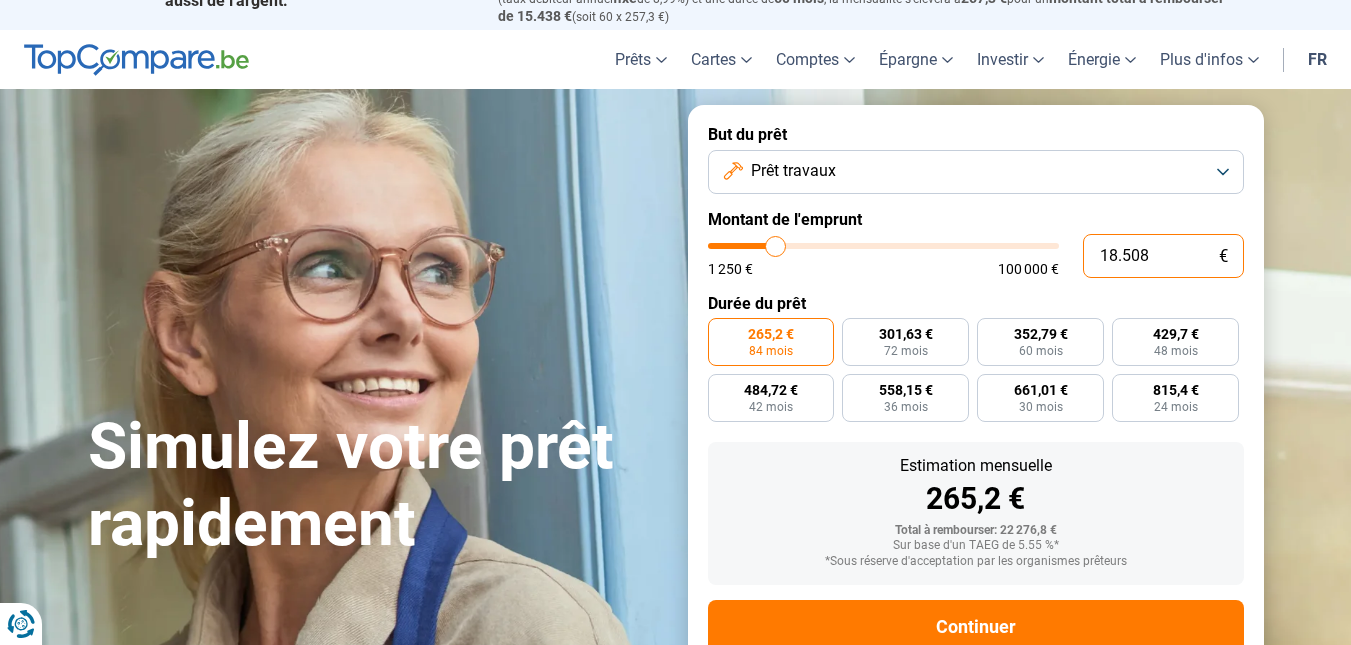 scroll, scrollTop: 89, scrollLeft: 0, axis: vertical 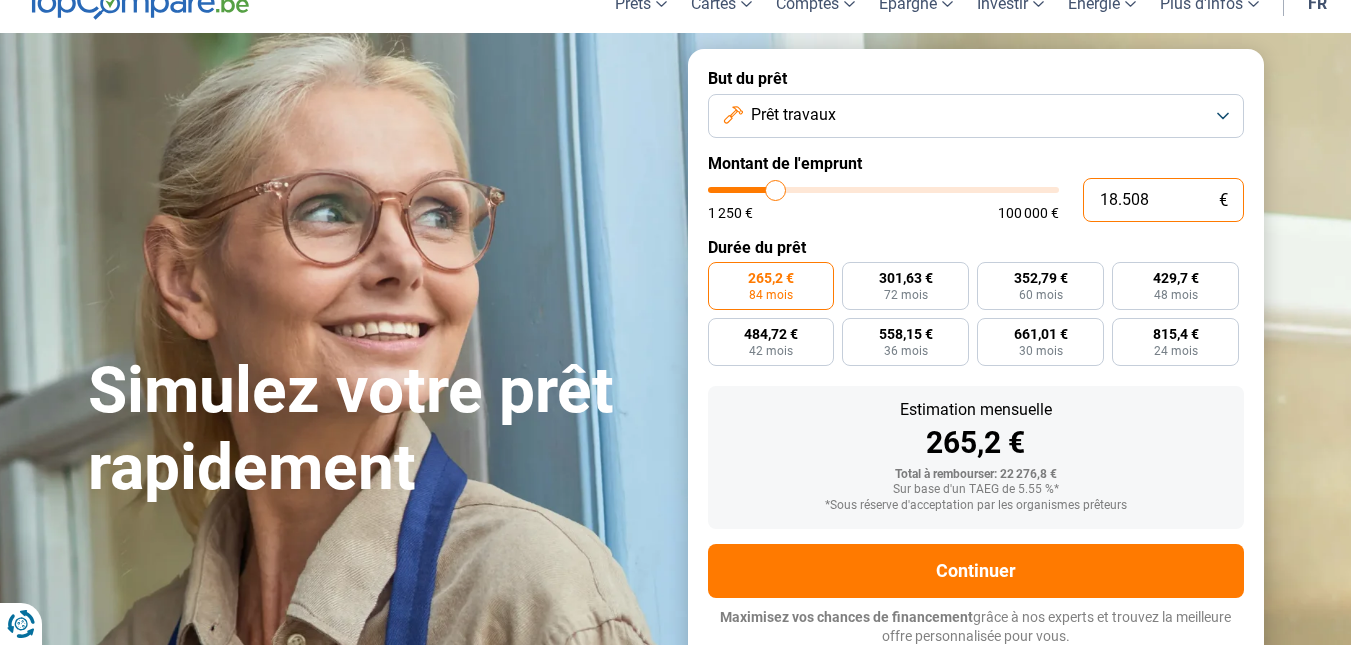 click on "18.508" at bounding box center (1163, 200) 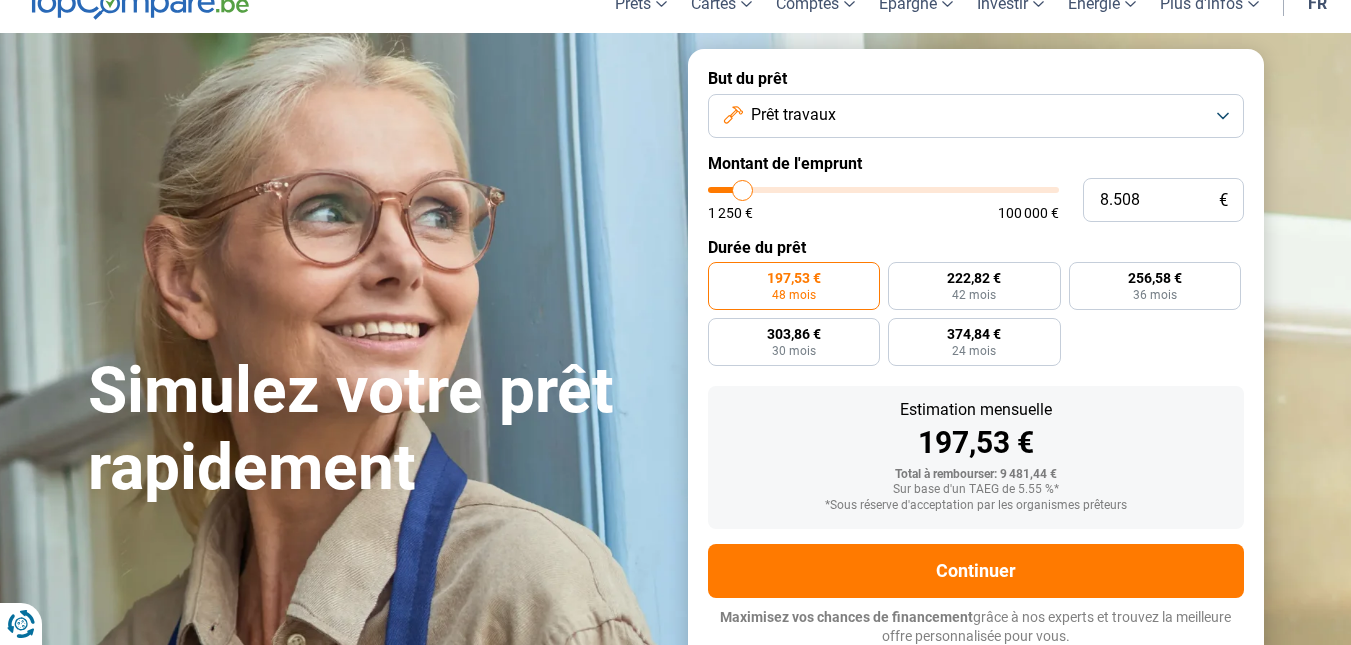 click on "197,53 €" at bounding box center (794, 278) 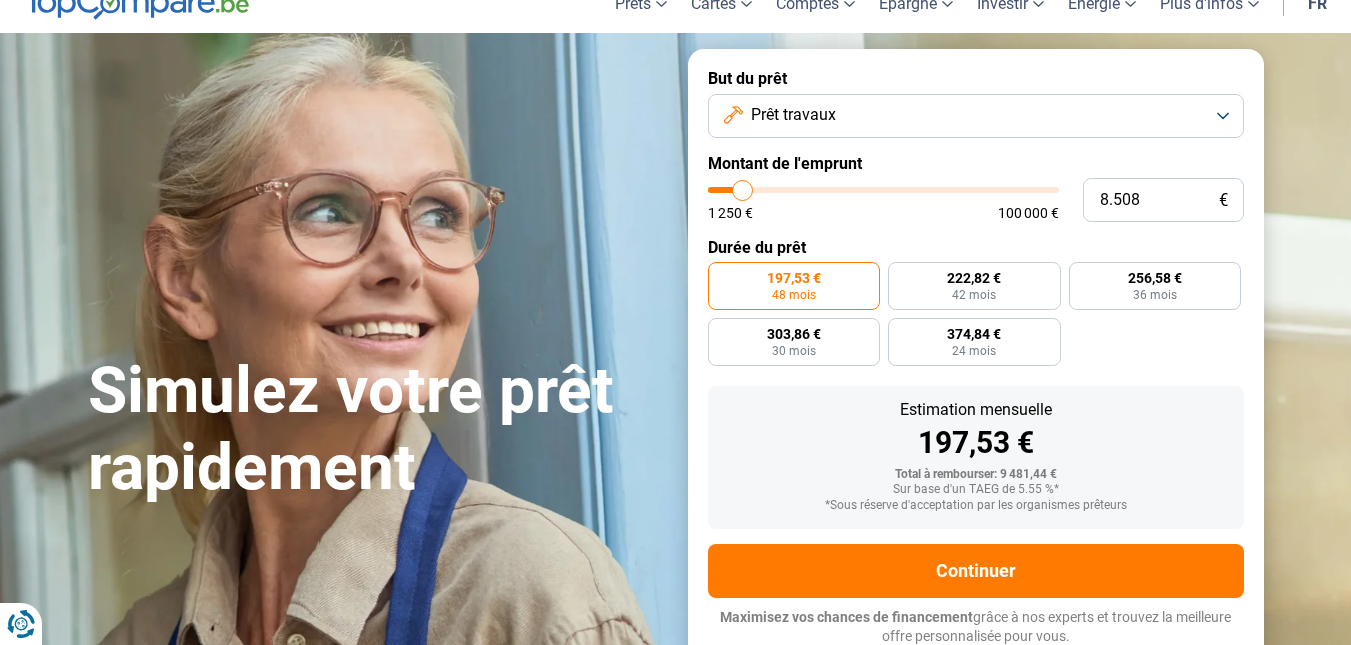 click on "197,53 €" at bounding box center [976, 443] 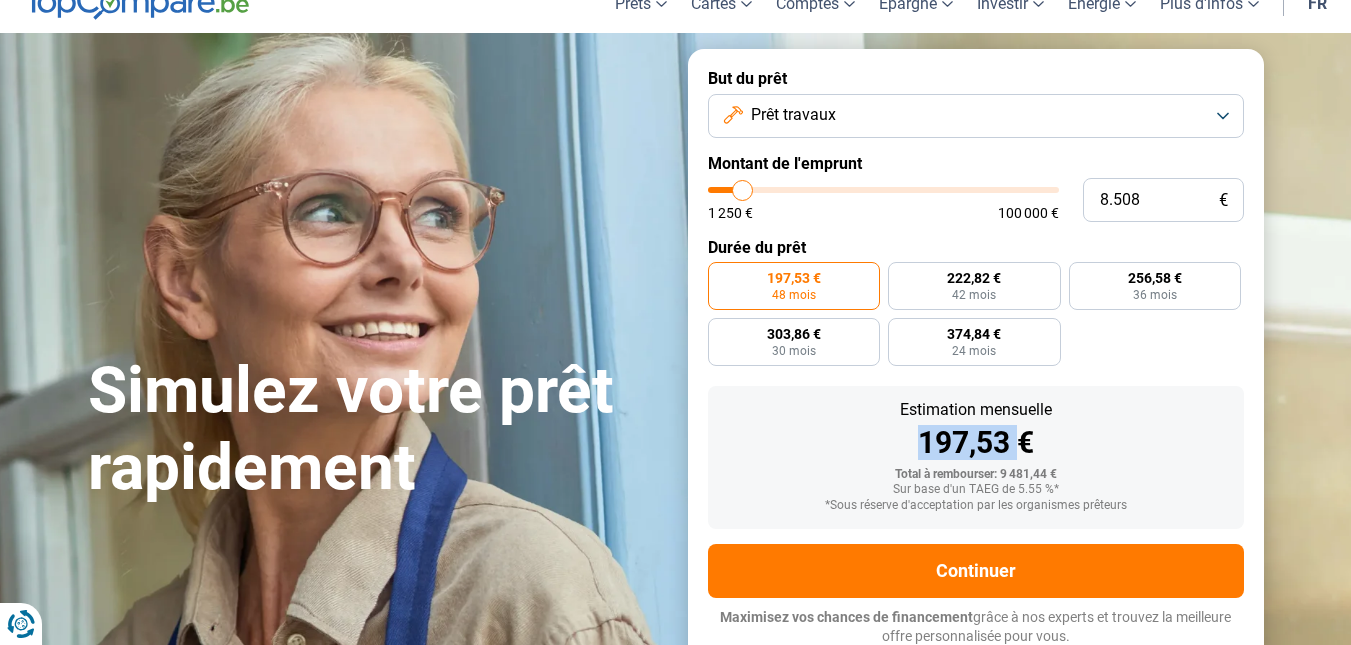click on "197,53 €" at bounding box center (976, 443) 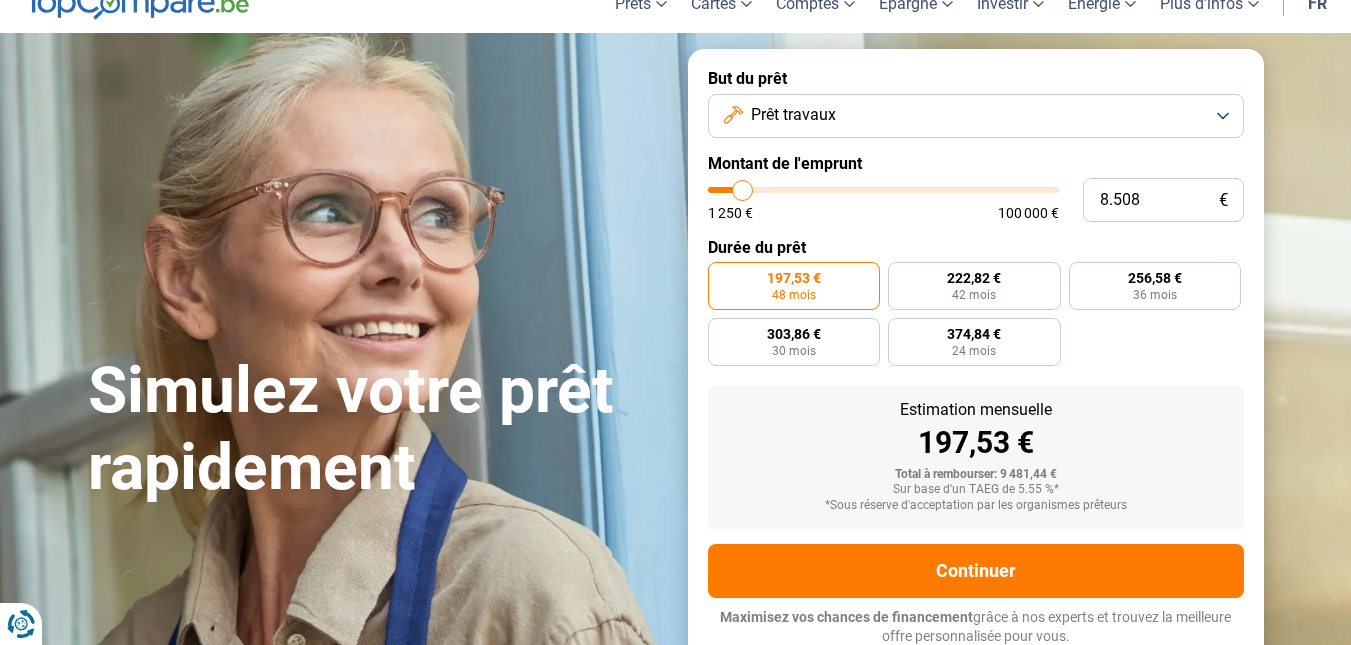 click on "197,53 €" at bounding box center (976, 443) 